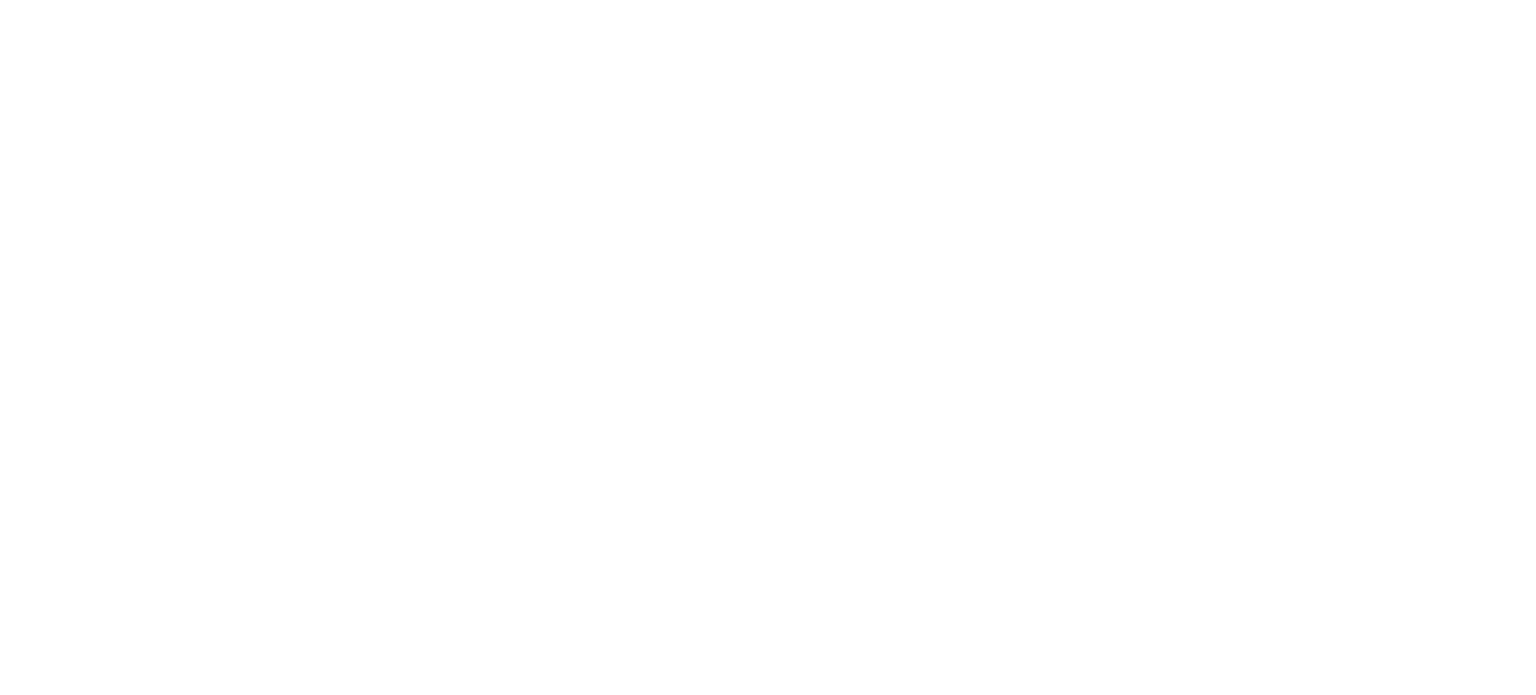 scroll, scrollTop: 0, scrollLeft: 0, axis: both 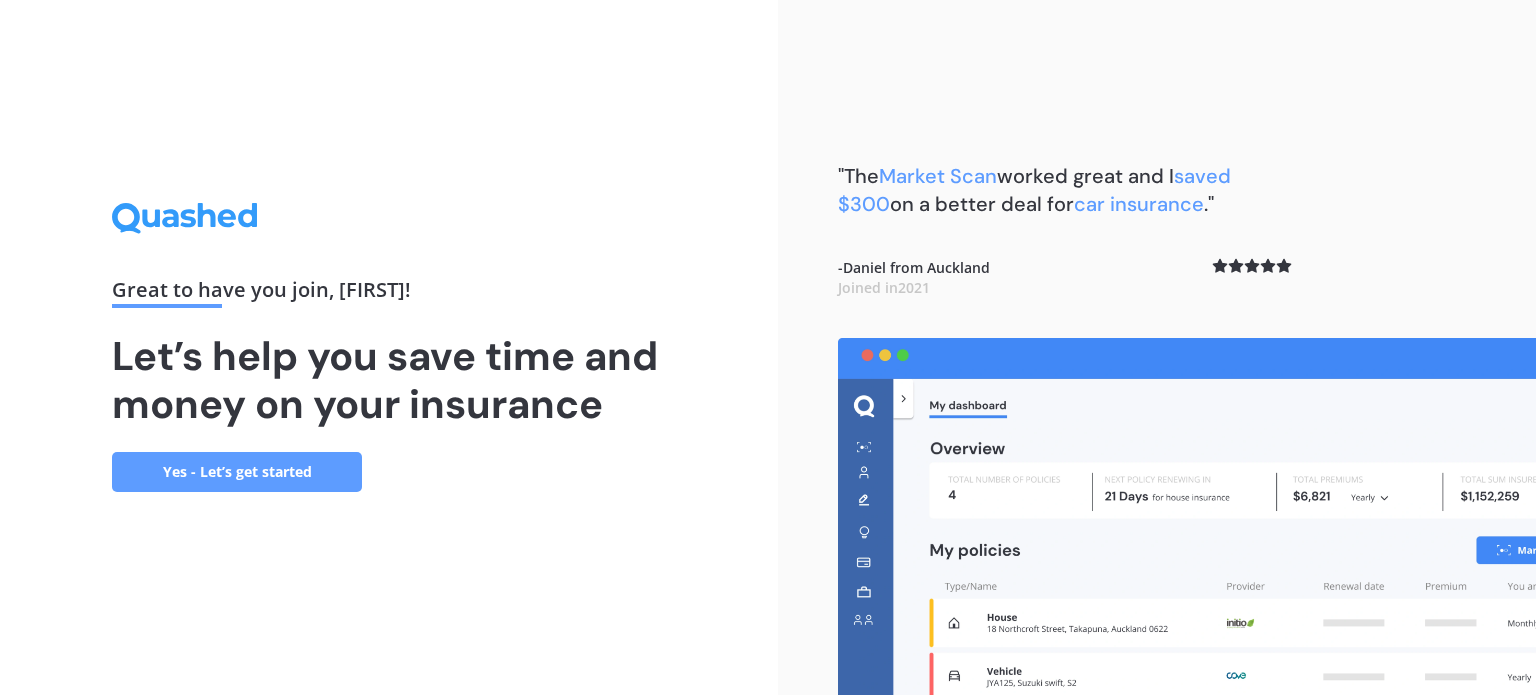 click on "Yes - Let’s get started" at bounding box center (237, 472) 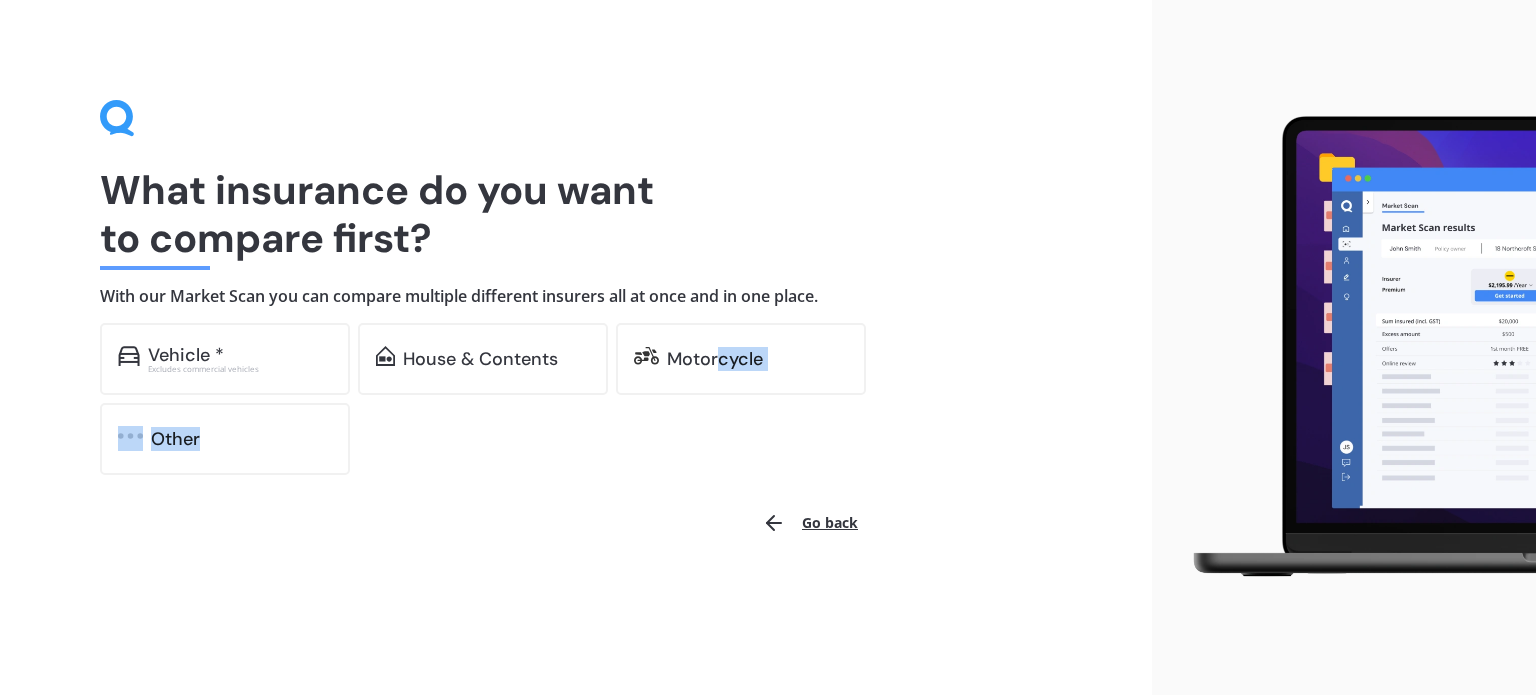 drag, startPoint x: 299, startPoint y: 432, endPoint x: 719, endPoint y: 406, distance: 420.804 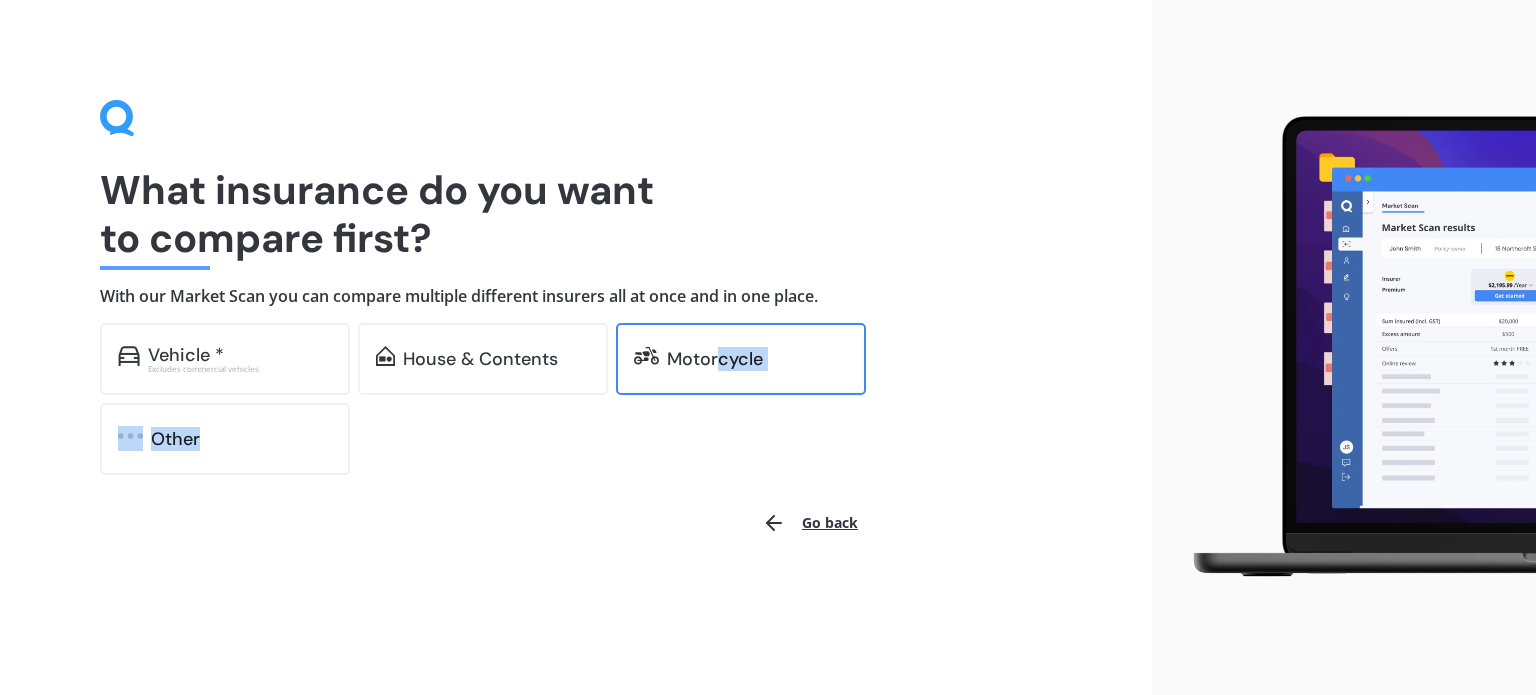 click on "Motorcycle" at bounding box center [741, 359] 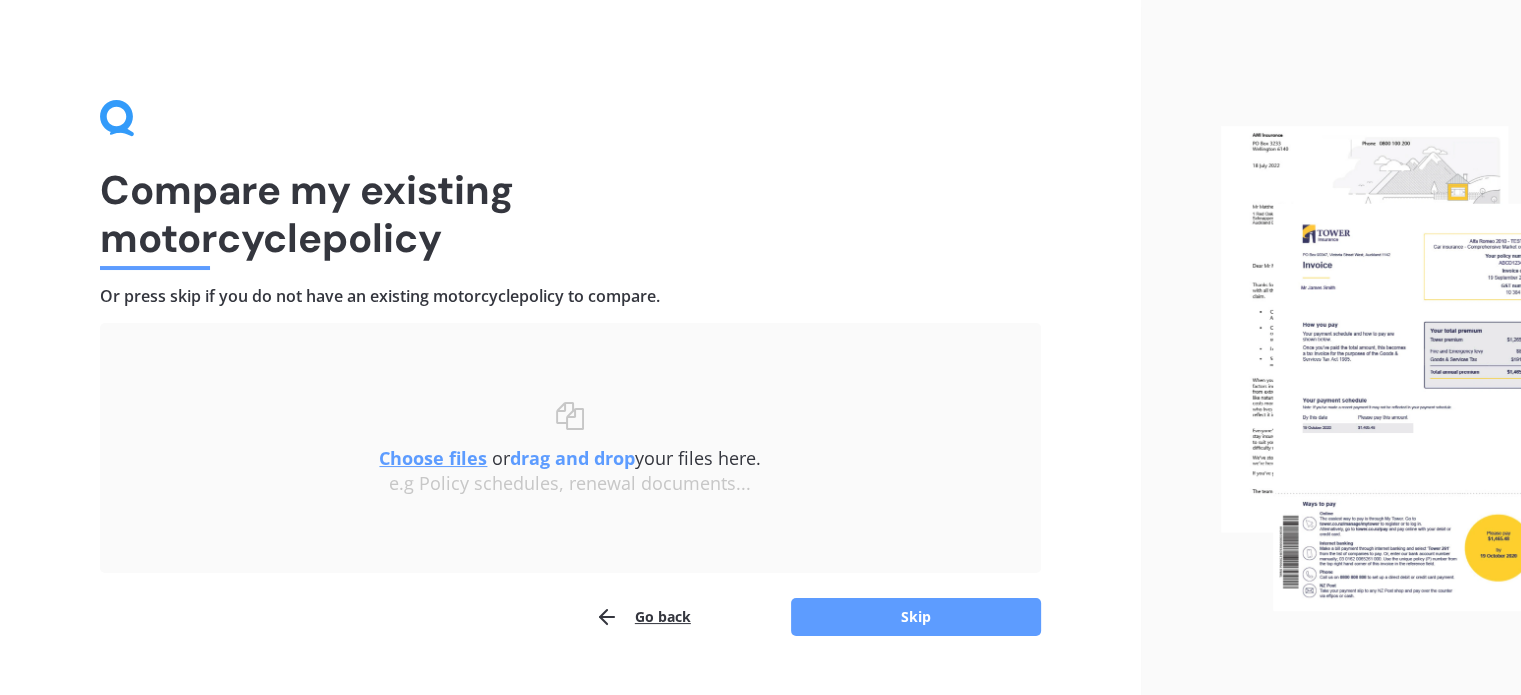 drag, startPoint x: 940, startPoint y: 599, endPoint x: 923, endPoint y: 511, distance: 89.62701 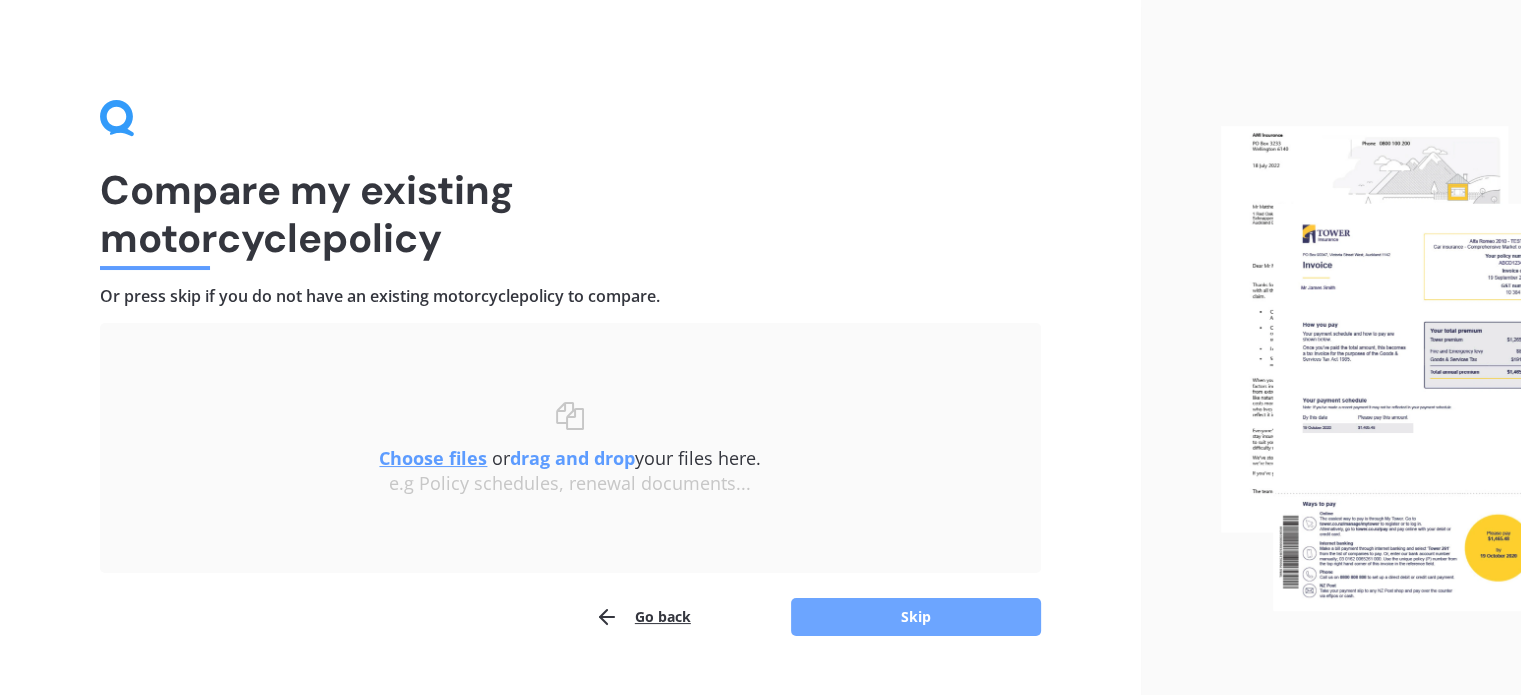click on "Skip" at bounding box center (916, 617) 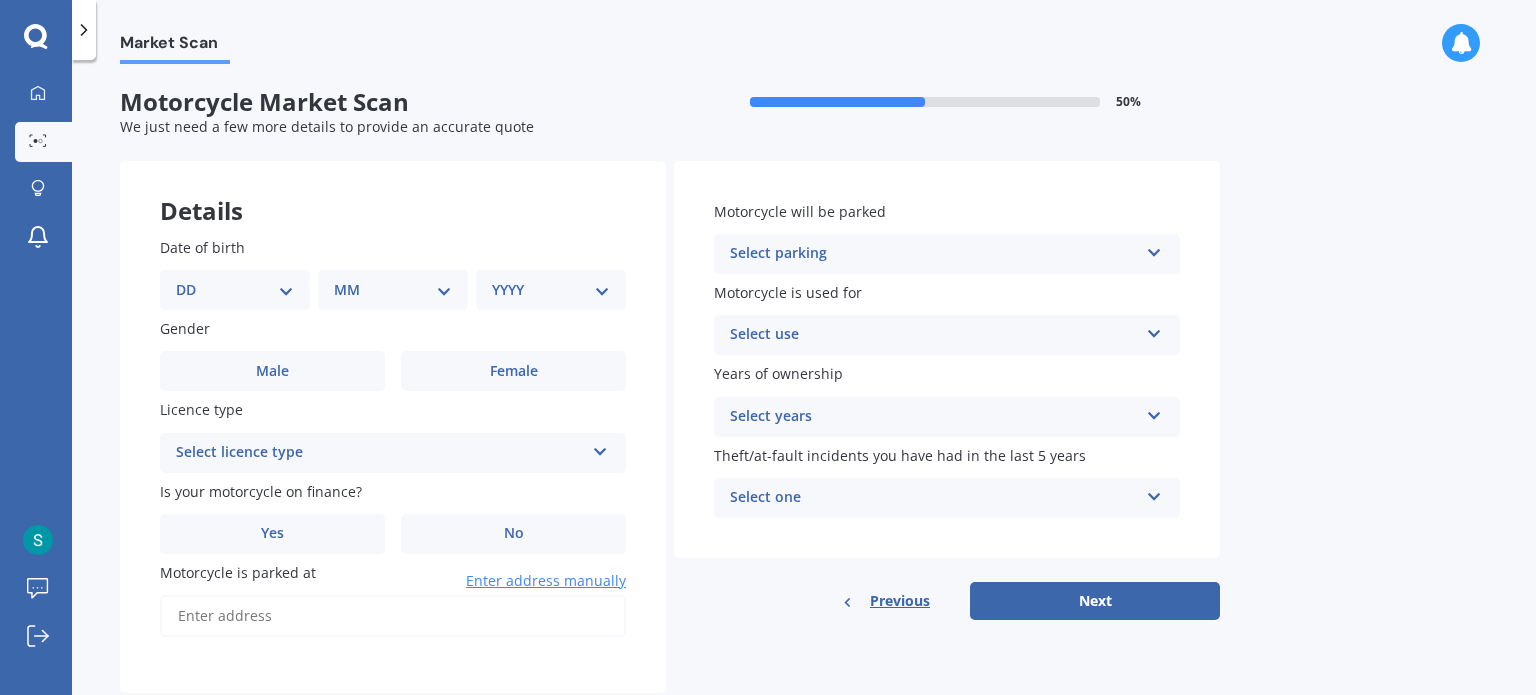 click on "DD 01 02 03 04 05 06 07 08 09 10 11 12 13 14 15 16 17 18 19 20 21 22 23 24 25 26 27 28 29 30 31" at bounding box center (235, 290) 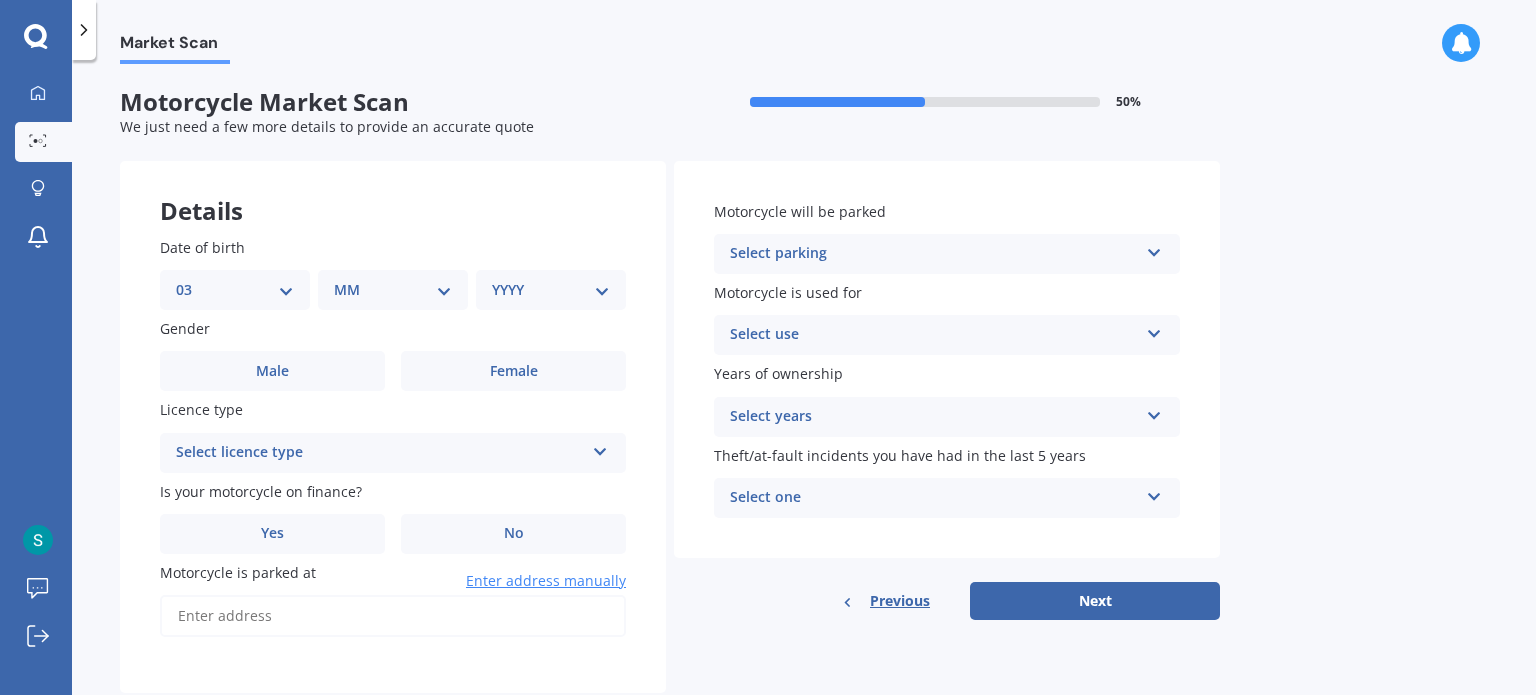click on "DD 01 02 03 04 05 06 07 08 09 10 11 12 13 14 15 16 17 18 19 20 21 22 23 24 25 26 27 28 29 30 31" at bounding box center (235, 290) 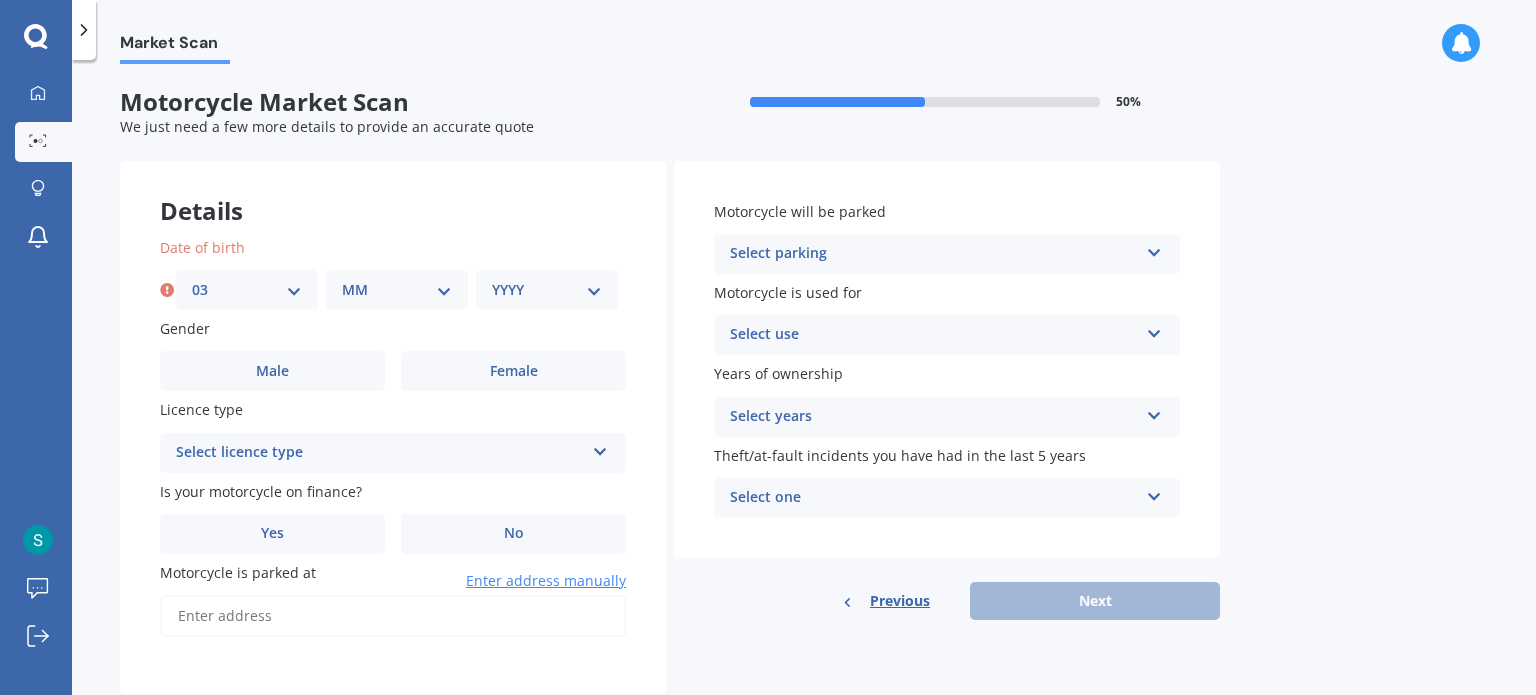 click on "MM 01 02 03 04 05 06 07 08 09 10 11 12" at bounding box center [397, 290] 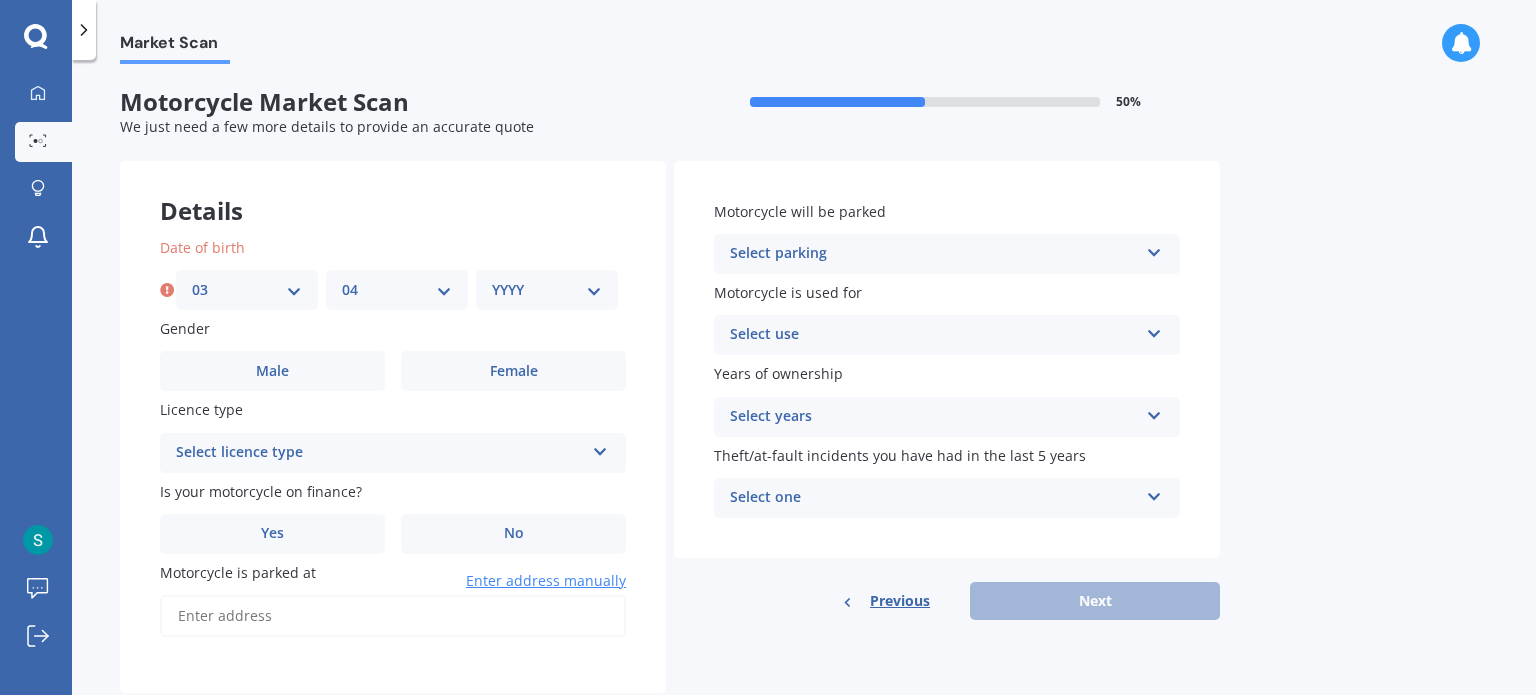 click on "MM 01 02 03 04 05 06 07 08 09 10 11 12" at bounding box center [397, 290] 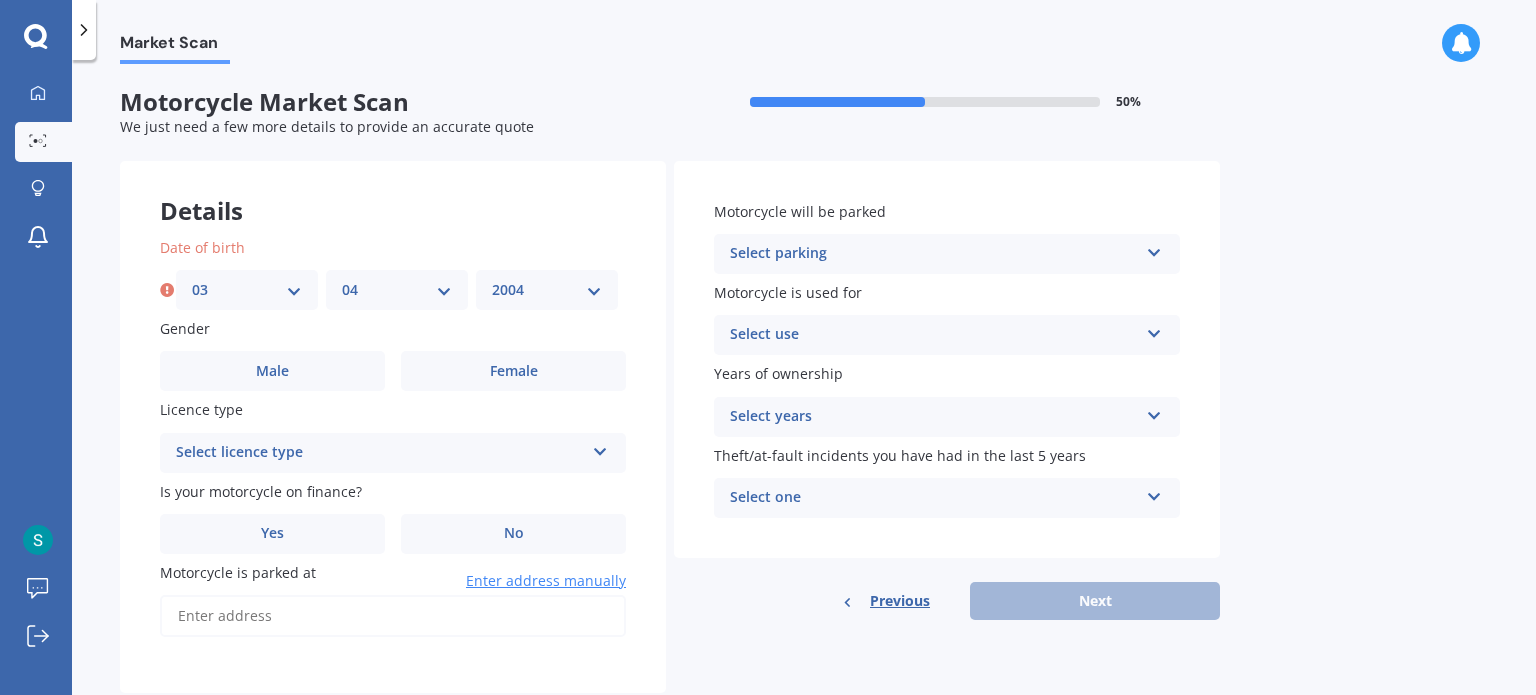 click on "YYYY 2025 2024 2023 2022 2021 2020 2019 2018 2017 2016 2015 2014 2013 2012 2011 2010 2009 2008 2007 2006 2005 2004 2003 2002 2001 2000 1999 1998 1997 1996 1995 1994 1993 1992 1991 1990 1989 1988 1987 1986 1985 1984 1983 1982 1981 1980 1979 1978 1977 1976 1975 1974 1973 1972 1971 1970 1969 1968 1967 1966 1965 1964 1963 1962 1961 1960 1959 1958 1957 1956 1955 1954 1953 1952 1951 1950 1949 1948 1947 1946 1945 1944 1943 1942 1941 1940 1939 1938 1937 1936 1935 1934 1933 1932 1931 1930 1929 1928 1927 1926" at bounding box center (547, 290) 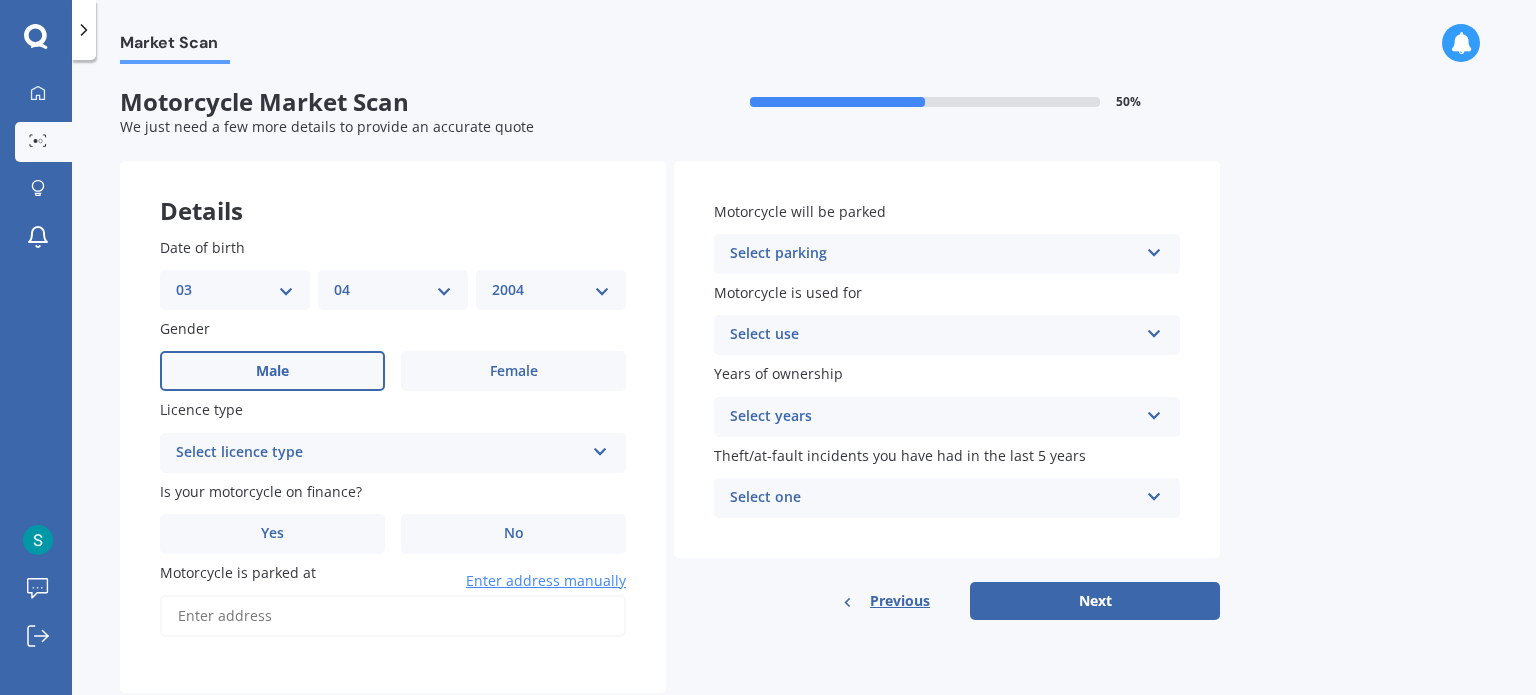 click on "Male" at bounding box center [272, 371] 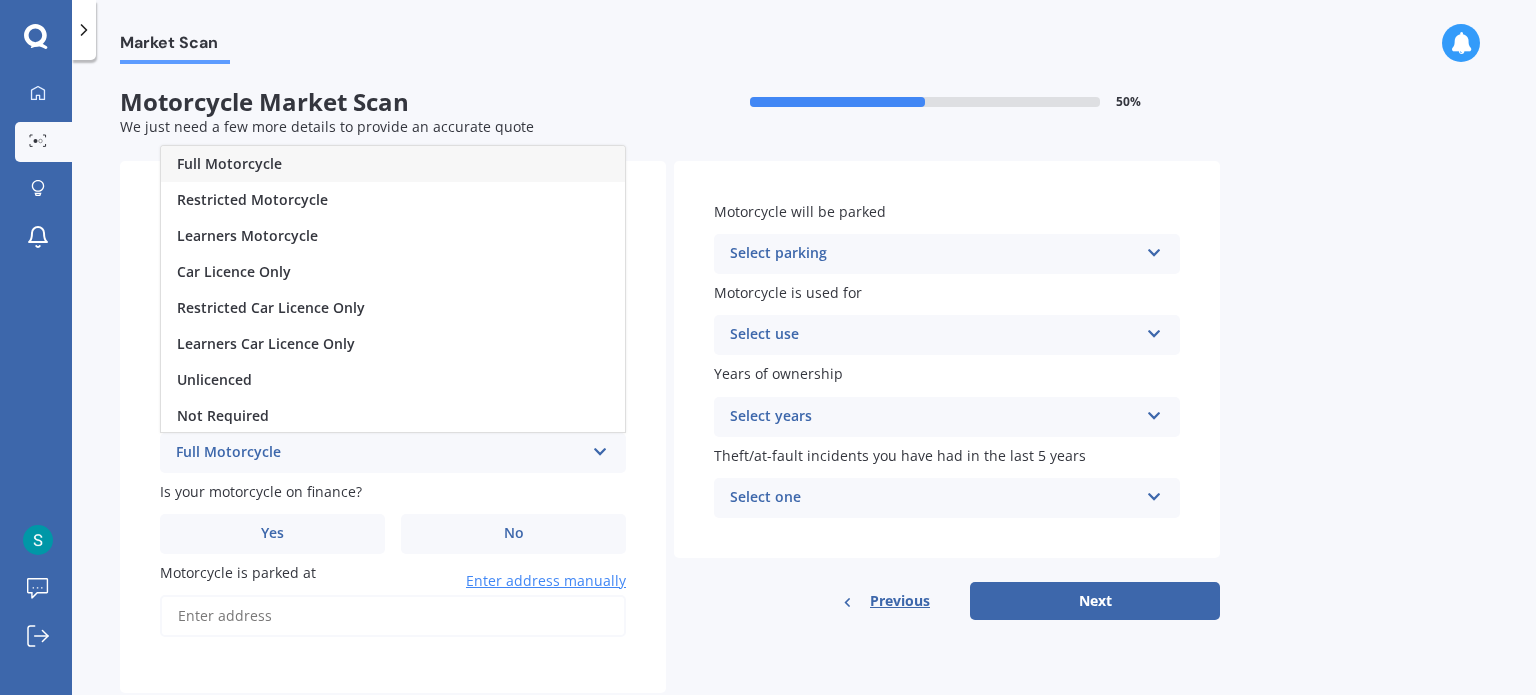 click on "Full Motorcycle" at bounding box center (393, 164) 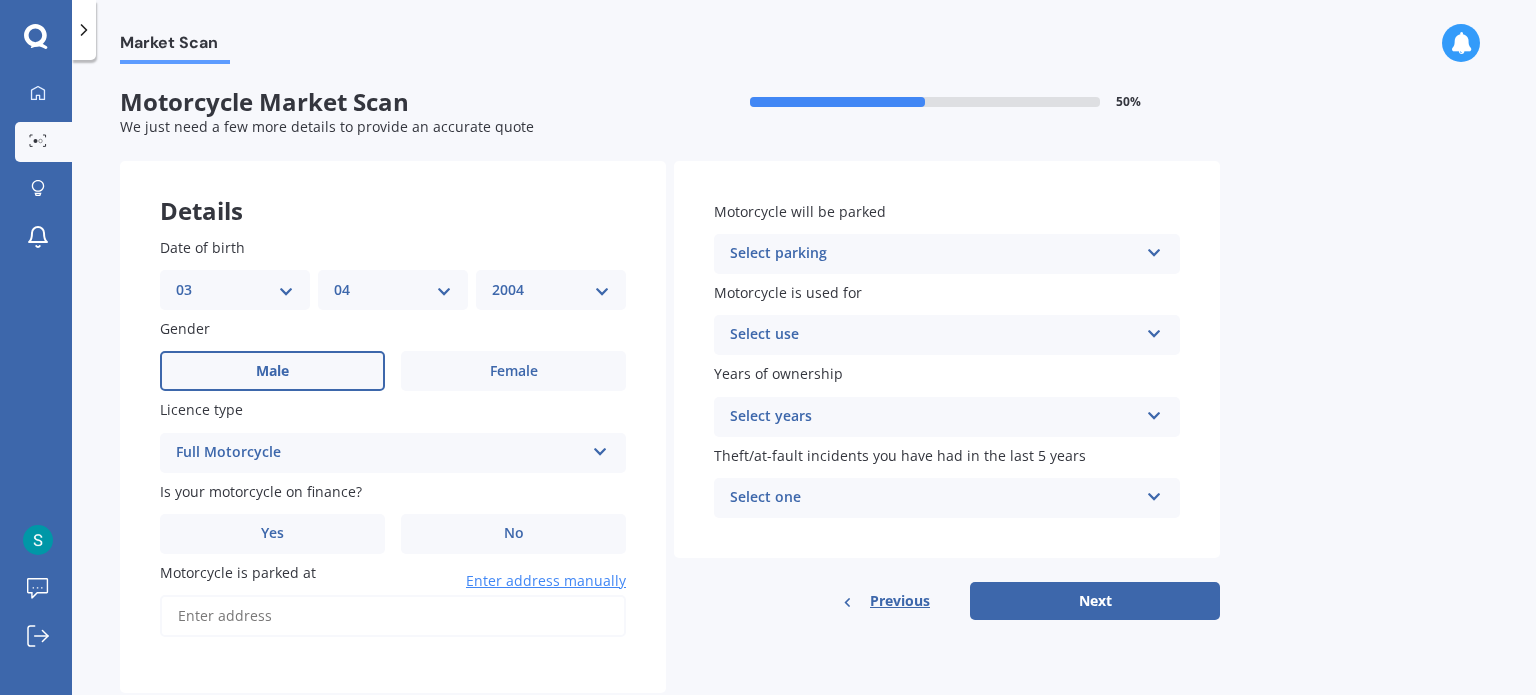 scroll, scrollTop: 50, scrollLeft: 0, axis: vertical 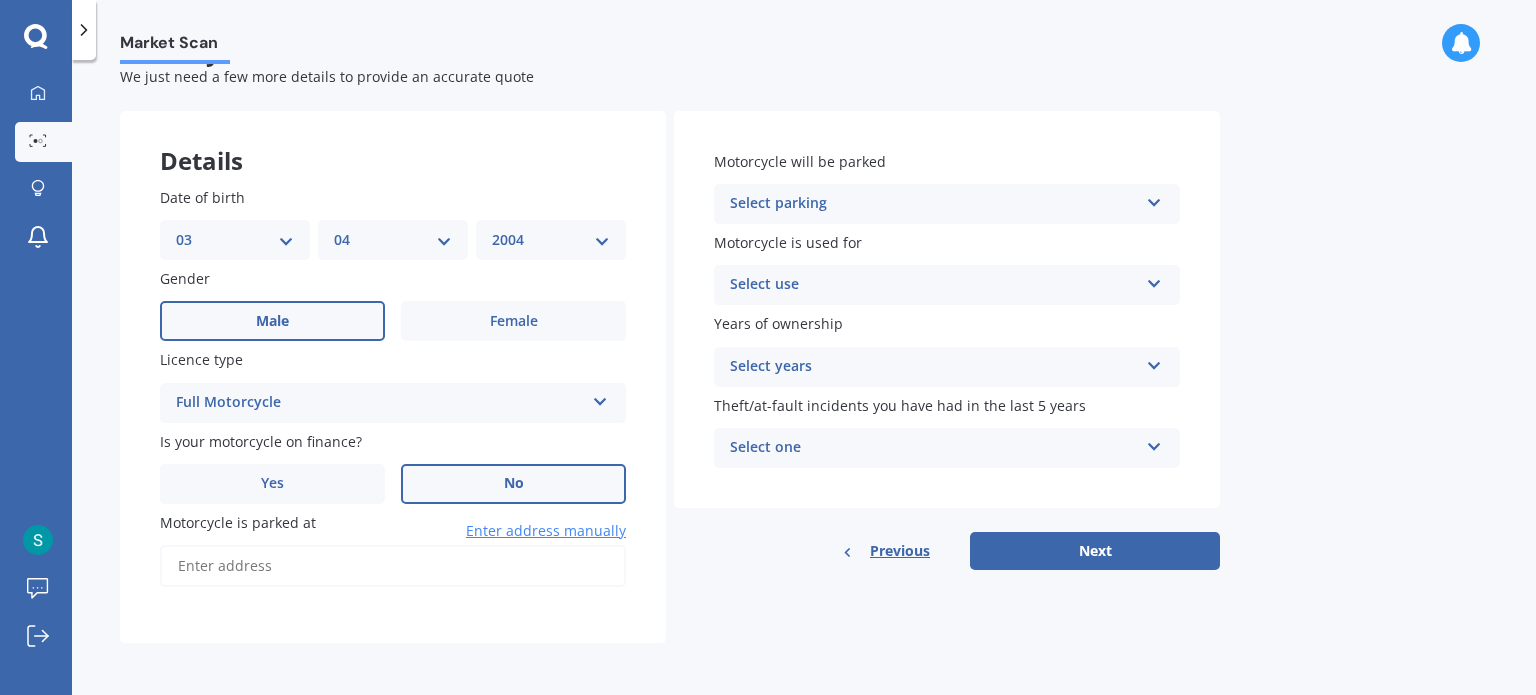 click on "No" at bounding box center (513, 321) 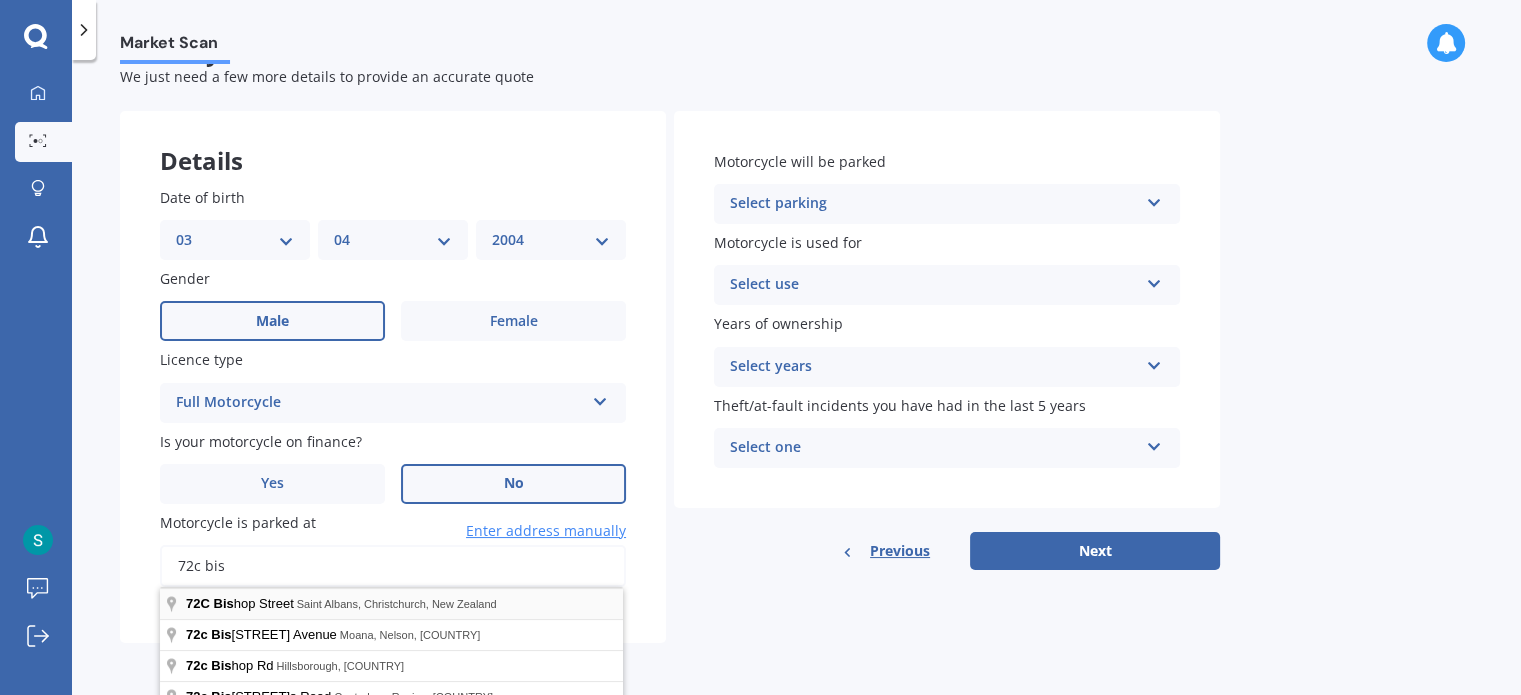type on "72c bis" 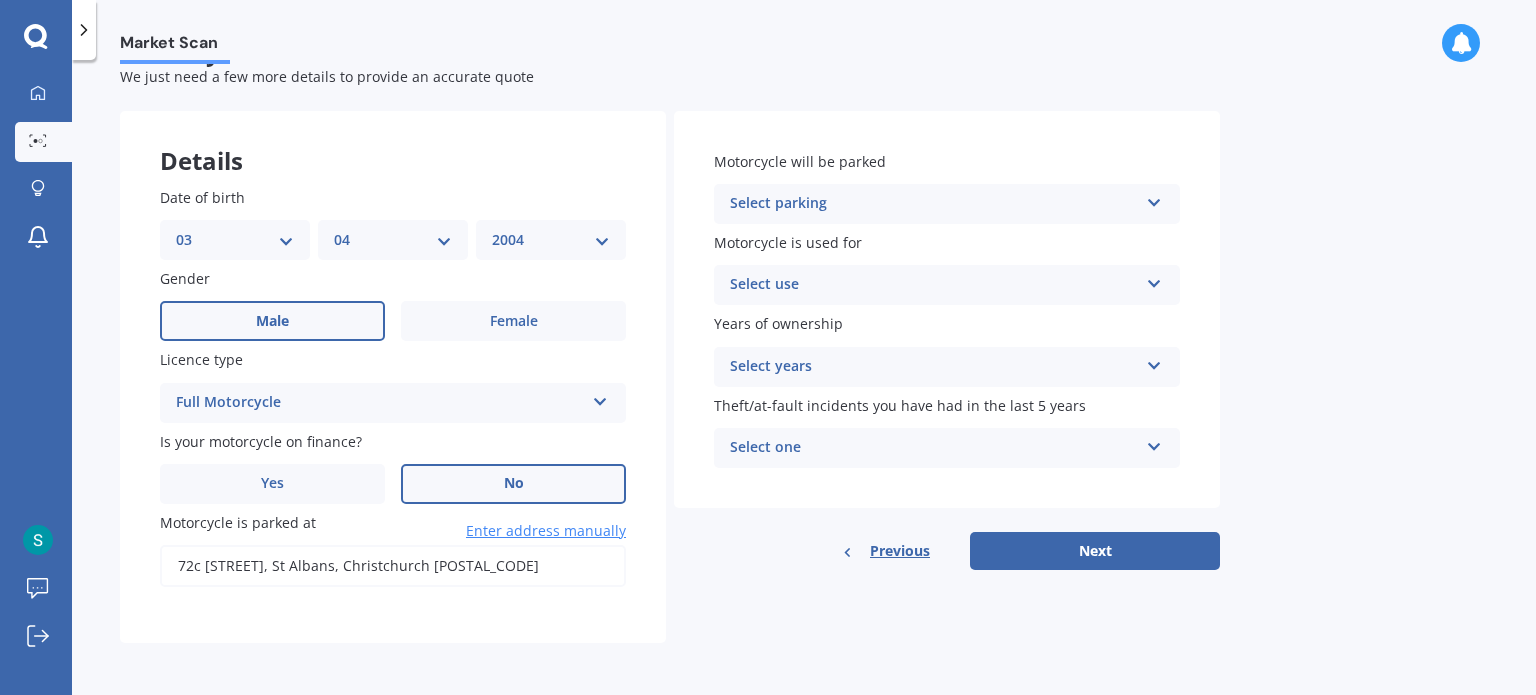 click on "Select parking" at bounding box center [934, 204] 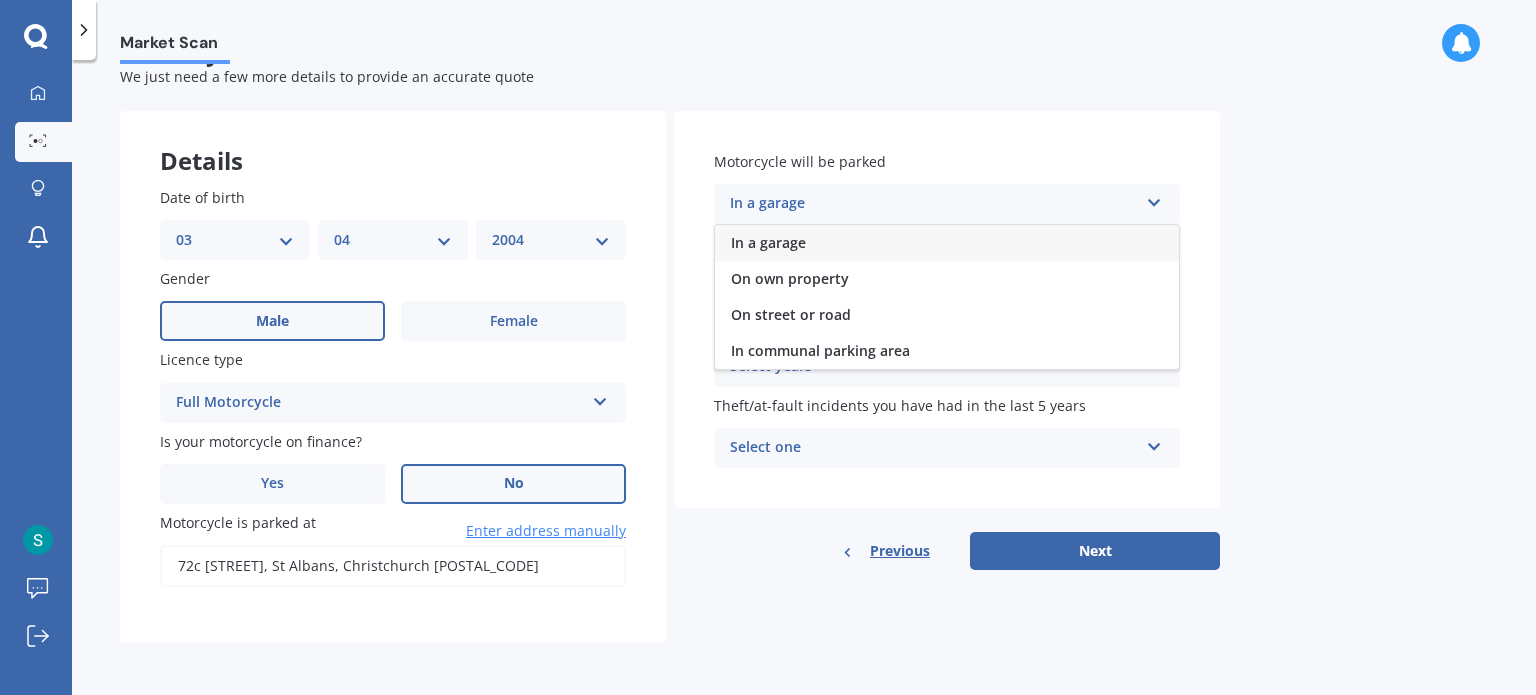 click on "In a garage" at bounding box center (947, 243) 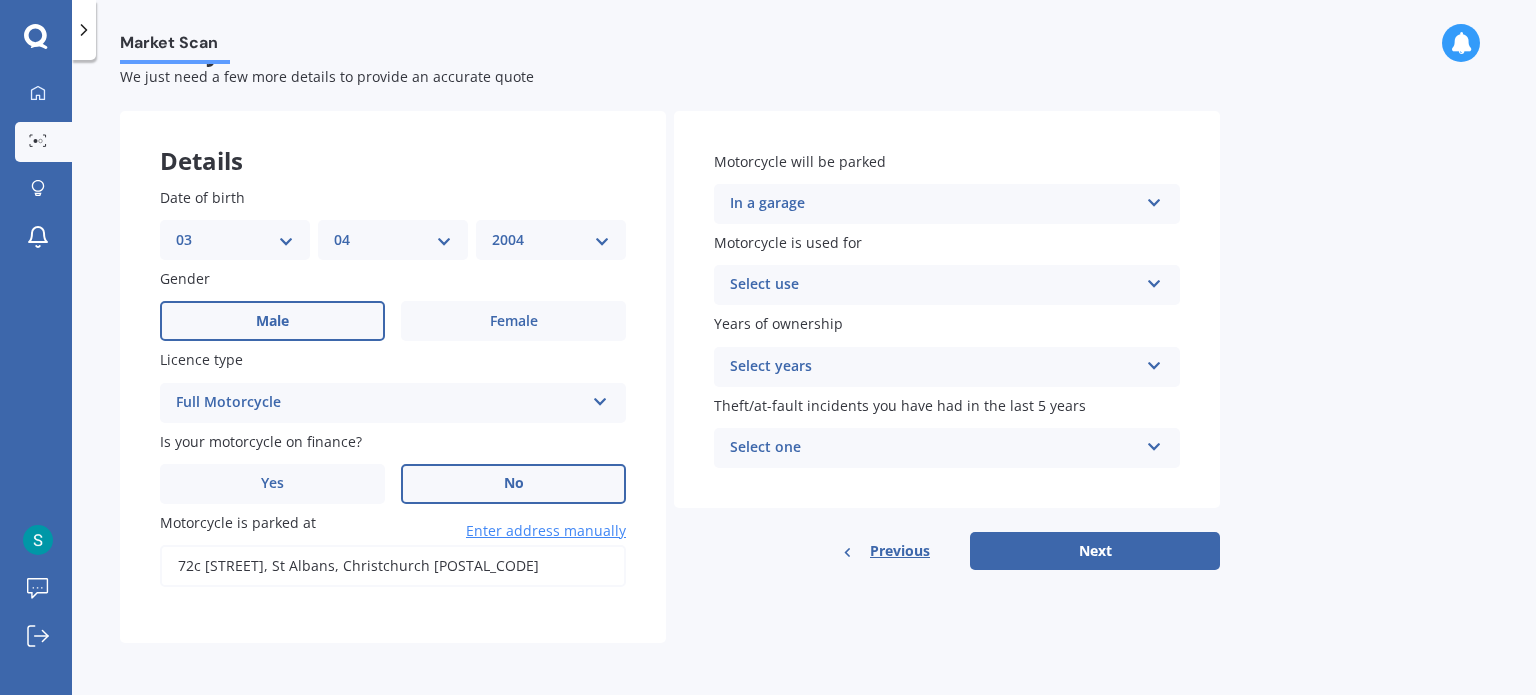 click on "Select use" at bounding box center (934, 285) 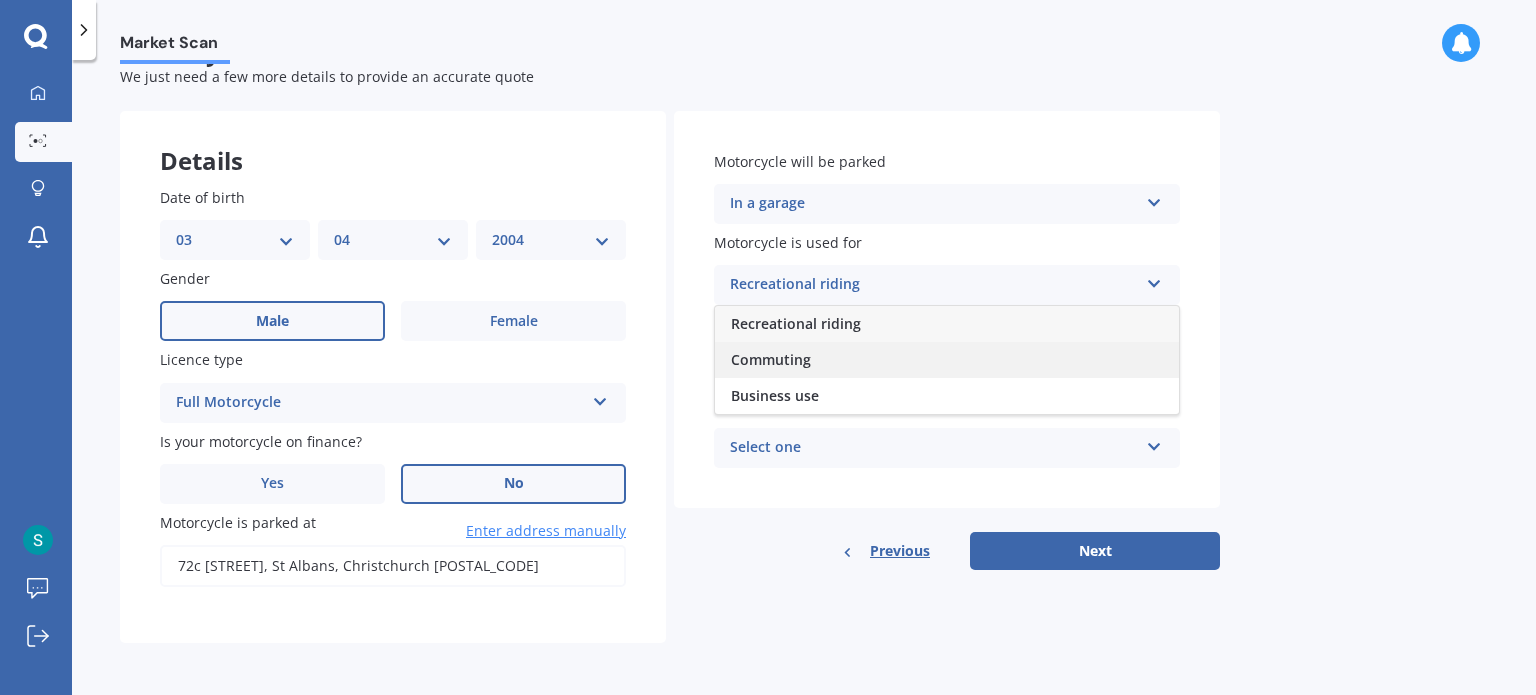 click on "Commuting" at bounding box center (947, 360) 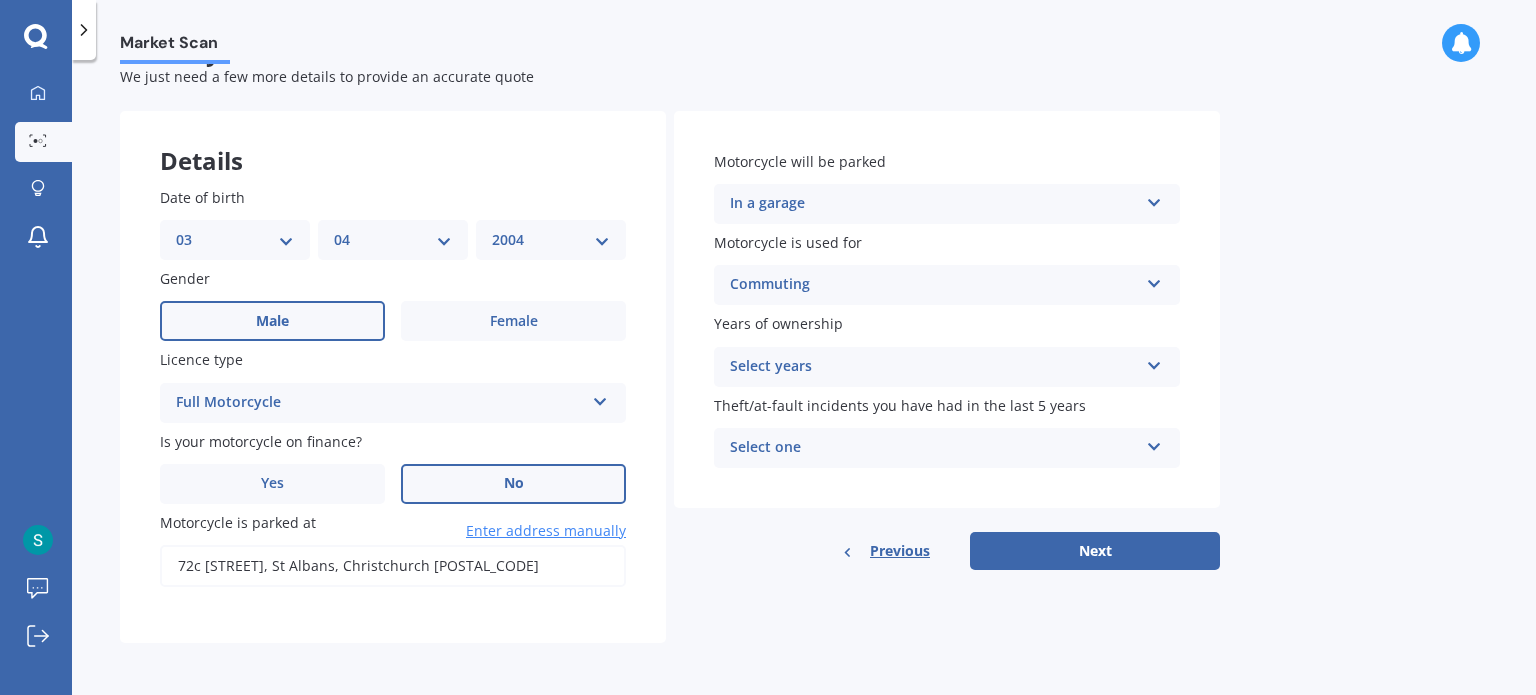 click on "Select years" at bounding box center (934, 367) 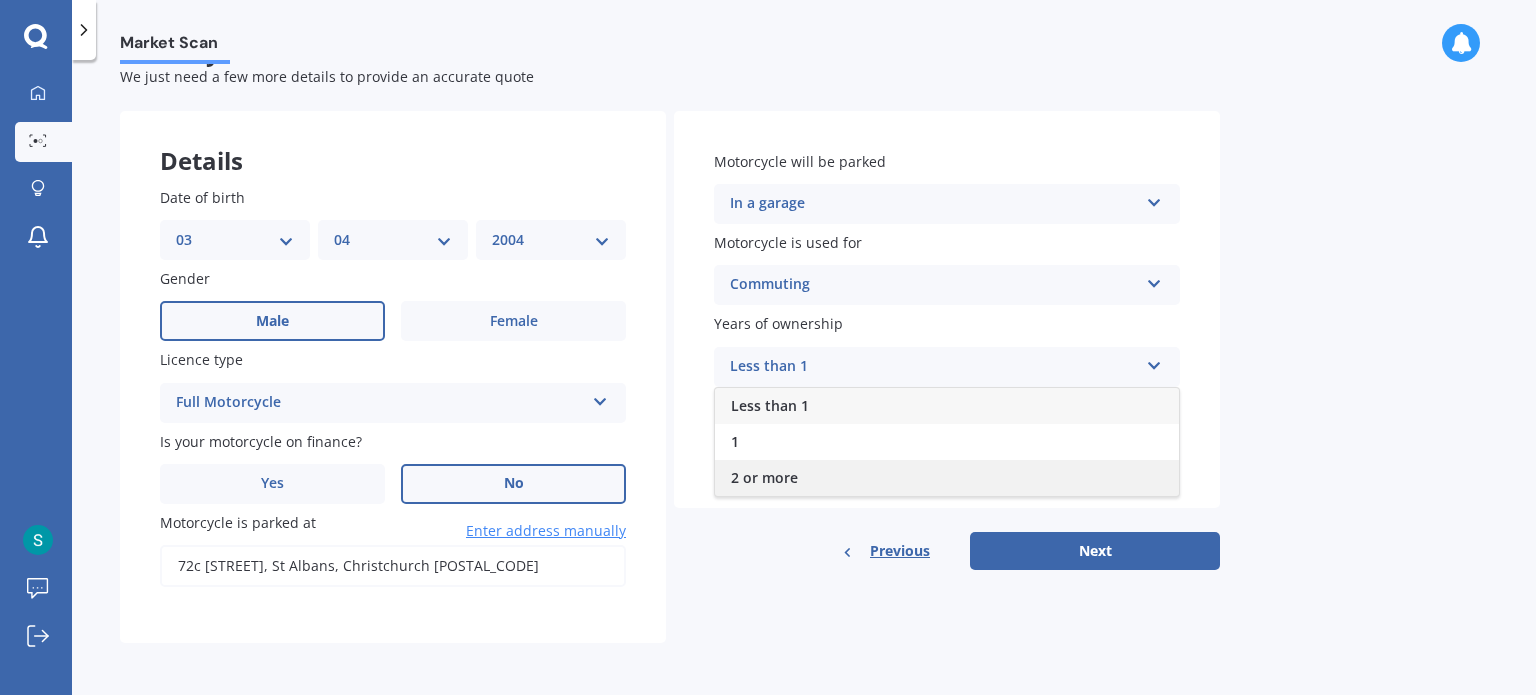 click on "2 or more" at bounding box center [770, 405] 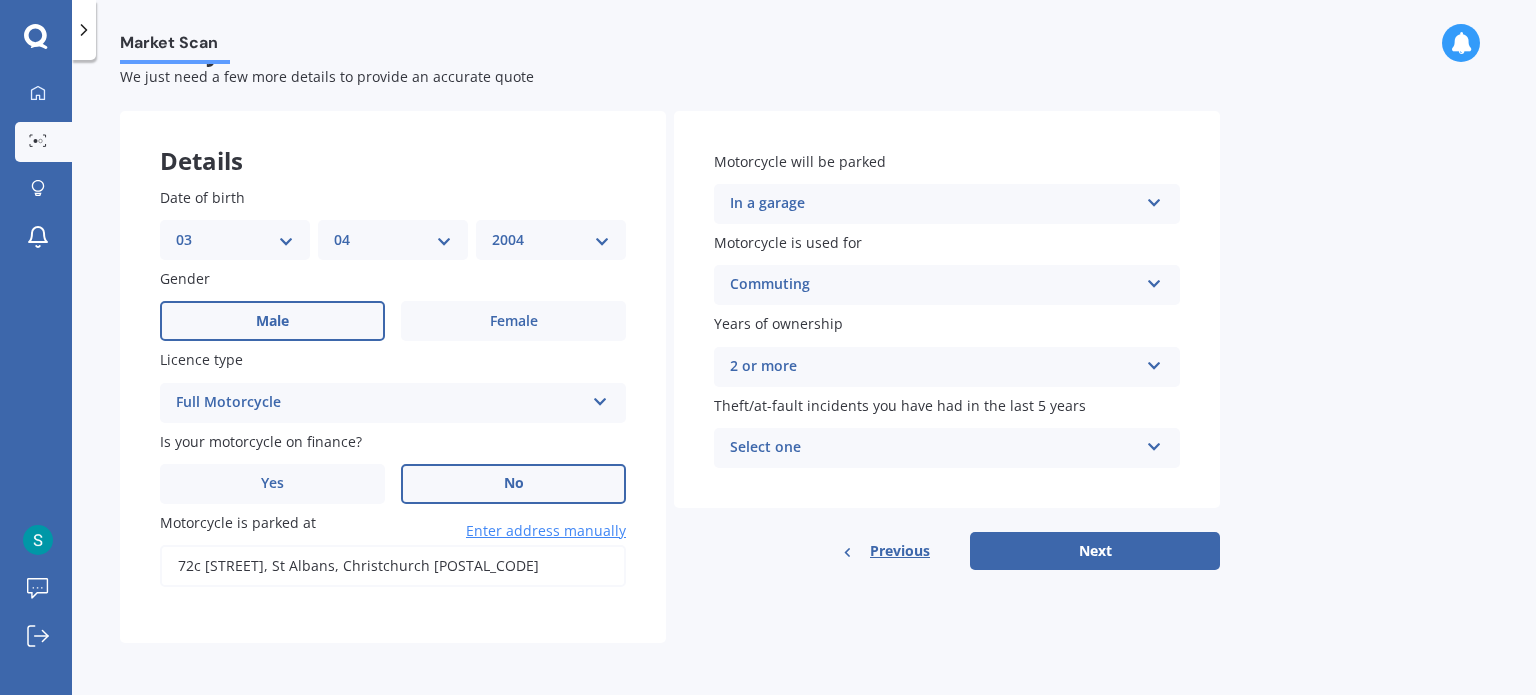click on "Select one" at bounding box center [934, 448] 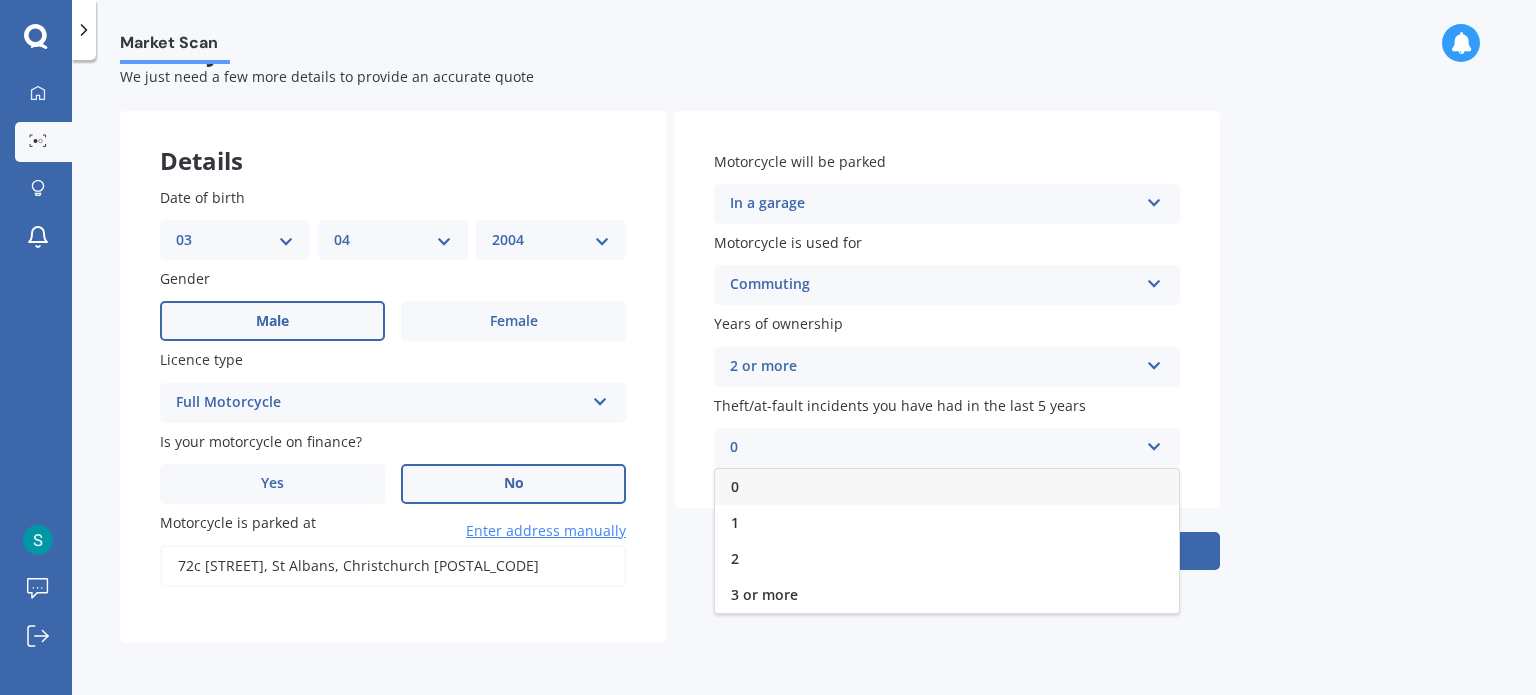 click on "0" at bounding box center (947, 487) 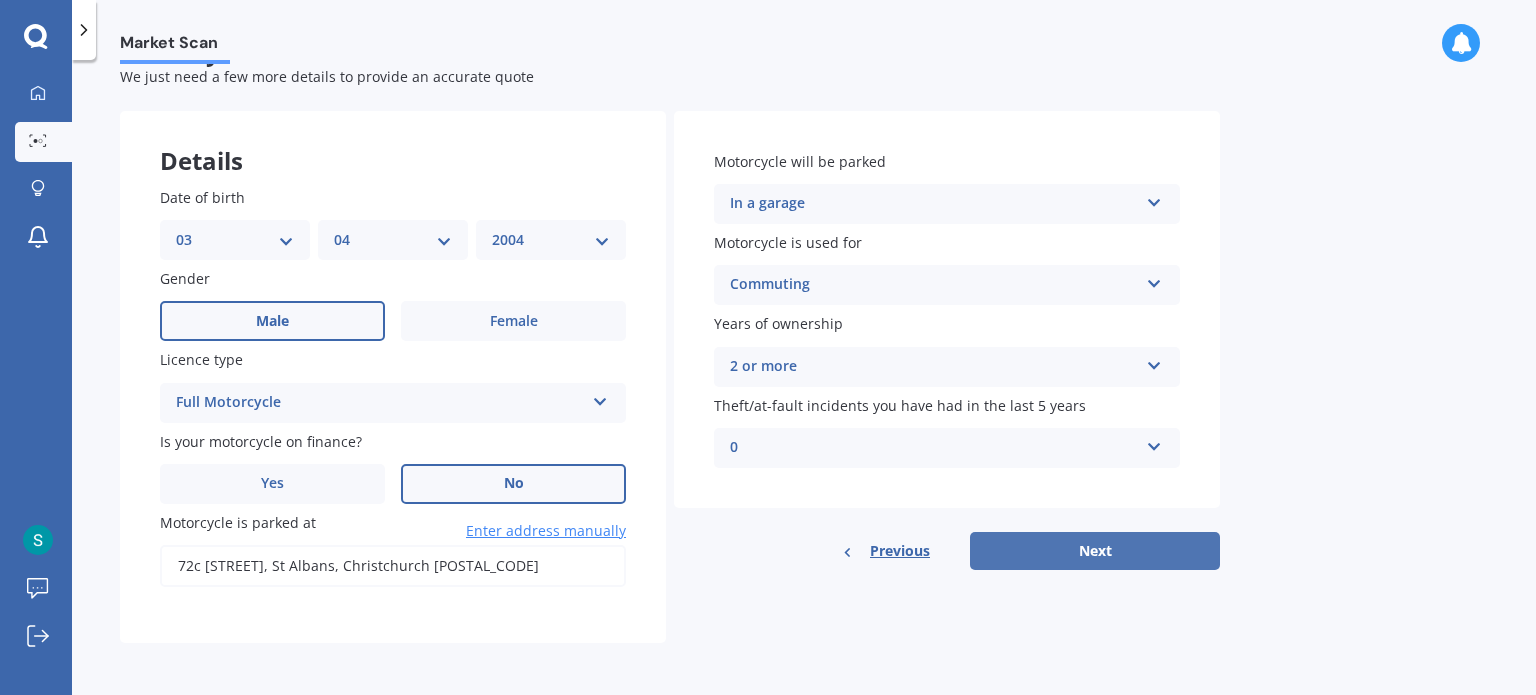 click on "Next" at bounding box center (1095, 551) 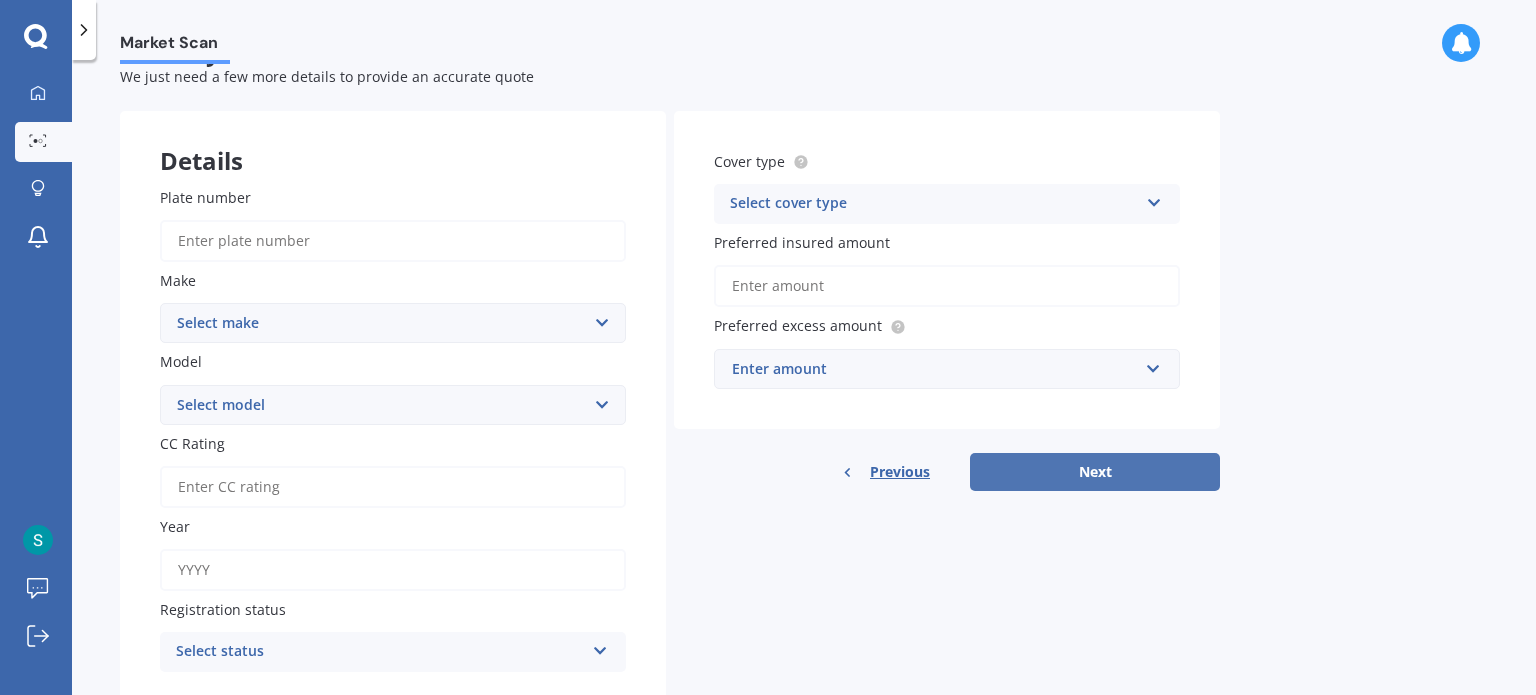 scroll, scrollTop: 0, scrollLeft: 0, axis: both 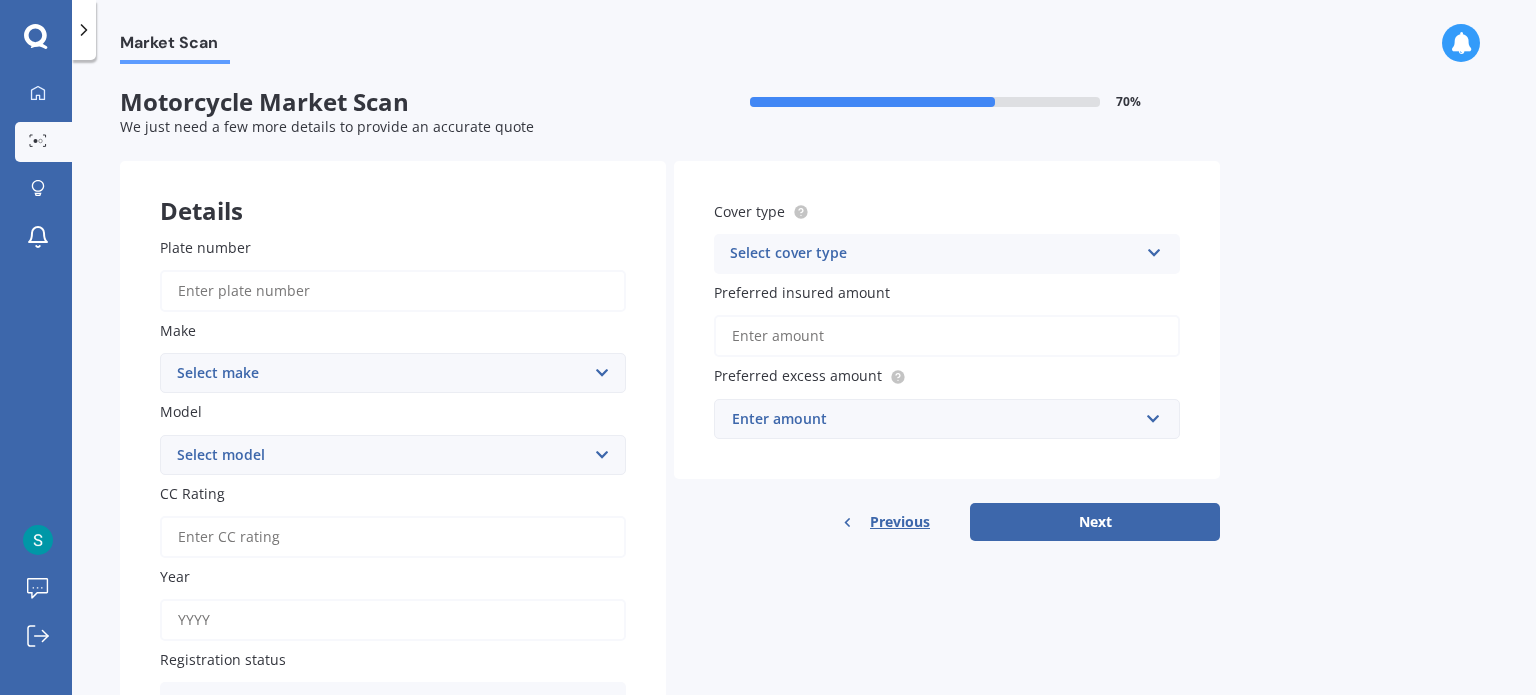 click on "Plate number" at bounding box center (393, 291) 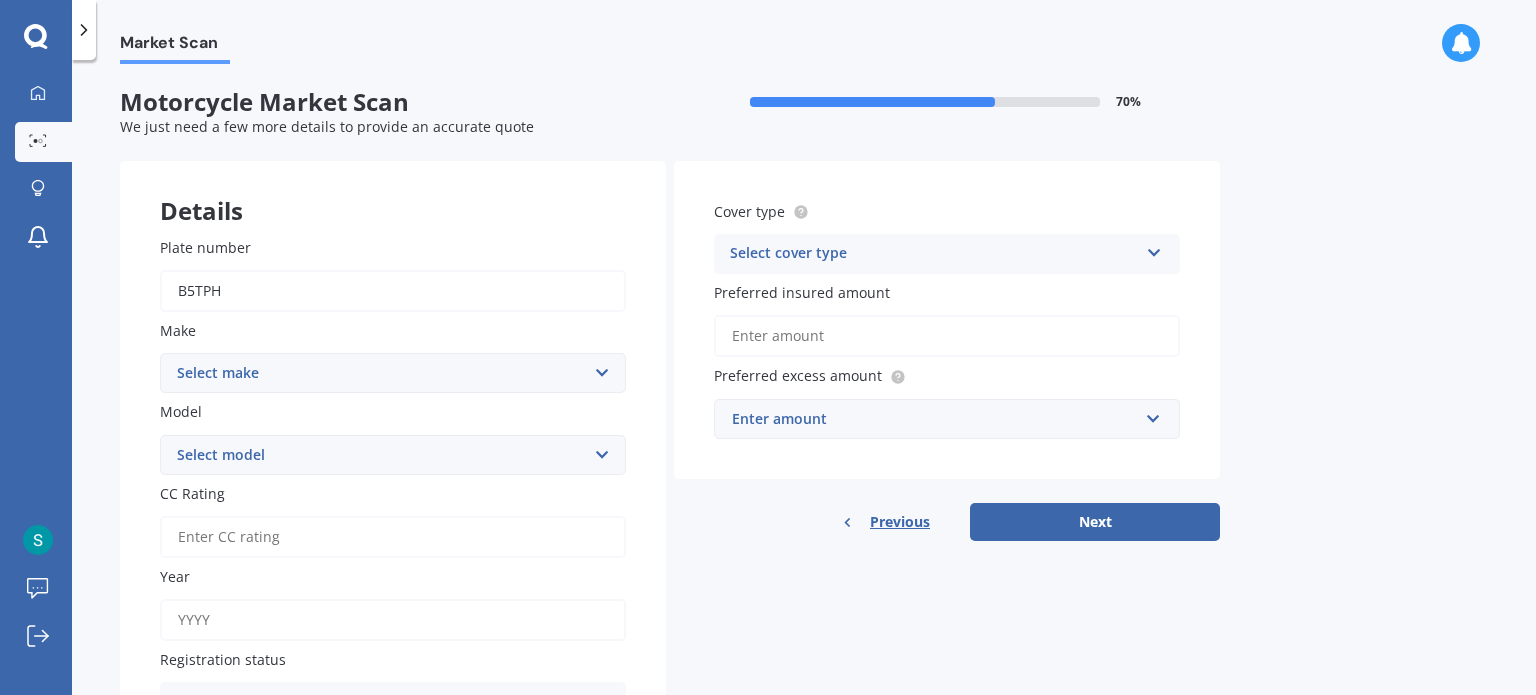 type on "b5tph" 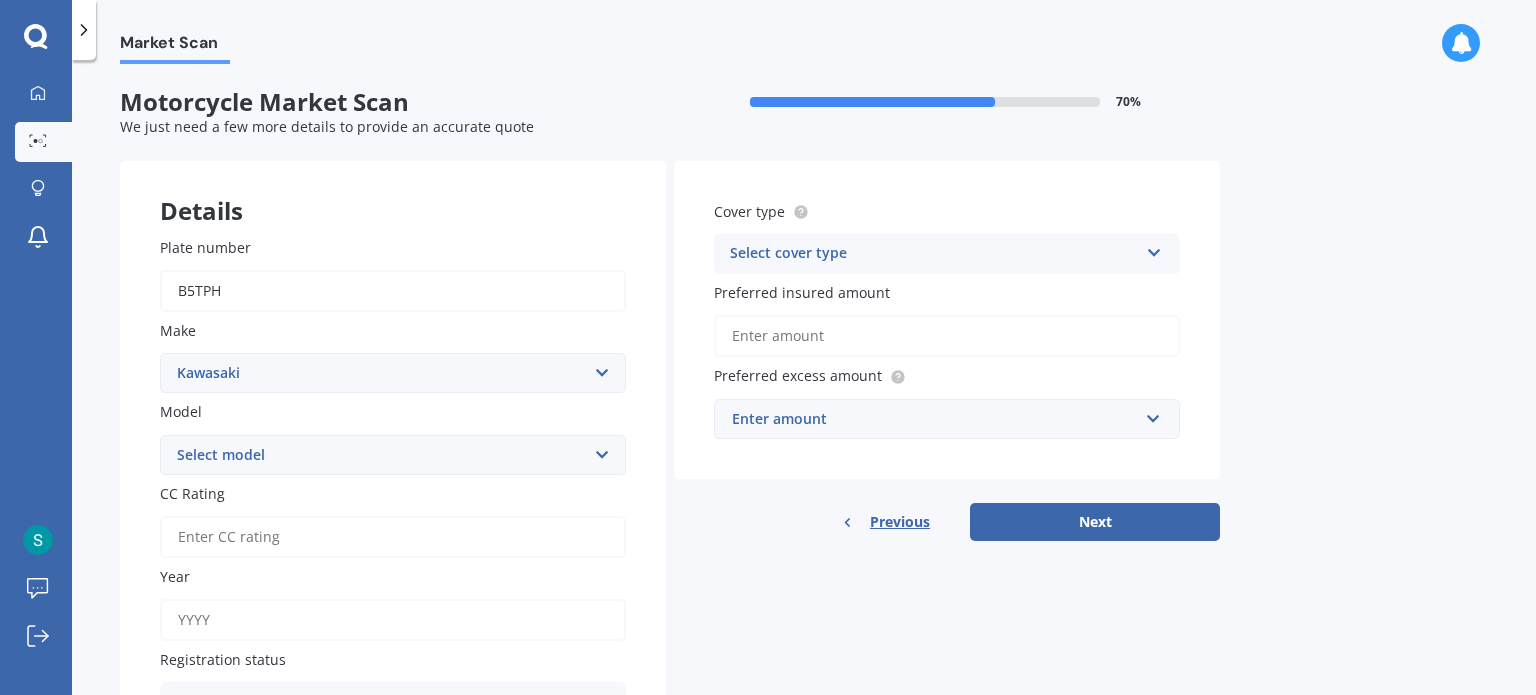 click on "Select make Ace Adly Aeon AJP American Iron Horse Aprilia Arrow Baotian Benda Benelli Beta Big Bear Big Dog Bimota BMW BSA Buell Bug Cagiva Can-Am Capri CCM CF Moto CINECO CMG Cnell Confederate CPI Daelim Dnepr Ducati EBR Ego Energica Euro Euro Rider Fonzarelli Forza Frankenstein FTN MOTION Futong FX Garelli Gas Gas Gas Geely Giantco Gilera Hanway Haojue Harley Davidson Honda Honda-Montesa Horwin Husaberg Husqvarna Hyosung Indian Italjet Jawa Jmstar Johnny Pag Jonway Jotagas Kawasaki Keeway Kinetic KTM Kubota Kymco Lambretta Lifan Lintex LML LVVTA Megelli Meiduo Metrakit Moto Moto Guzzi Moto Morini Motofino Motus MV Agusta MV Augusta MZ Niu Norton Other Over Peugeot PGO Piaggio Pitster Pro Polaris Pro Street Regal Raptor Rewaco Royal Enfield Sachs Scomadi Scorpa SEVG Shenke Sherco Skyteam Solana STARK Surron Suzuki Swift SWM SYM Talaria Taotao TGB Thumpstar Thunder Mountain Titan TM TNT Torino Torrot Triton Triumph Turbho Ubco Ural Urban V Moto Vectrix Vertigo Vespa Victory Viper Voxan Yadea Yamaha Yiben Zero" at bounding box center [393, 373] 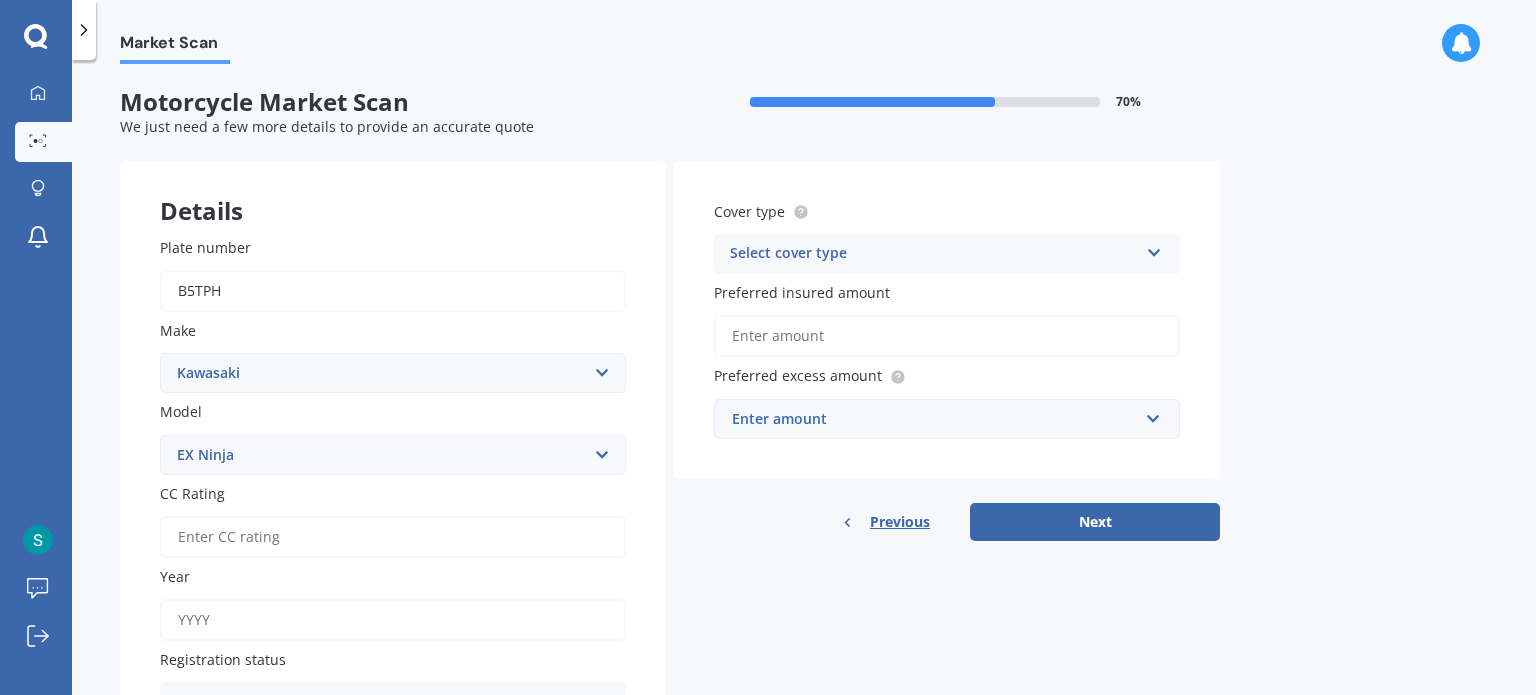 click on "Select model Balius BJ Estrella Brute Force Concours 1000 Concours 1400 D-Tracker EJ EL Eliminator EN EN Vulcan Cafe EN Vulcan S EN Vulcan S LAMS ER ER-F ER-FL ER-NL ERS-NL EX Ninja GPX GPX Ninja GPZ GT H2 SX H2/H2R J KAF KDX KFX KL Sherpa KL Stockman KLE KLF KLR KLX KLX-R KR KR-1 KVF KX KX-F KX-X KZ LTD LX Mule SC Stockman Teryx KRX Versys Versys LAMS Versys-X VN Mean Streak VN Nomad VN Voyager VN Vulcan VN Vulcan Drifter VN Vulcan Vaquero W Z Z H2 Z-L Z-R Z-RS Z-RS Cafe Z-RS SE Z-S Z-SX Zephyr ZL ZR ZR-B ZRX ZX Ninja ZX-25R ZX-4RR ZX-A ZX-B ZX-C ZXR Ninja ZZR" at bounding box center (393, 455) 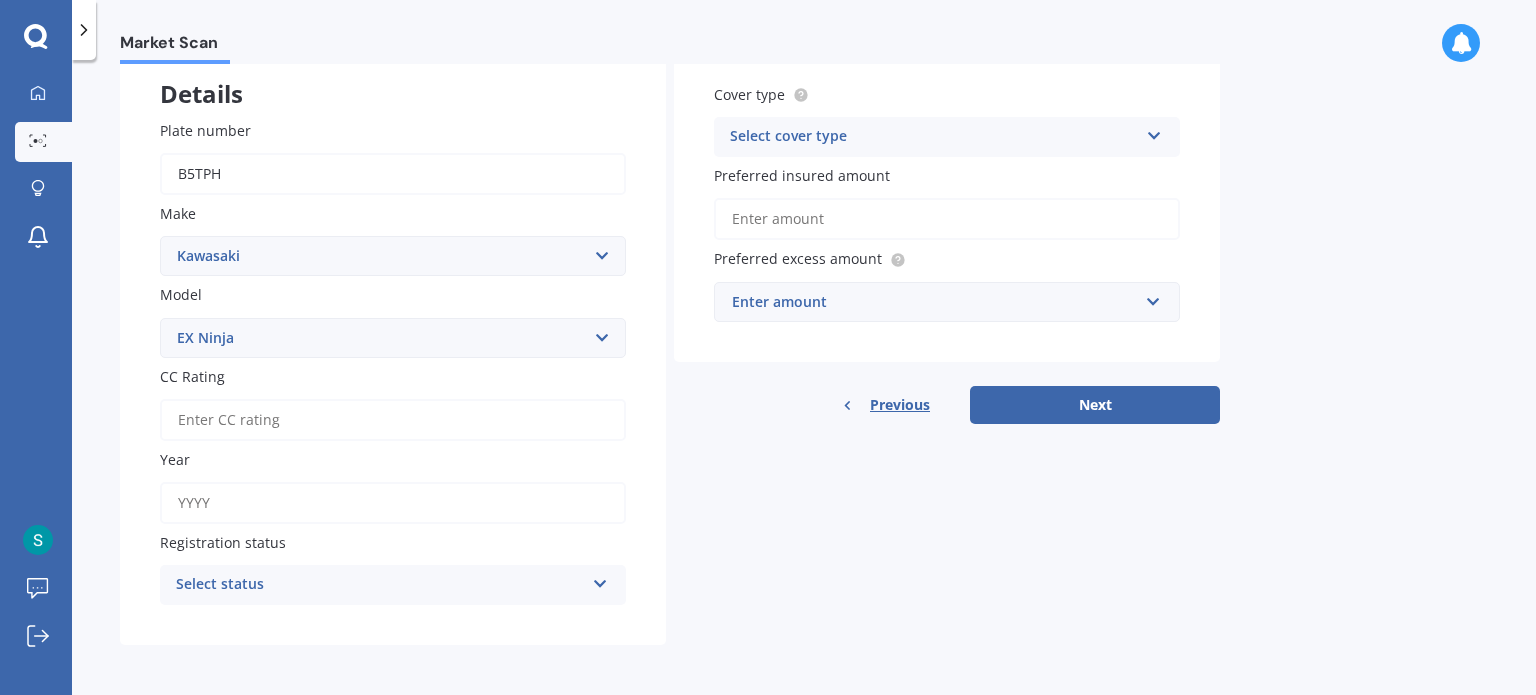 scroll, scrollTop: 117, scrollLeft: 0, axis: vertical 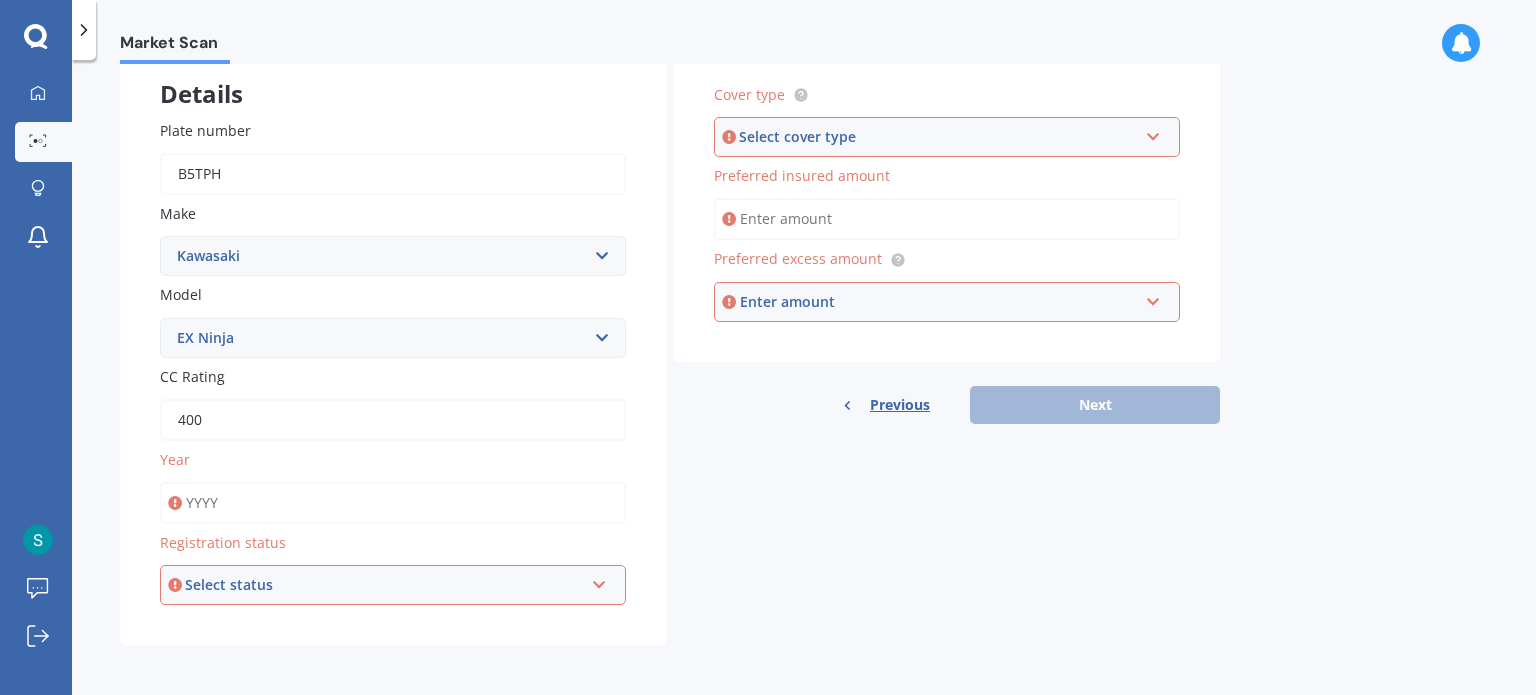 type on "400" 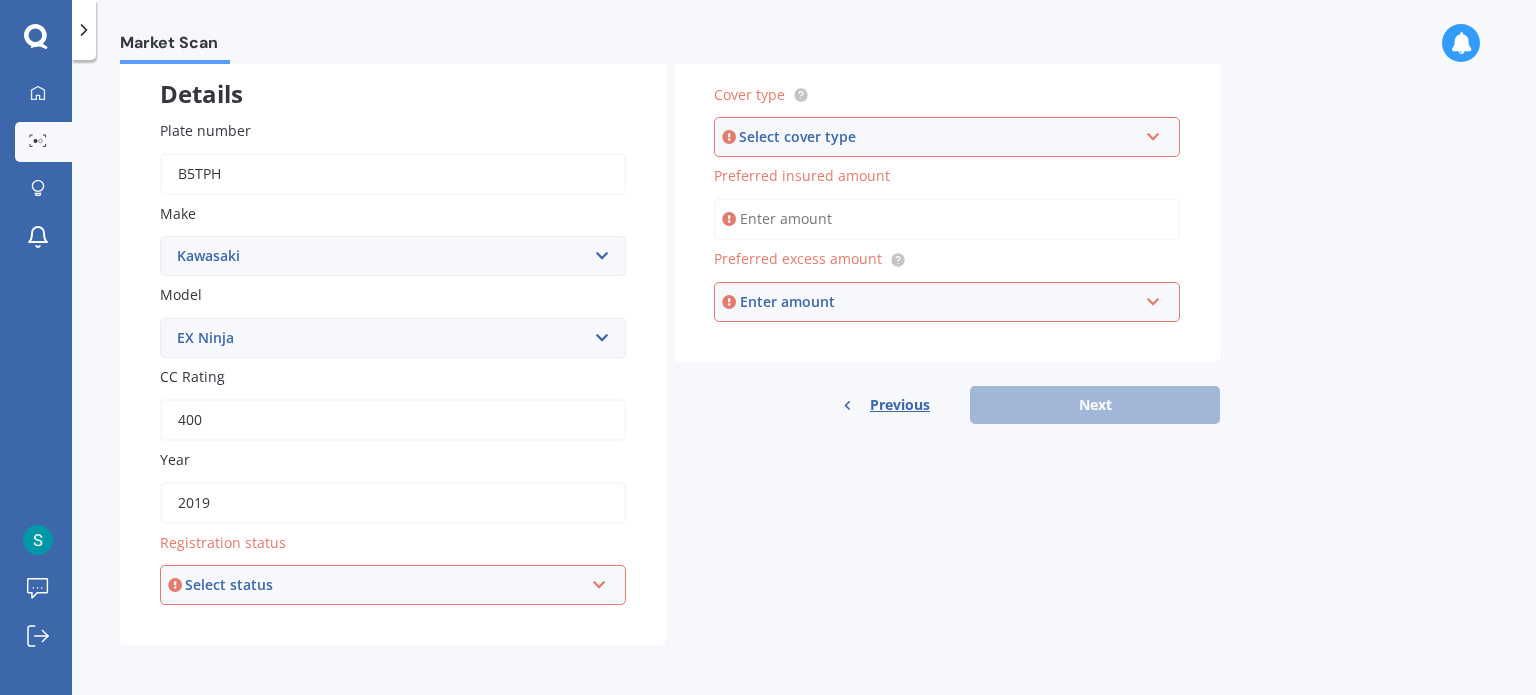 type on "2019" 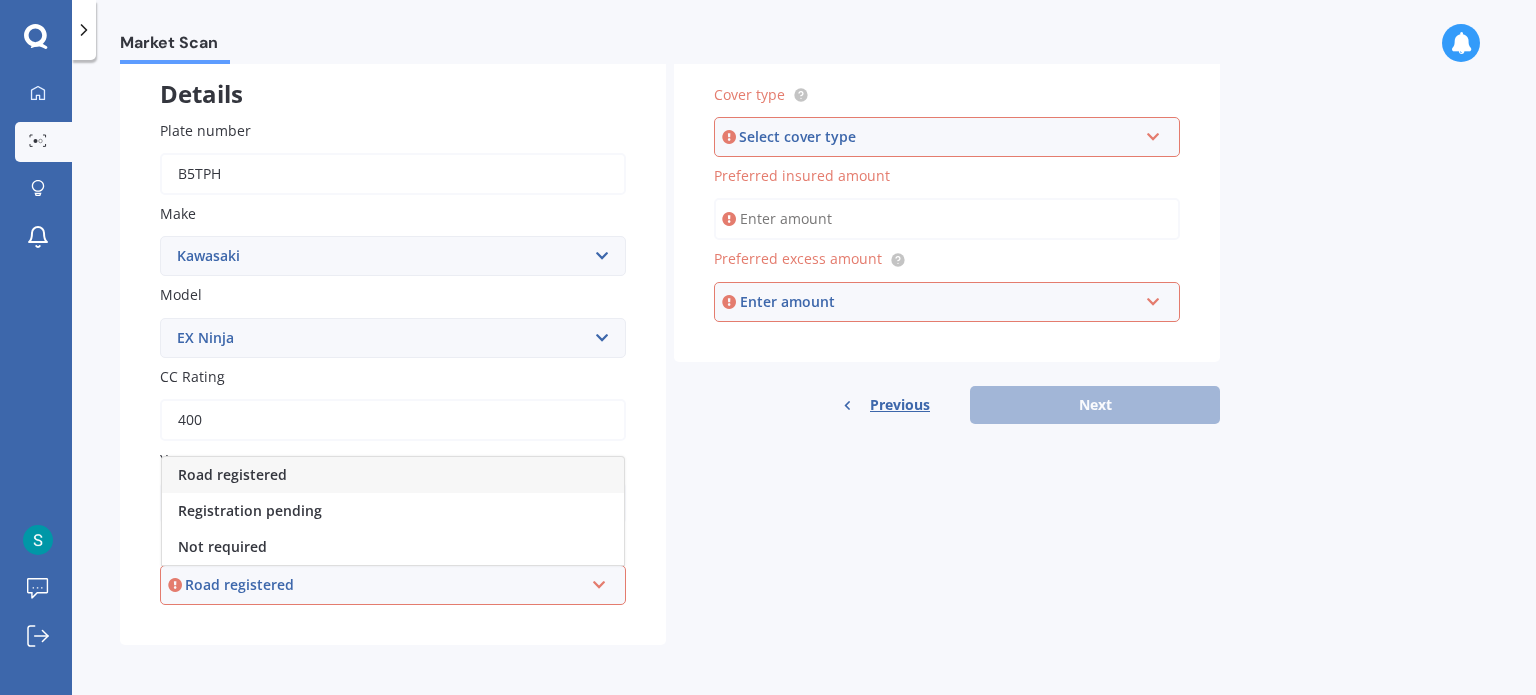 click on "Road registered" at bounding box center [393, 475] 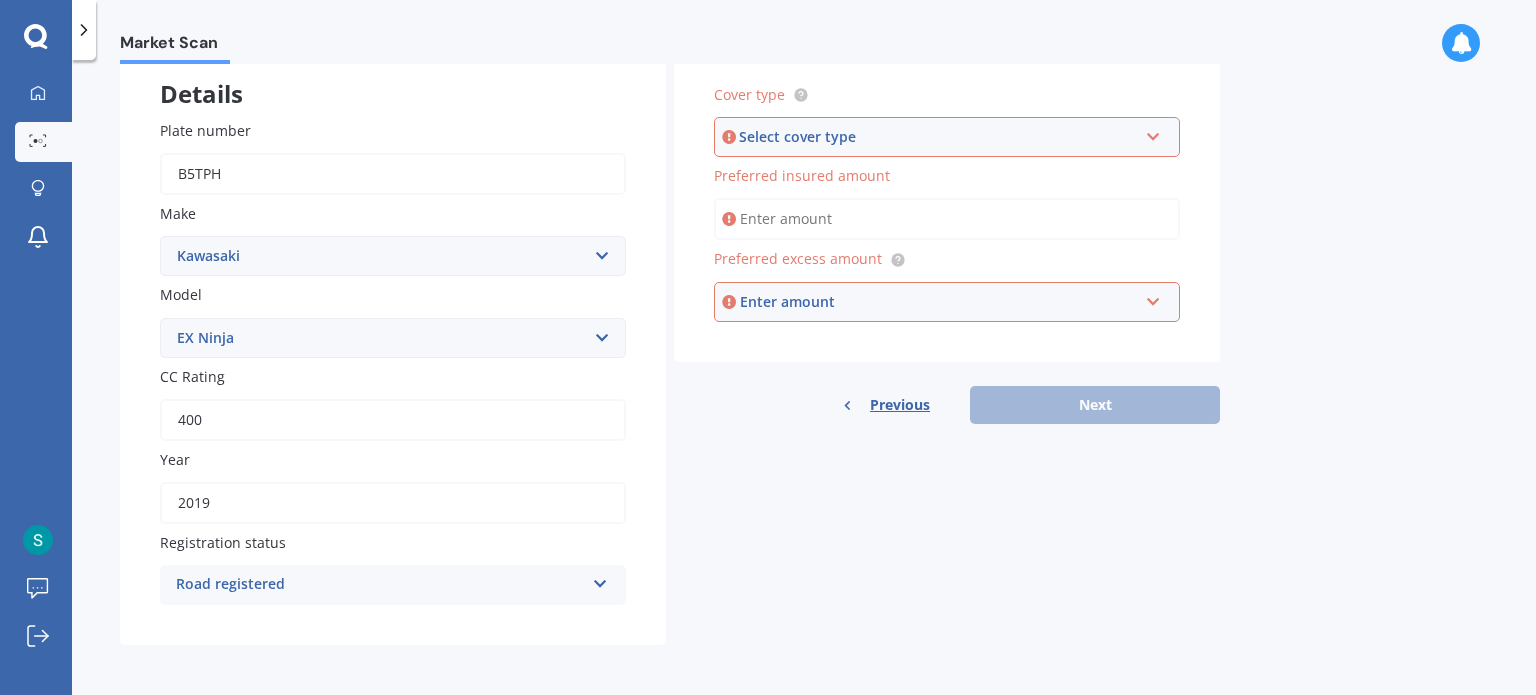 click on "Select cover type" at bounding box center [938, 137] 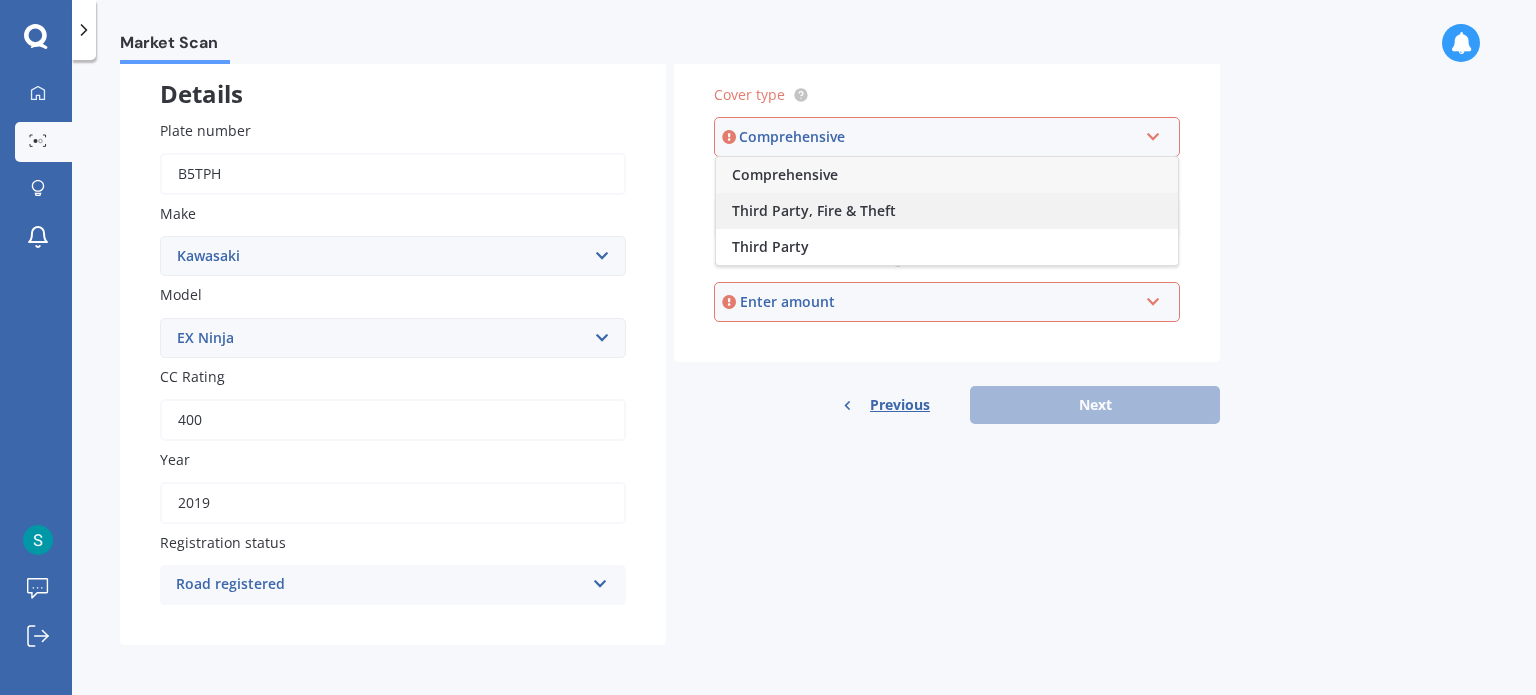click on "Third Party, Fire & Theft" at bounding box center [785, 174] 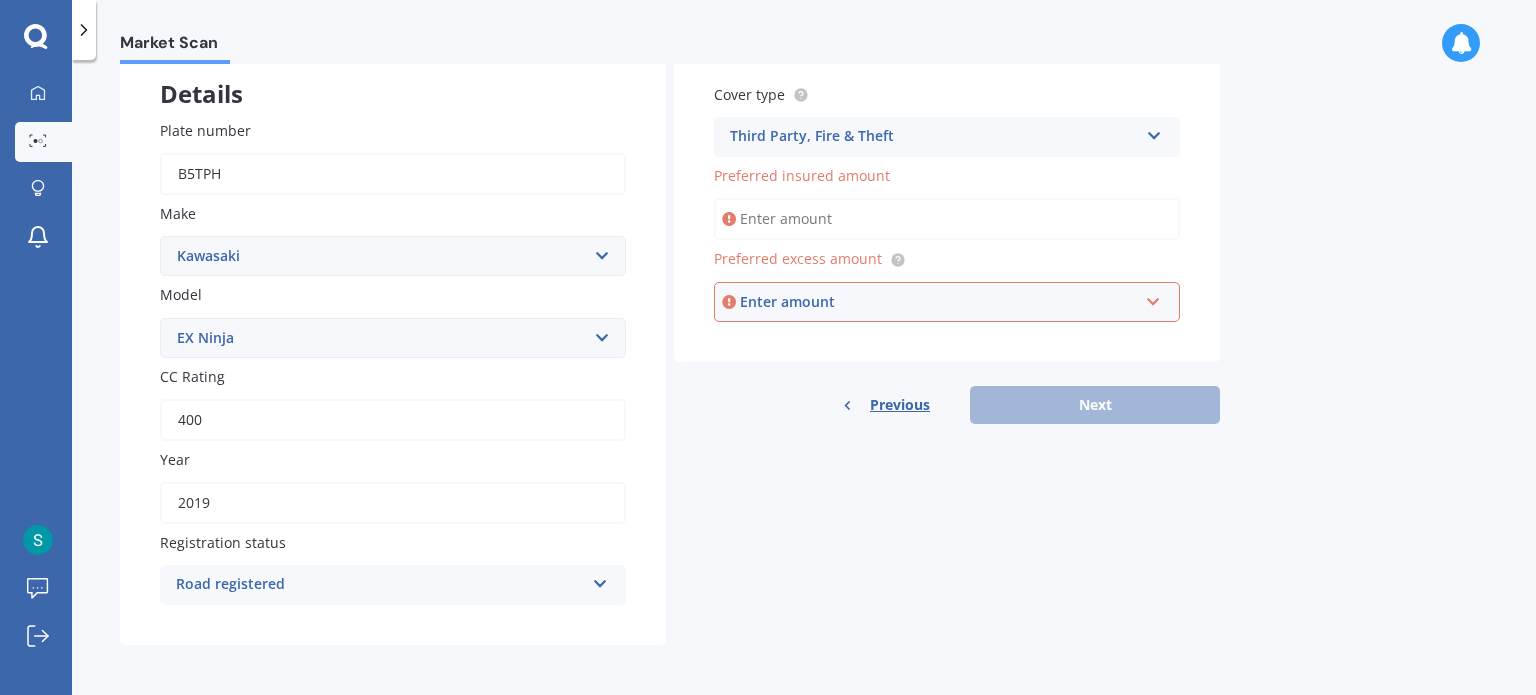 click on "Enter amount" at bounding box center (939, 302) 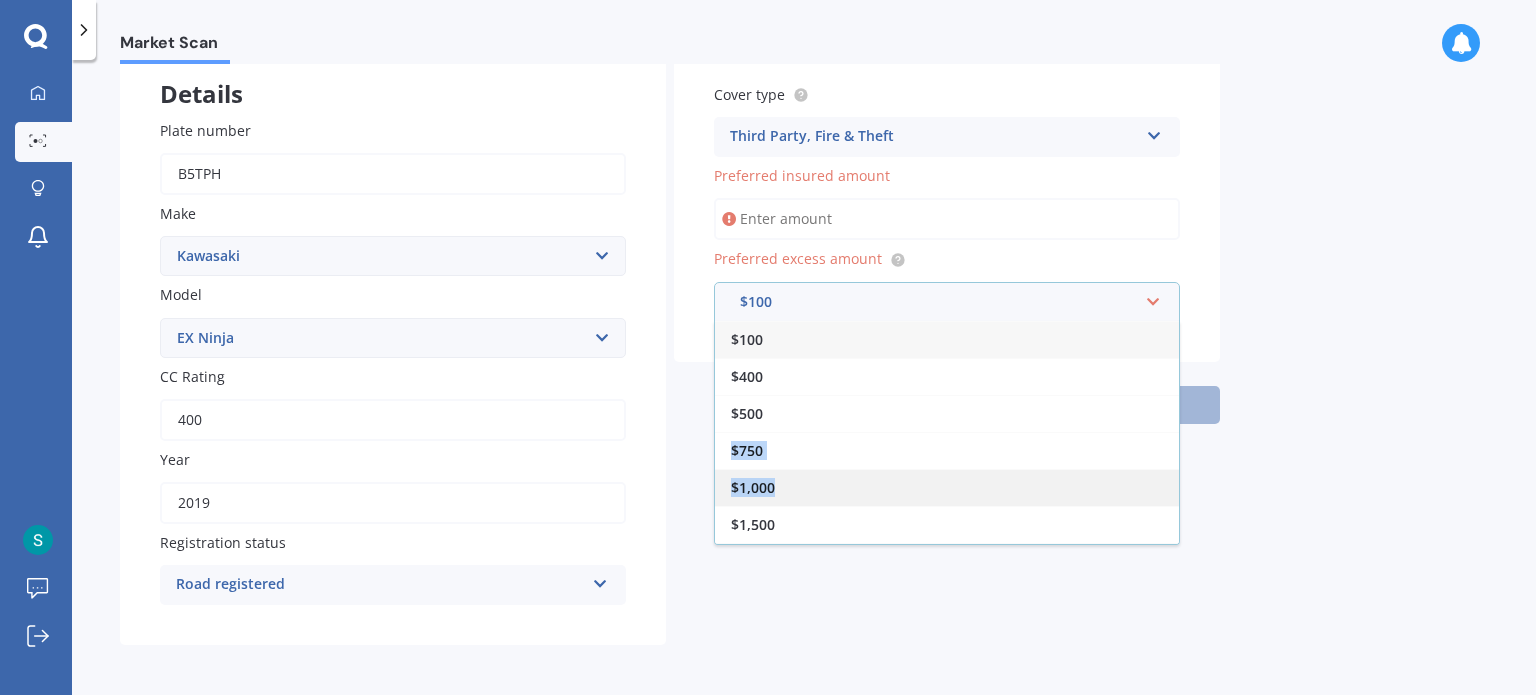 drag, startPoint x: 817, startPoint y: 409, endPoint x: 804, endPoint y: 474, distance: 66.287254 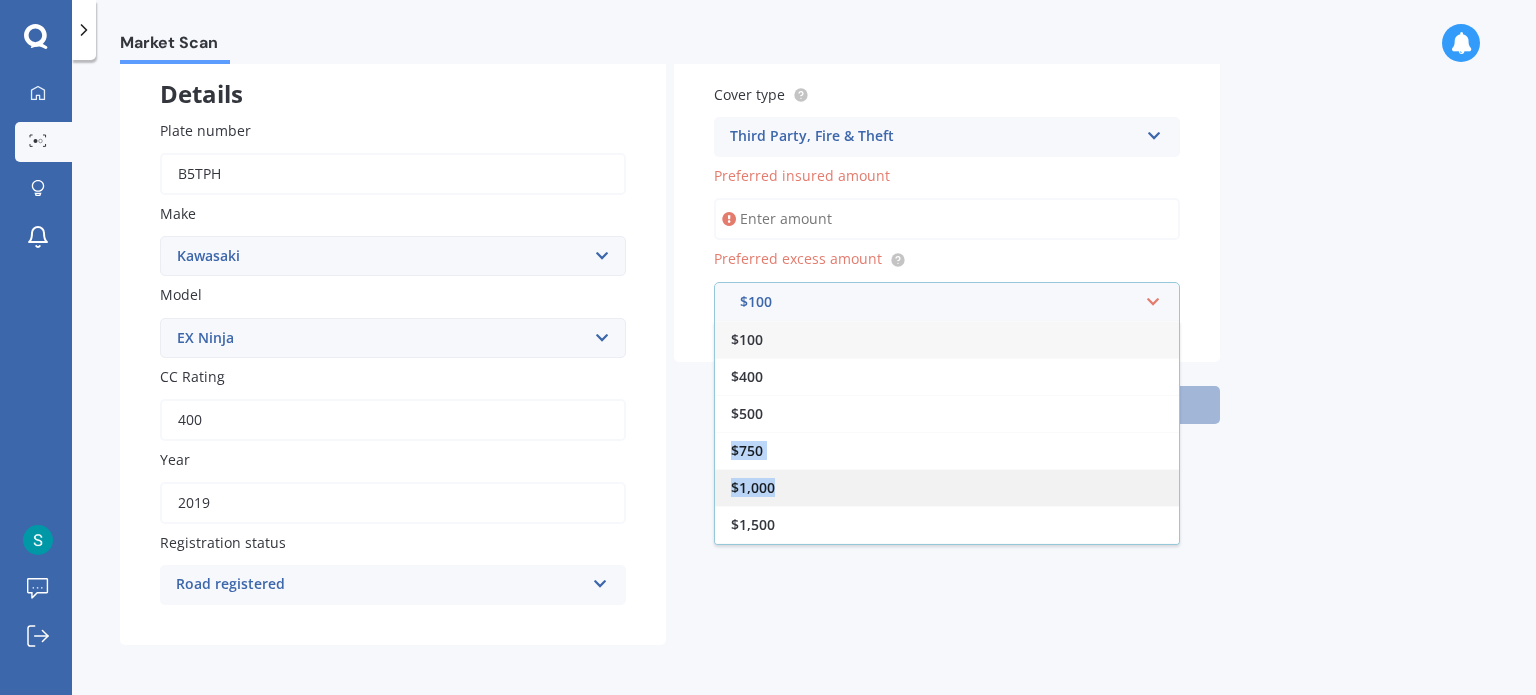 click on "$100 $400 $500 $750 $1,000 $1,500 $2,000" at bounding box center [947, 433] 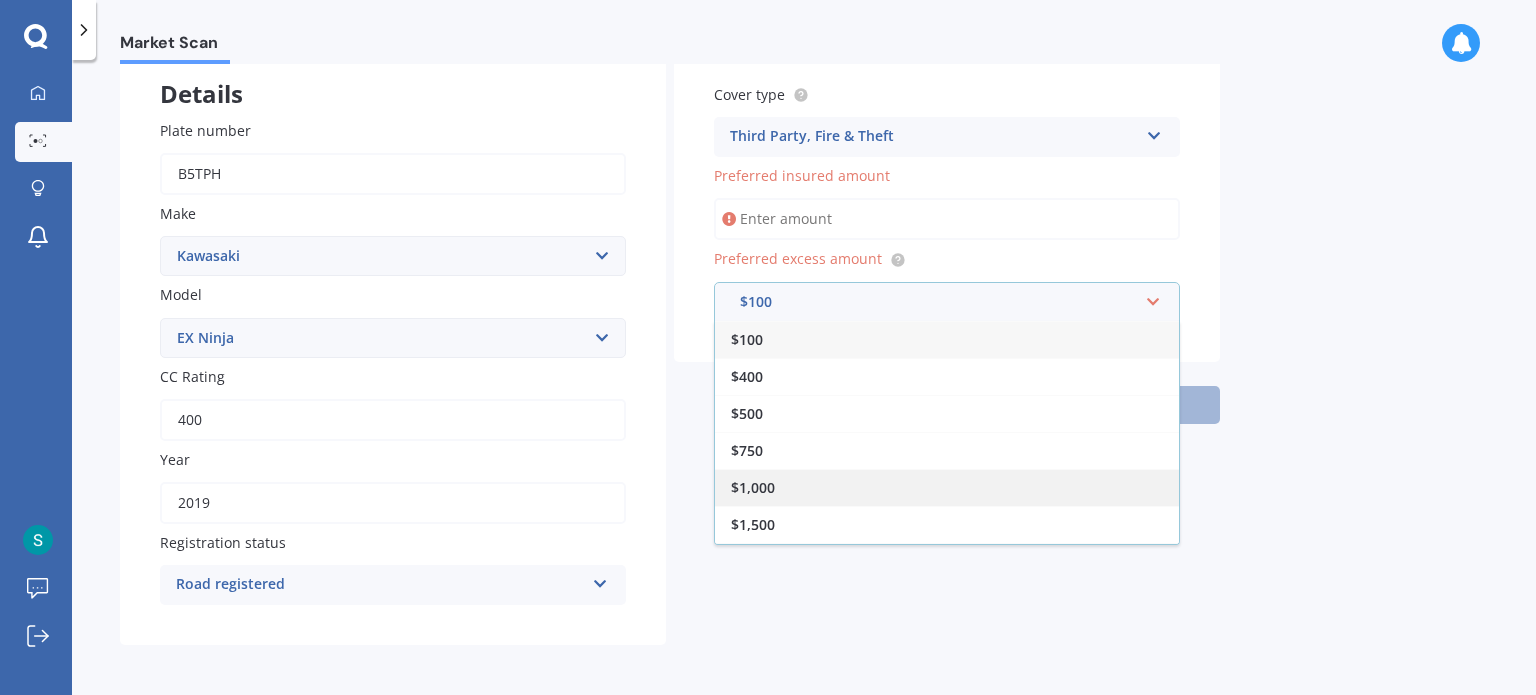 click on "$1,000" at bounding box center [947, 487] 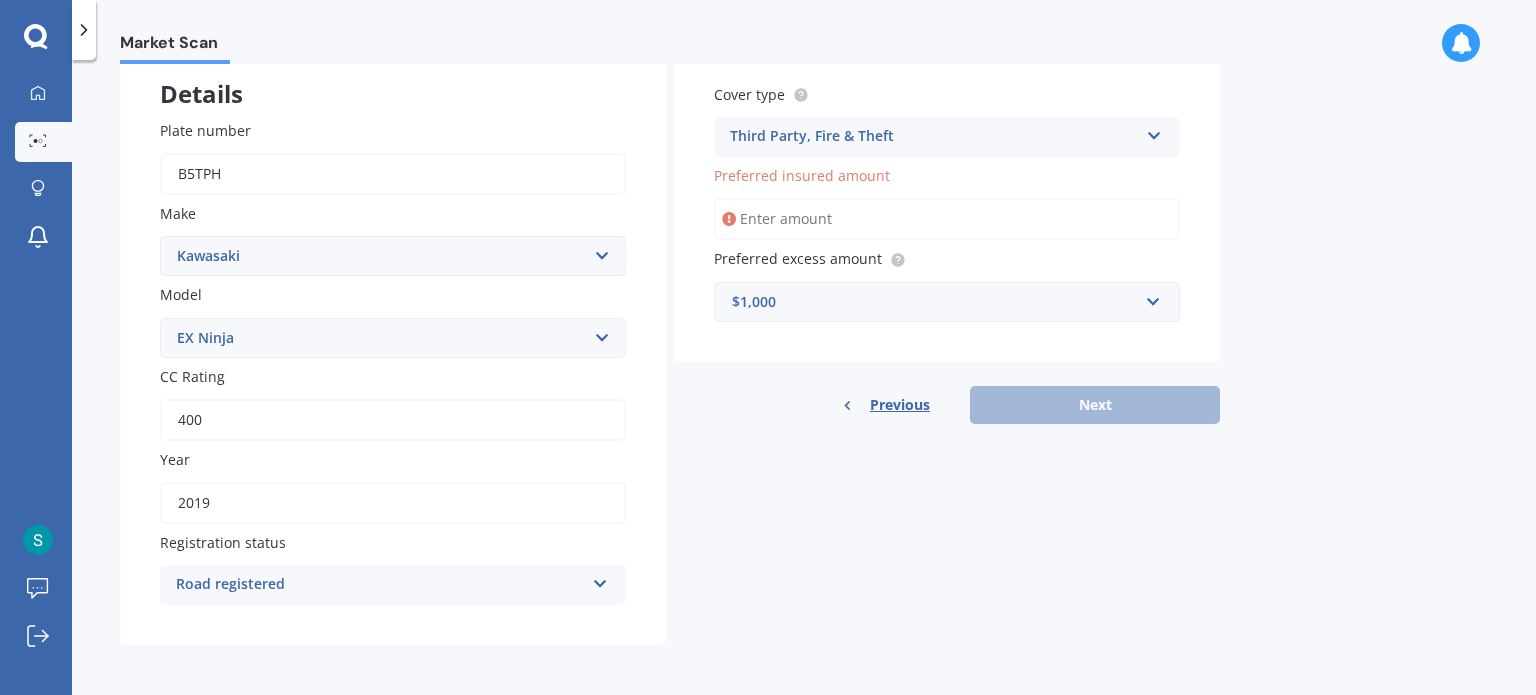 click on "Preferred insured amount" at bounding box center [947, 219] 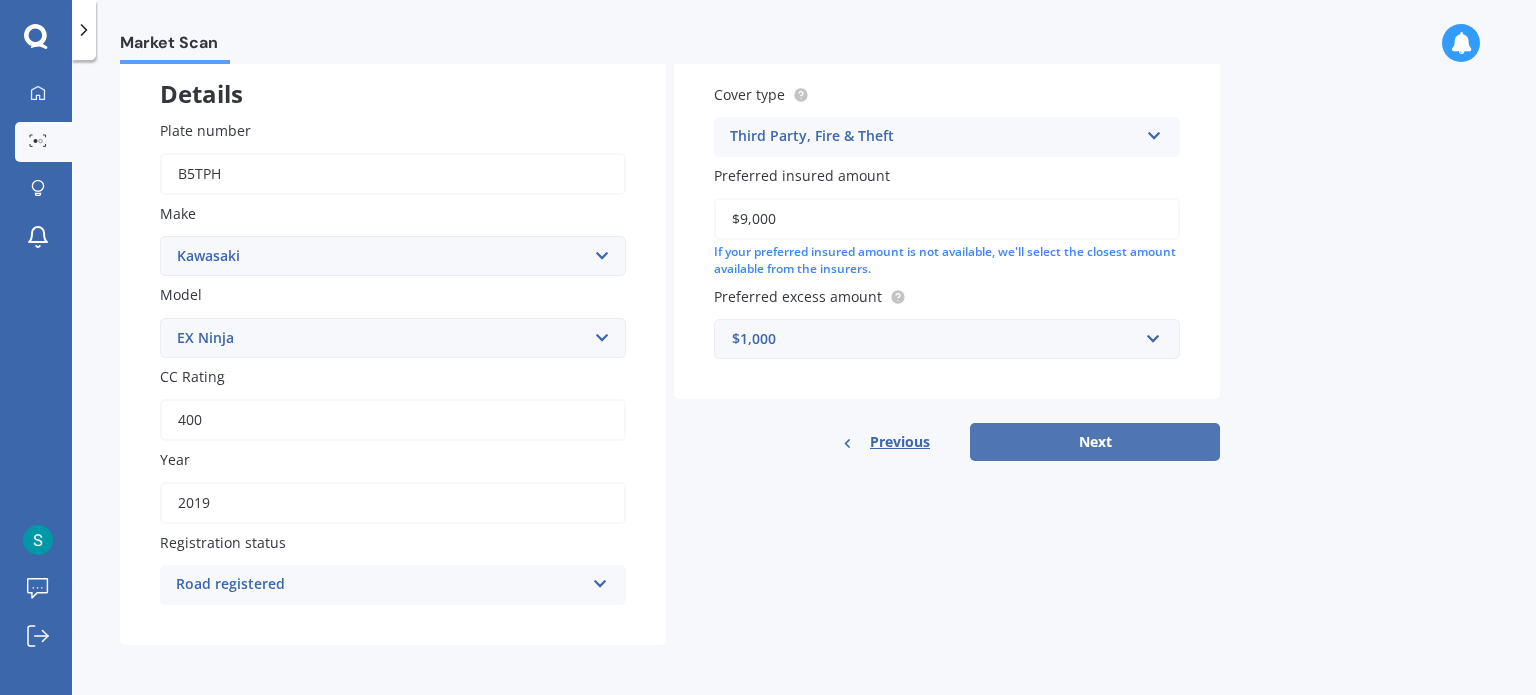 type on "$9,000" 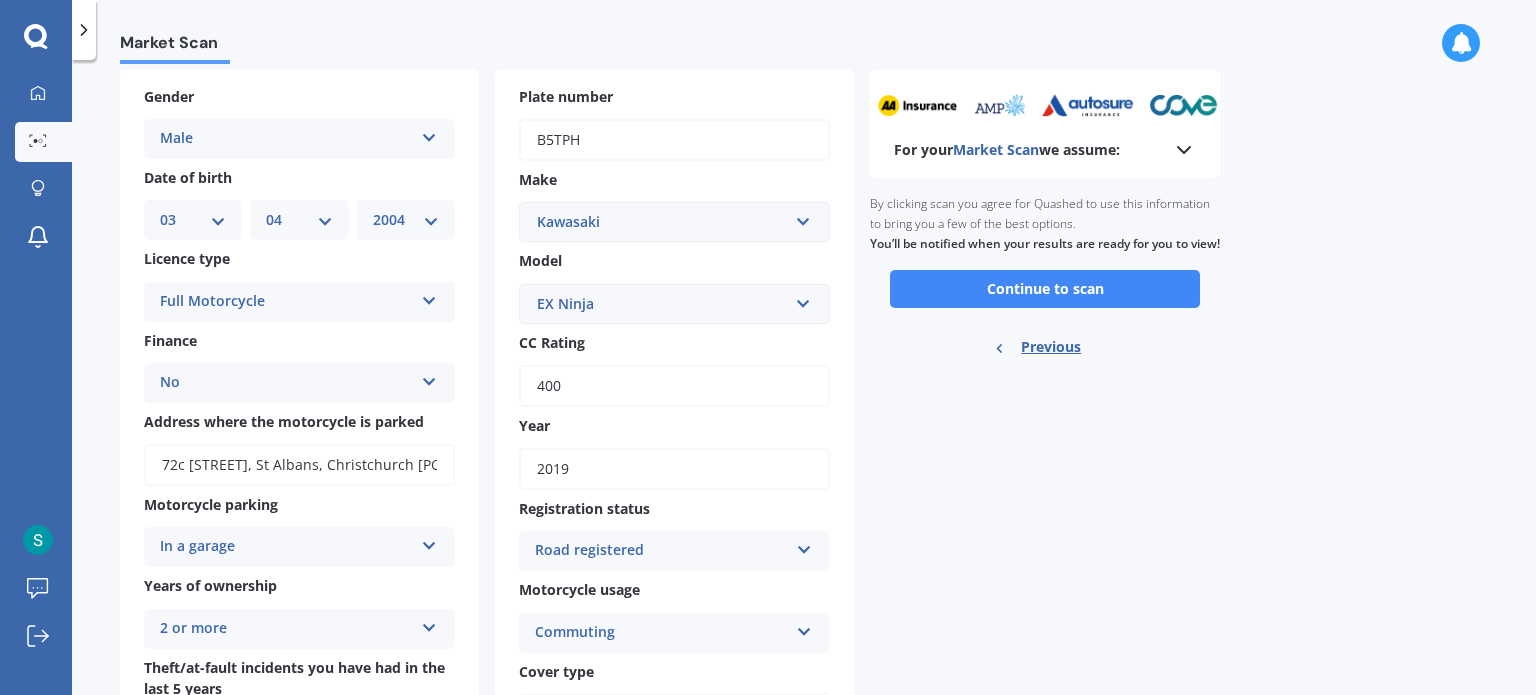 scroll, scrollTop: 0, scrollLeft: 0, axis: both 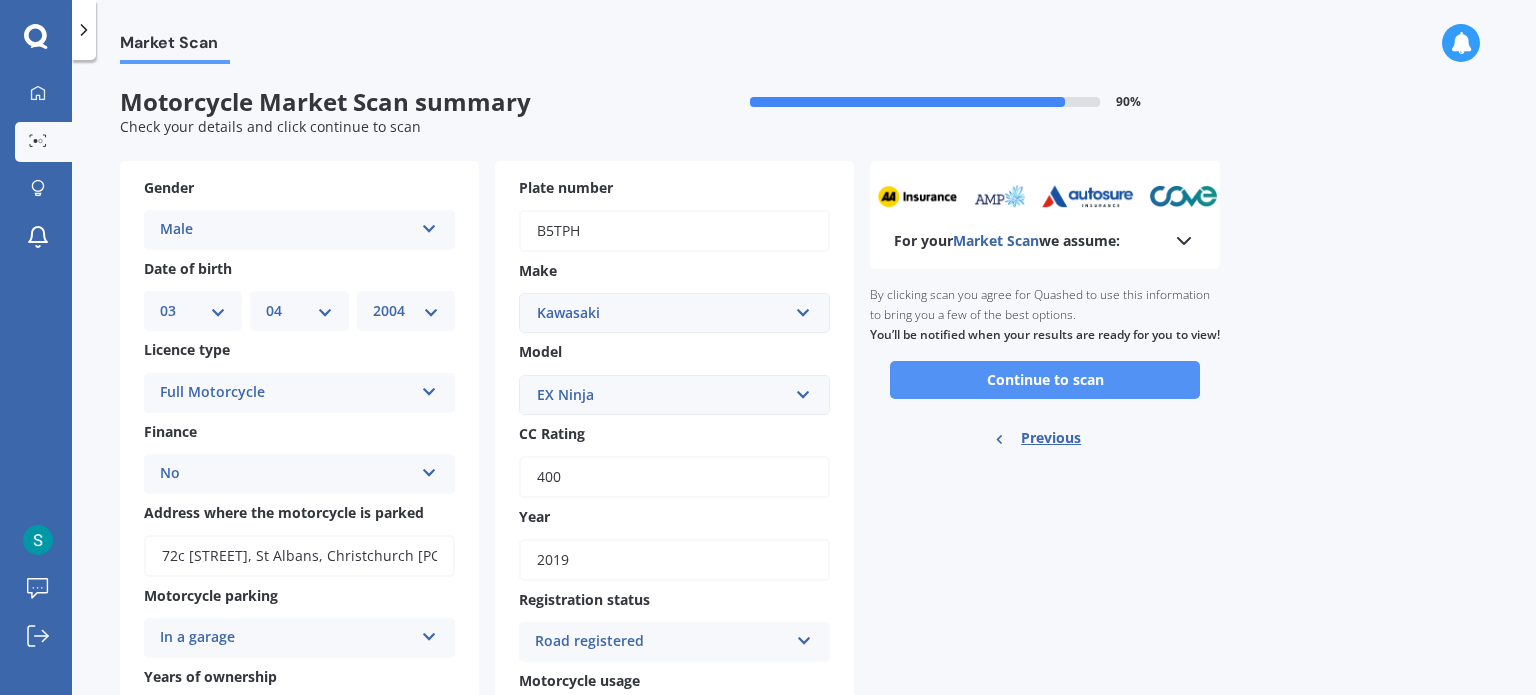 click on "Continue to scan" at bounding box center (1045, 380) 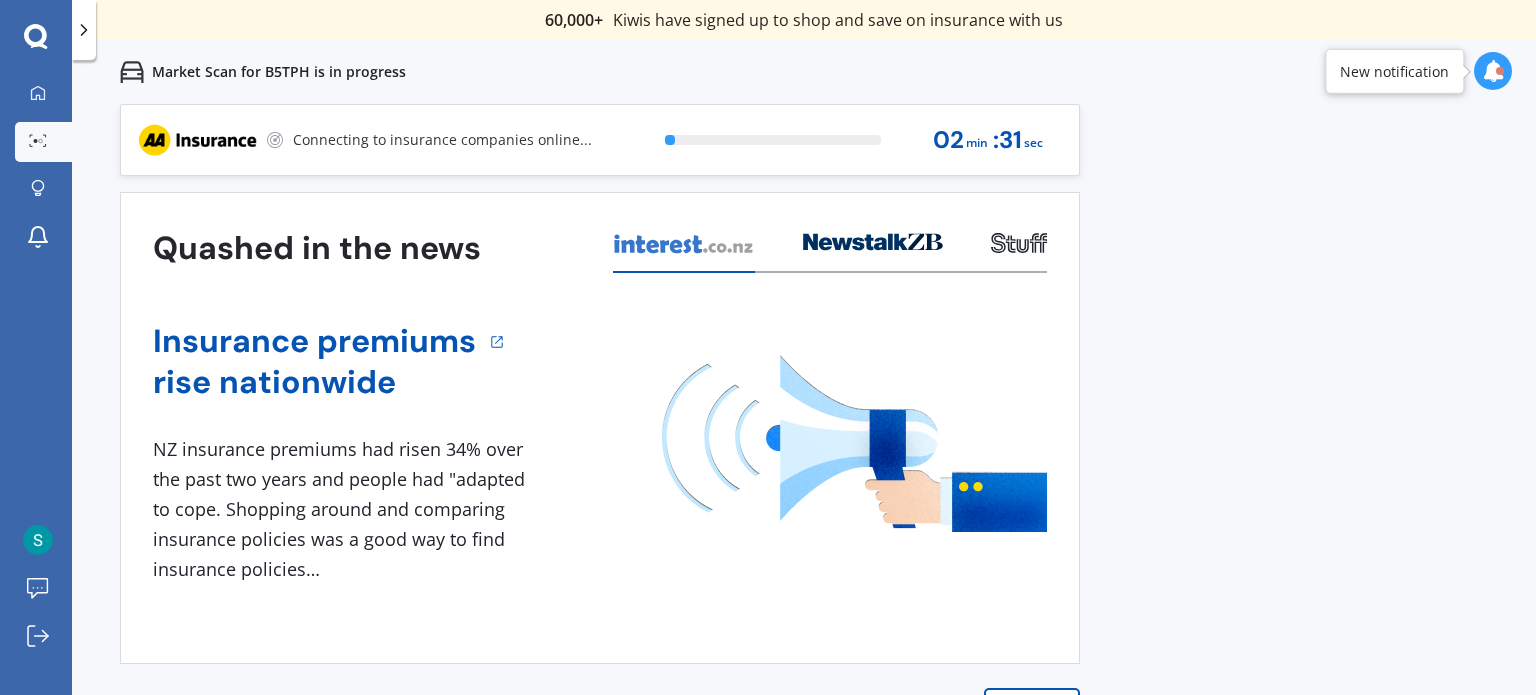 scroll, scrollTop: 28, scrollLeft: 0, axis: vertical 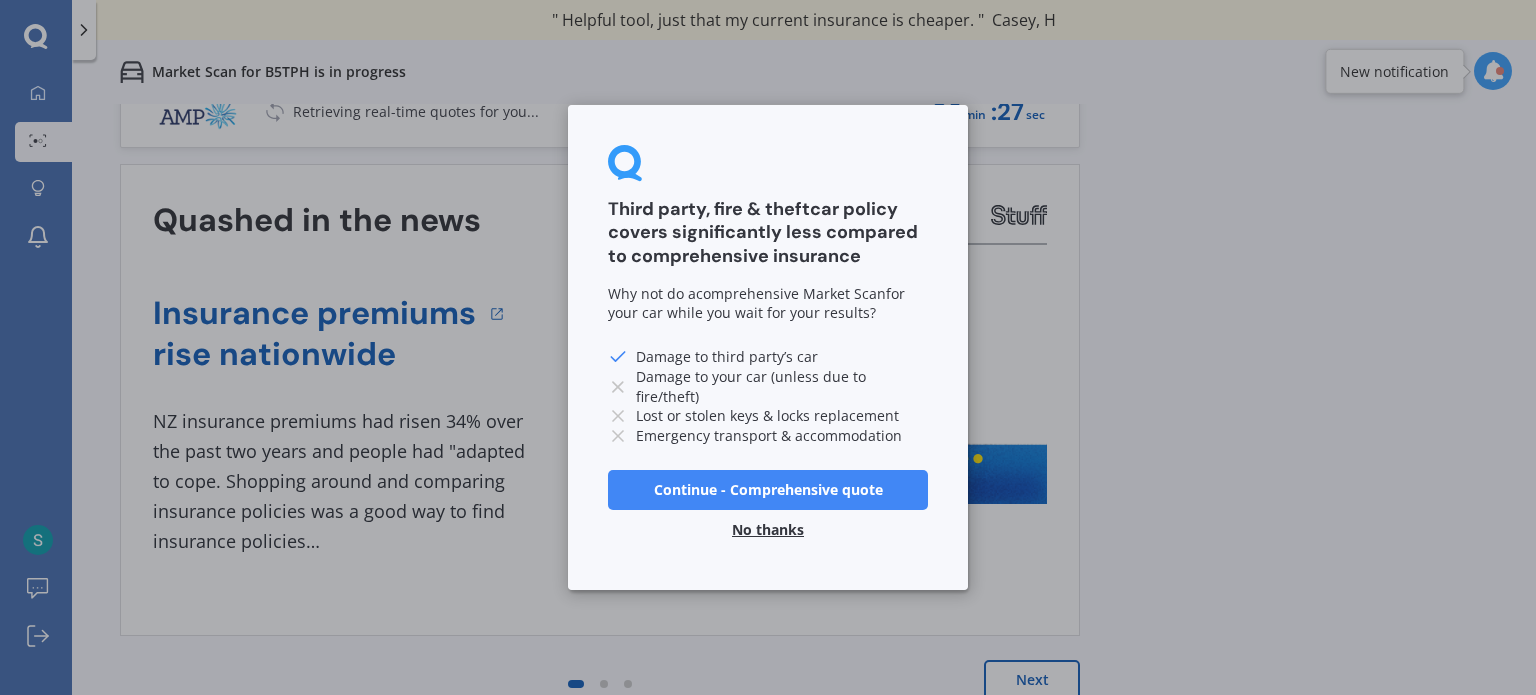 click on "Continue - Comprehensive quote" at bounding box center [768, 490] 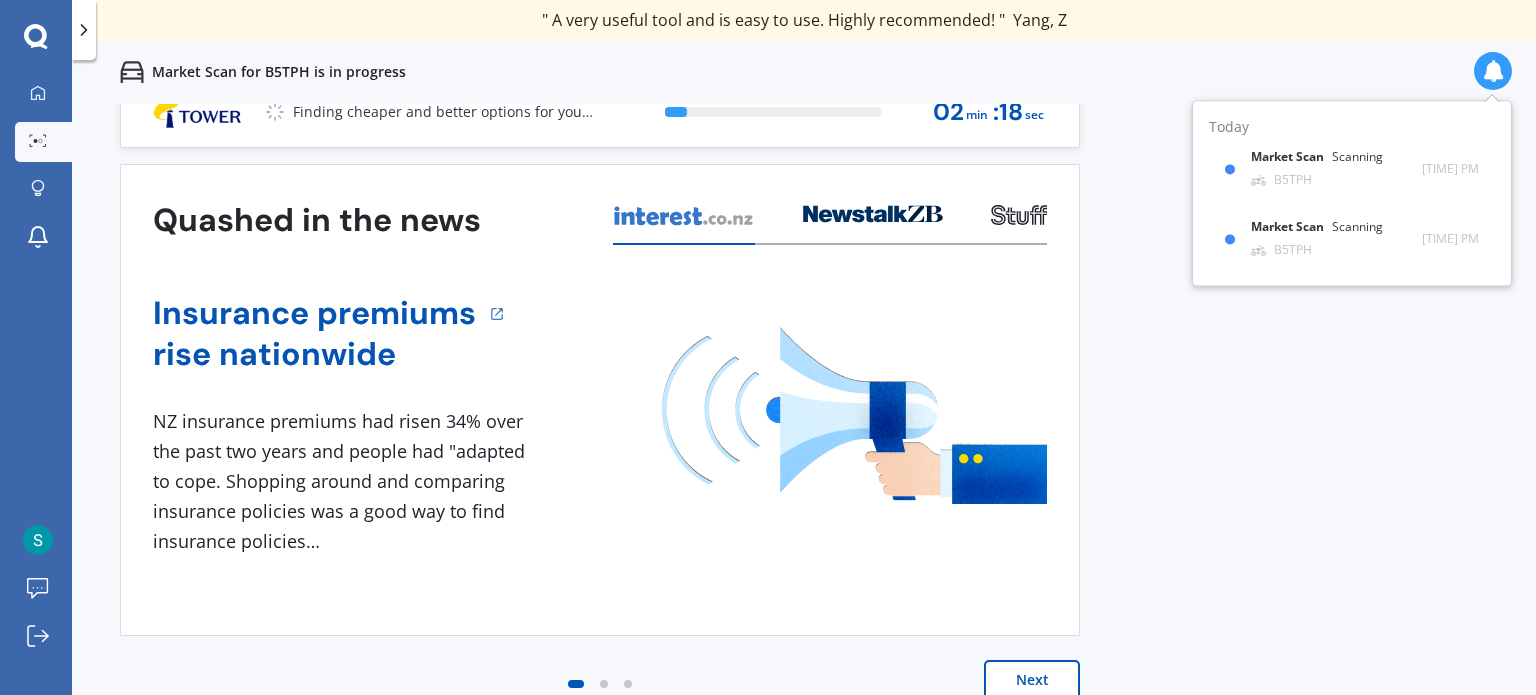 scroll, scrollTop: 0, scrollLeft: 0, axis: both 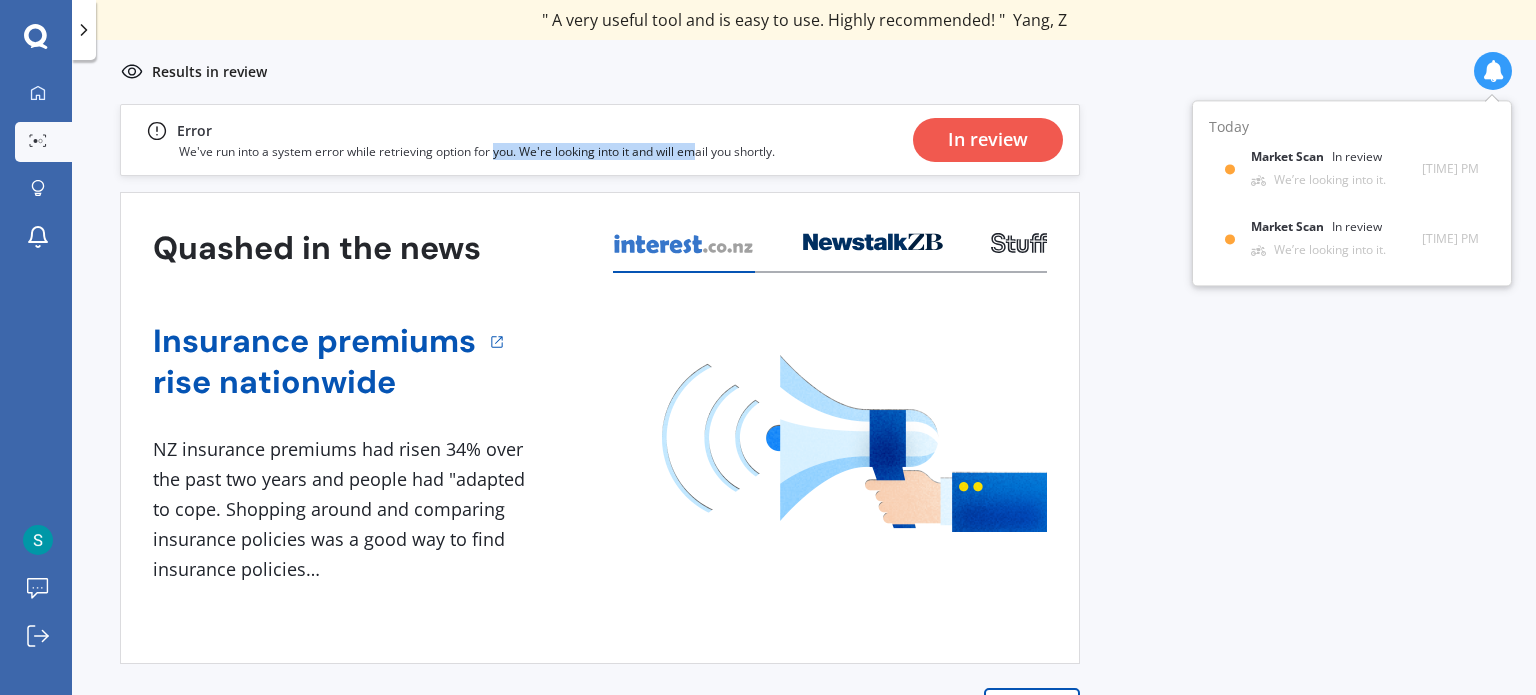 drag, startPoint x: 493, startPoint y: 144, endPoint x: 703, endPoint y: 153, distance: 210.19276 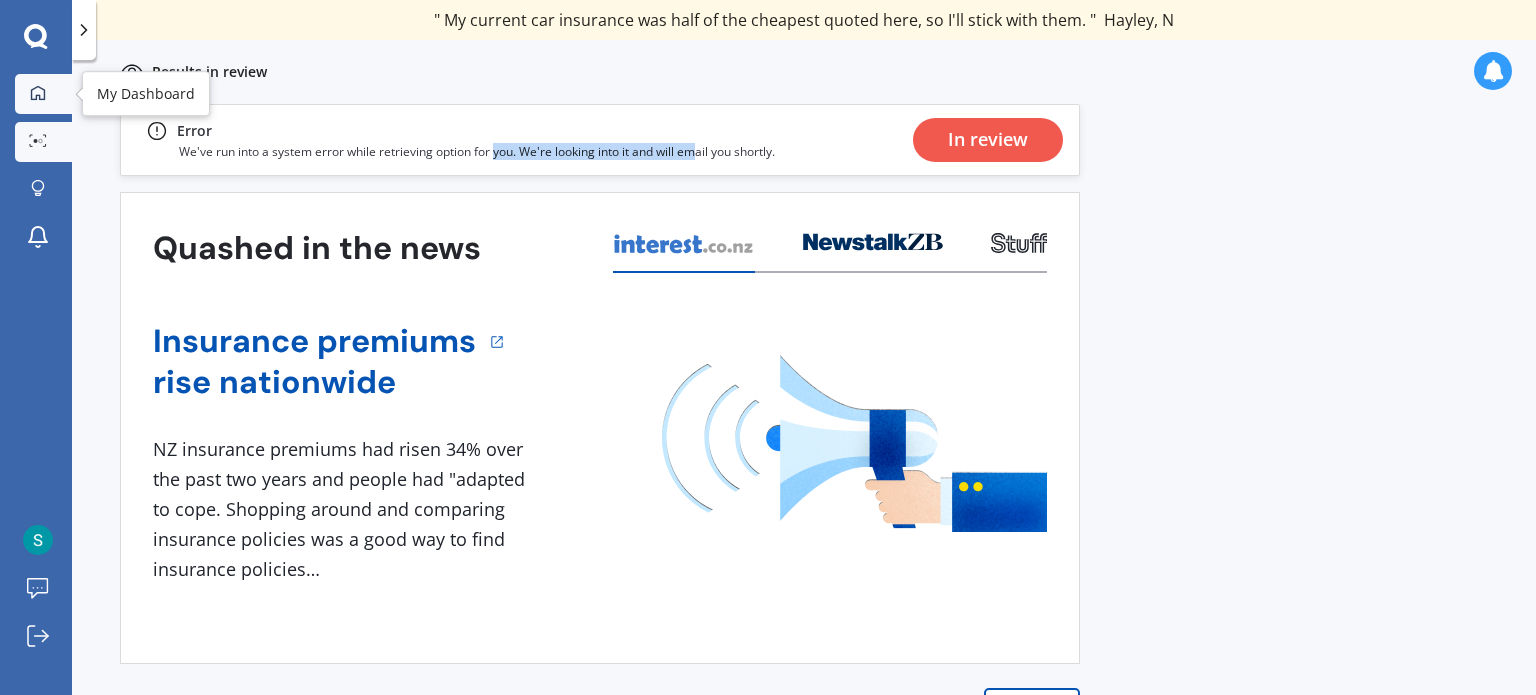 click at bounding box center [38, 93] 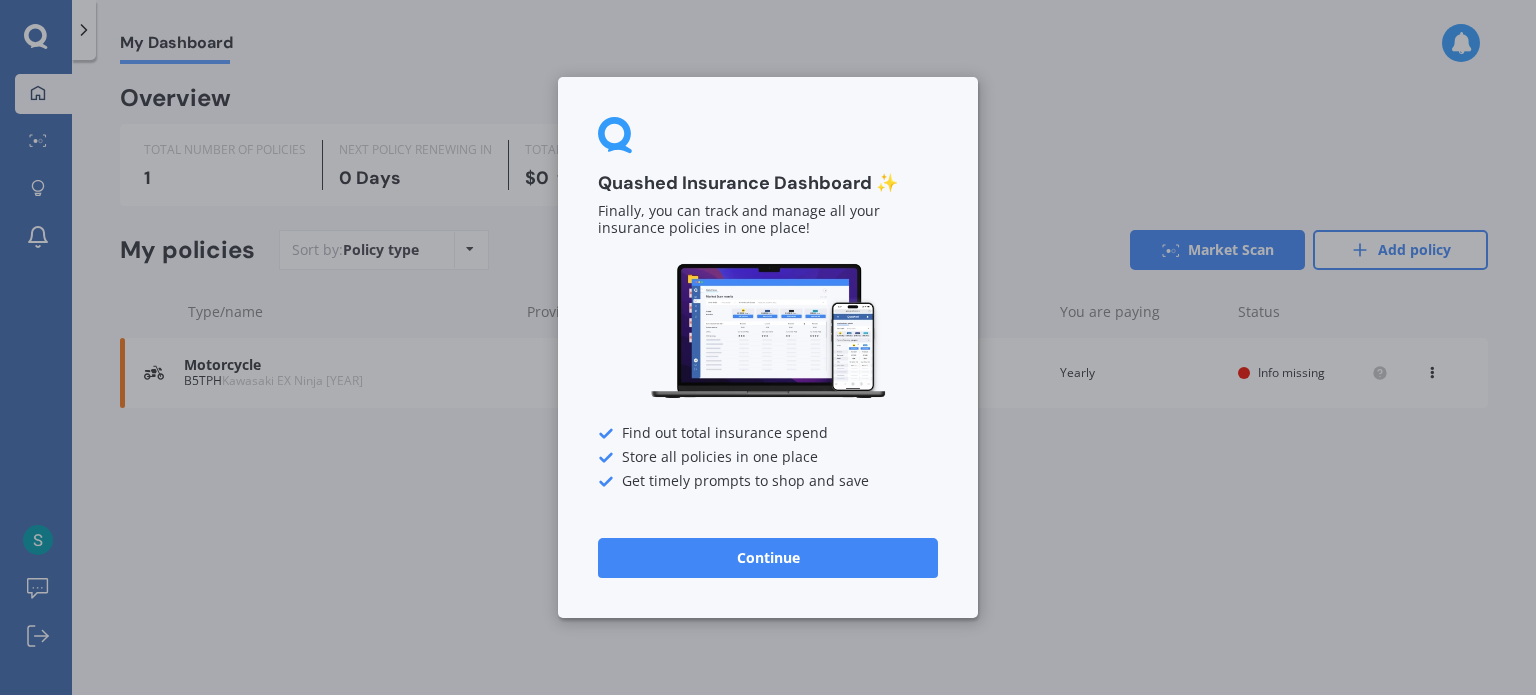 click on "Continue" at bounding box center [768, 558] 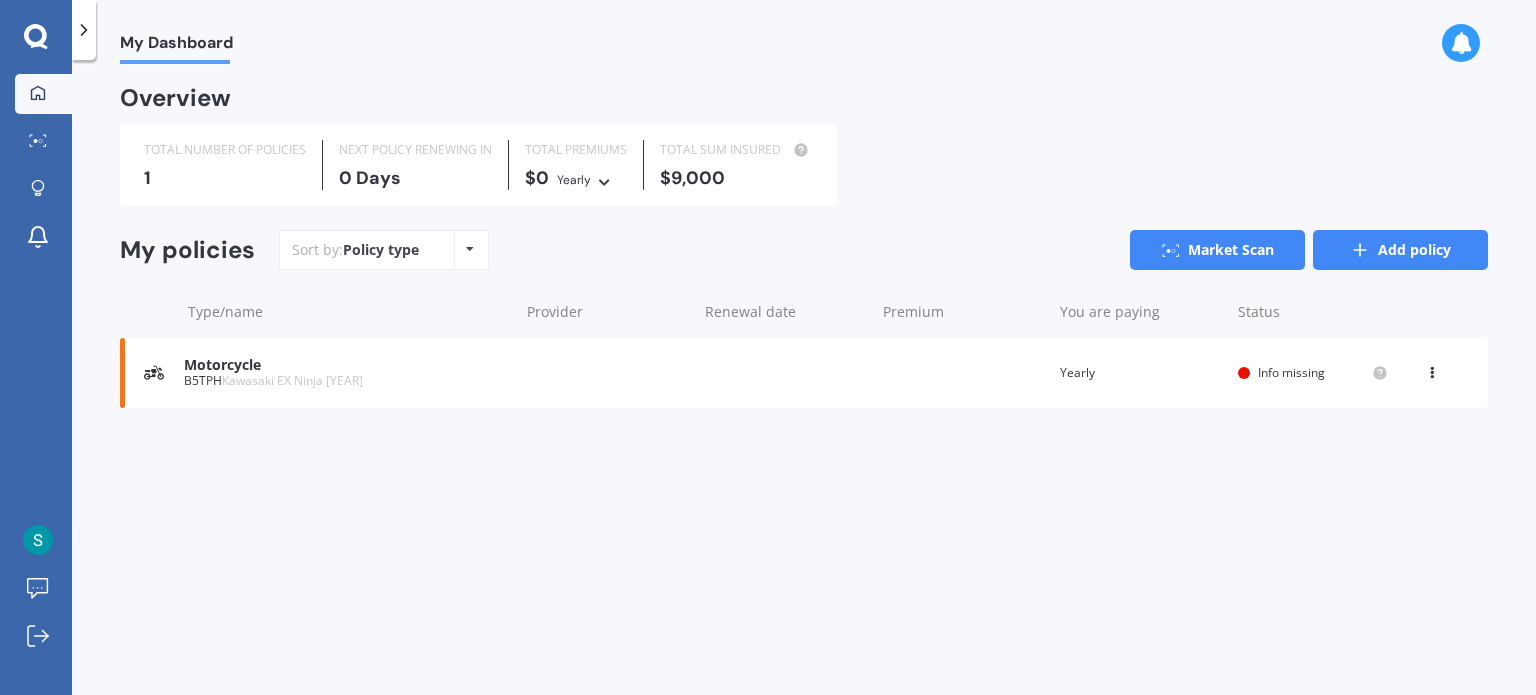 click on "Add policy" at bounding box center (1400, 250) 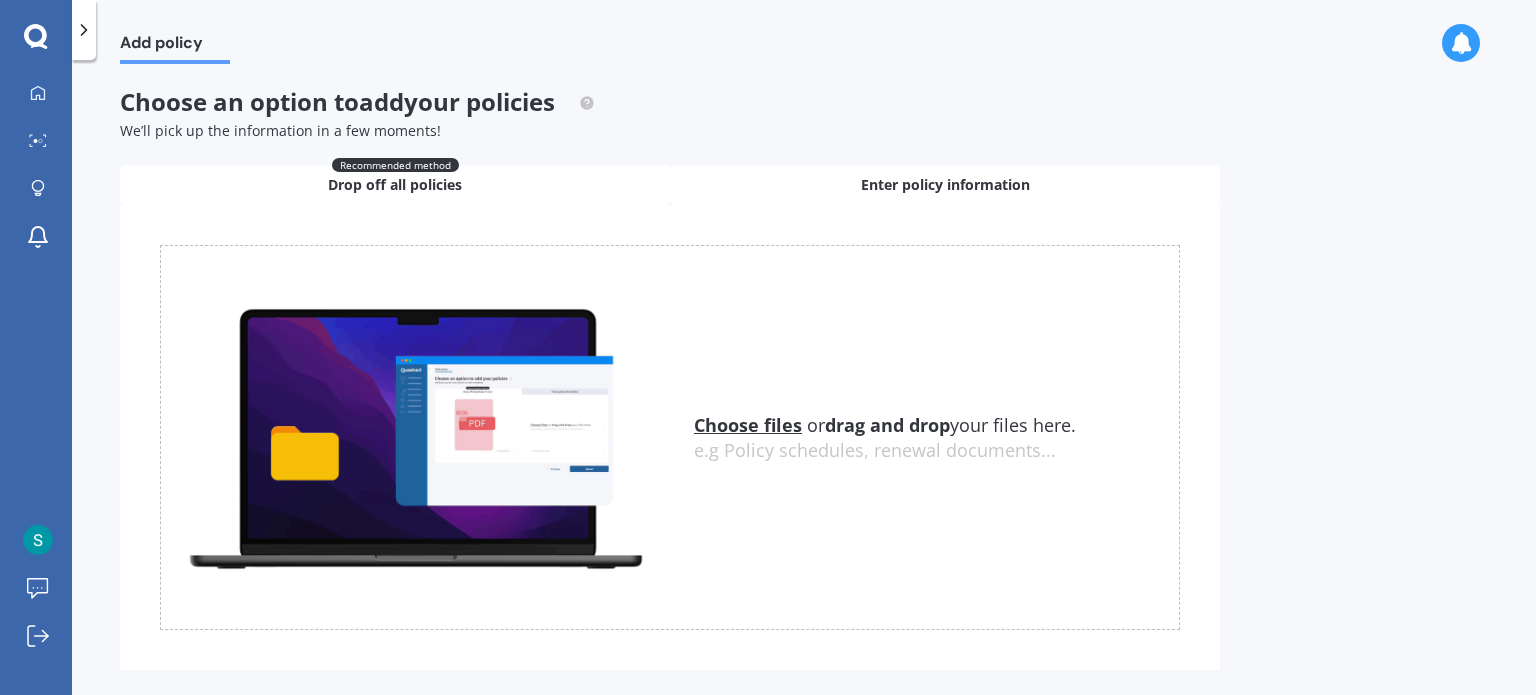 click on "Enter policy information" at bounding box center (945, 185) 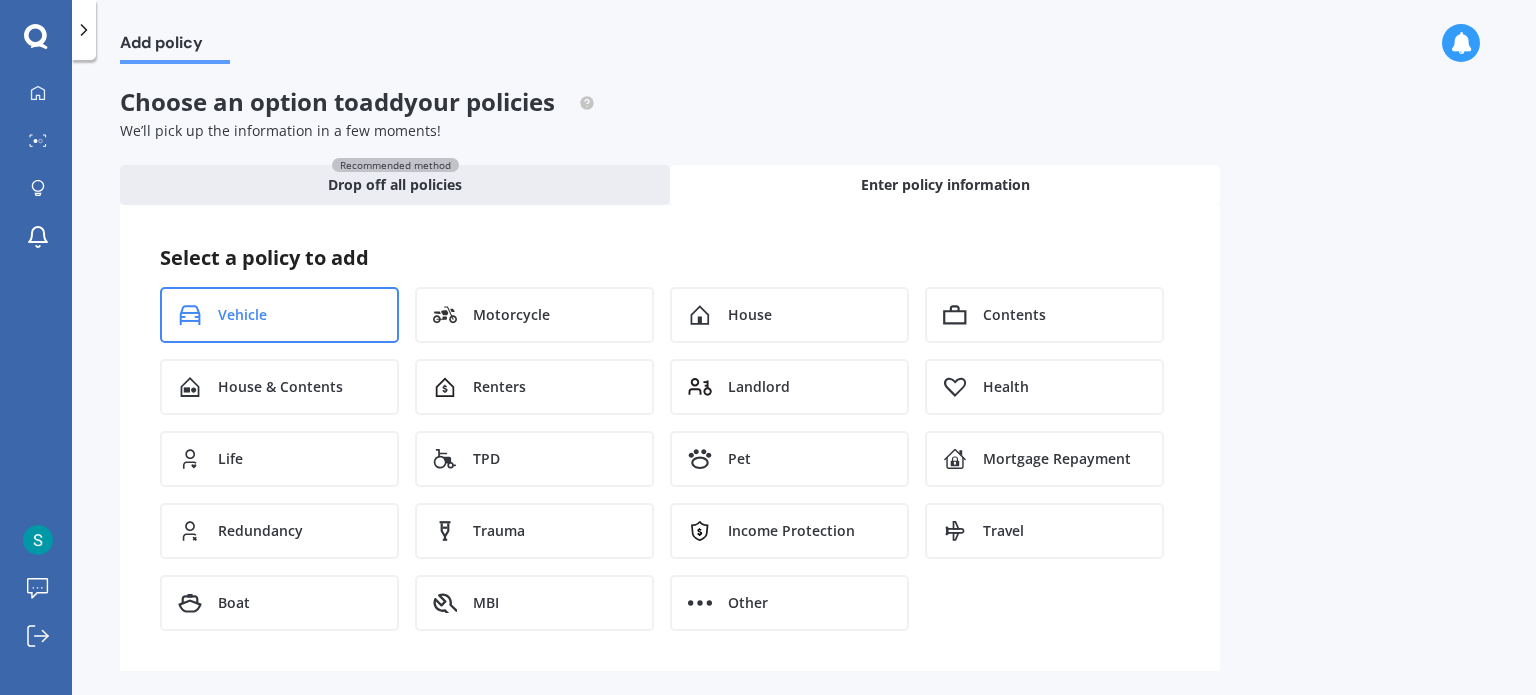 click on "Vehicle" at bounding box center (279, 315) 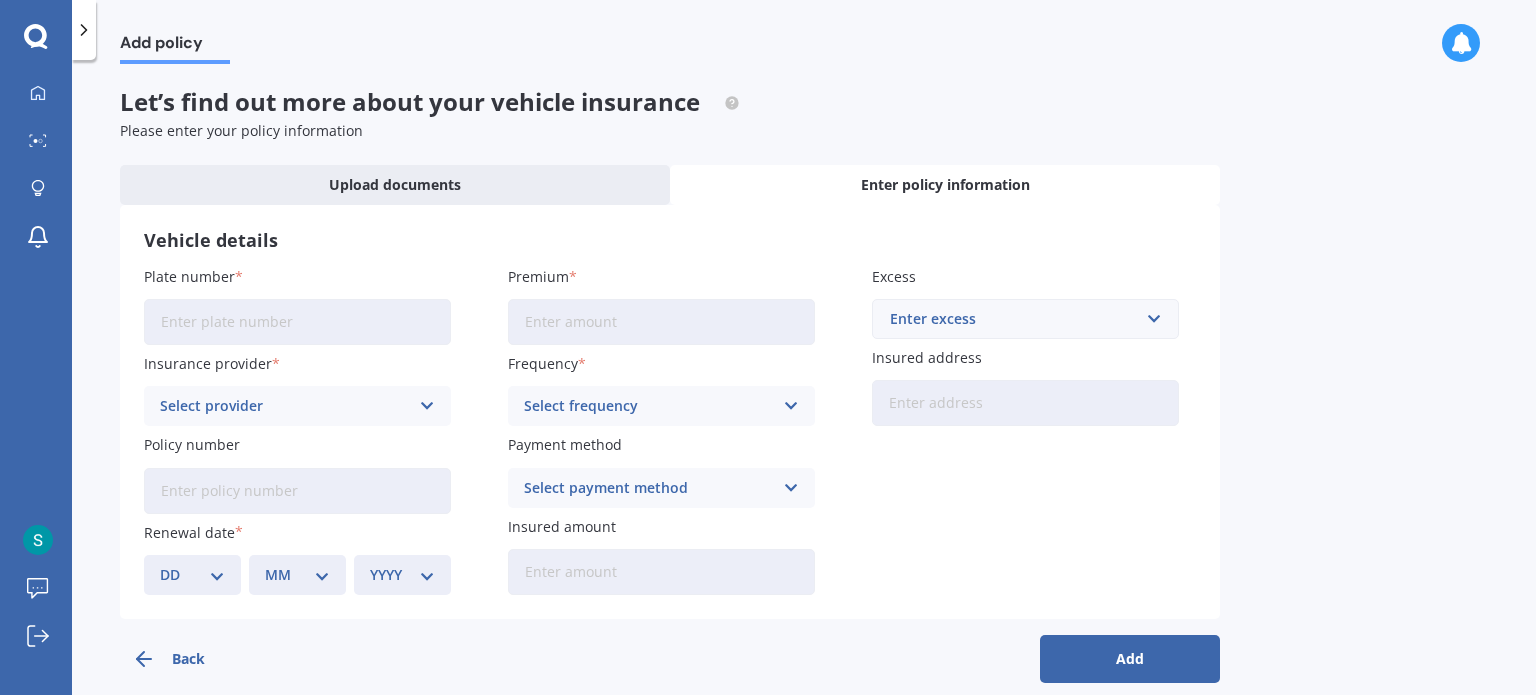 click on "Plate number" at bounding box center [297, 322] 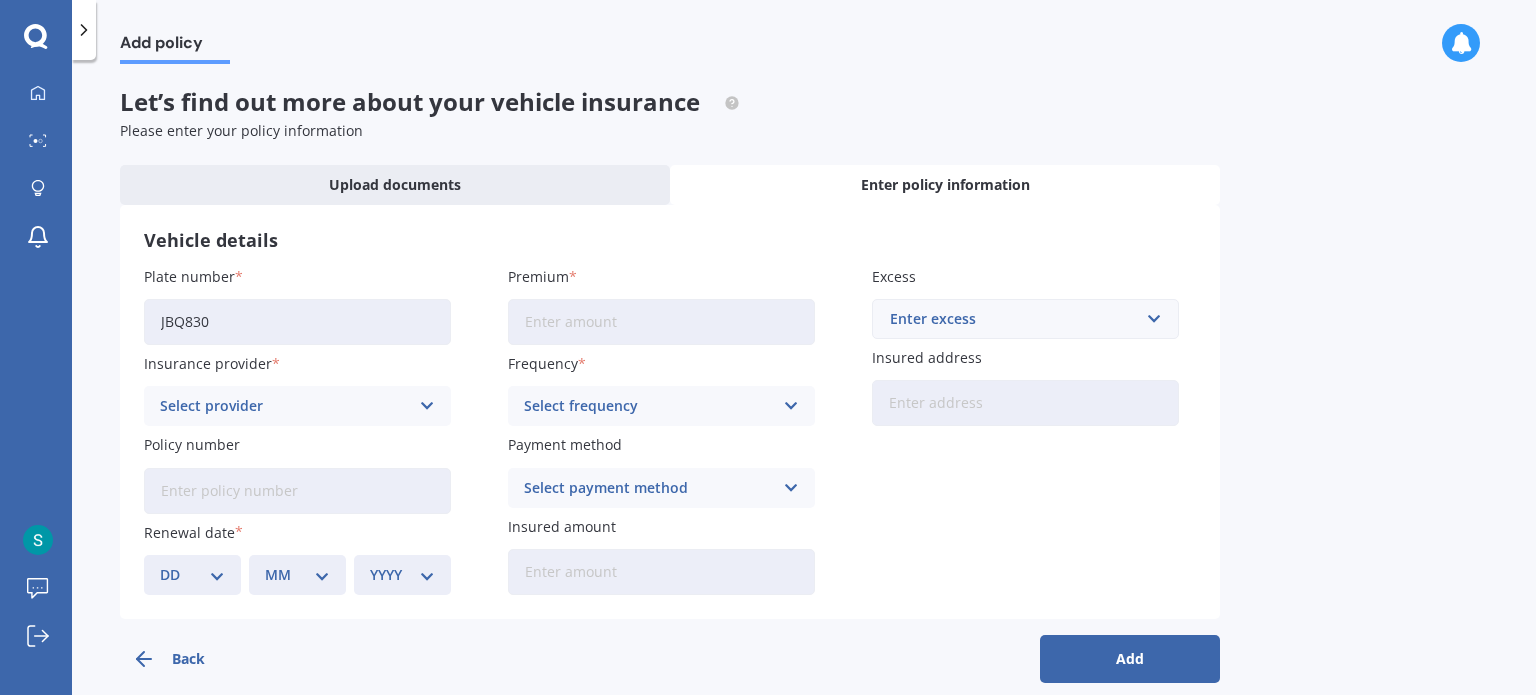 type on "JBQ830" 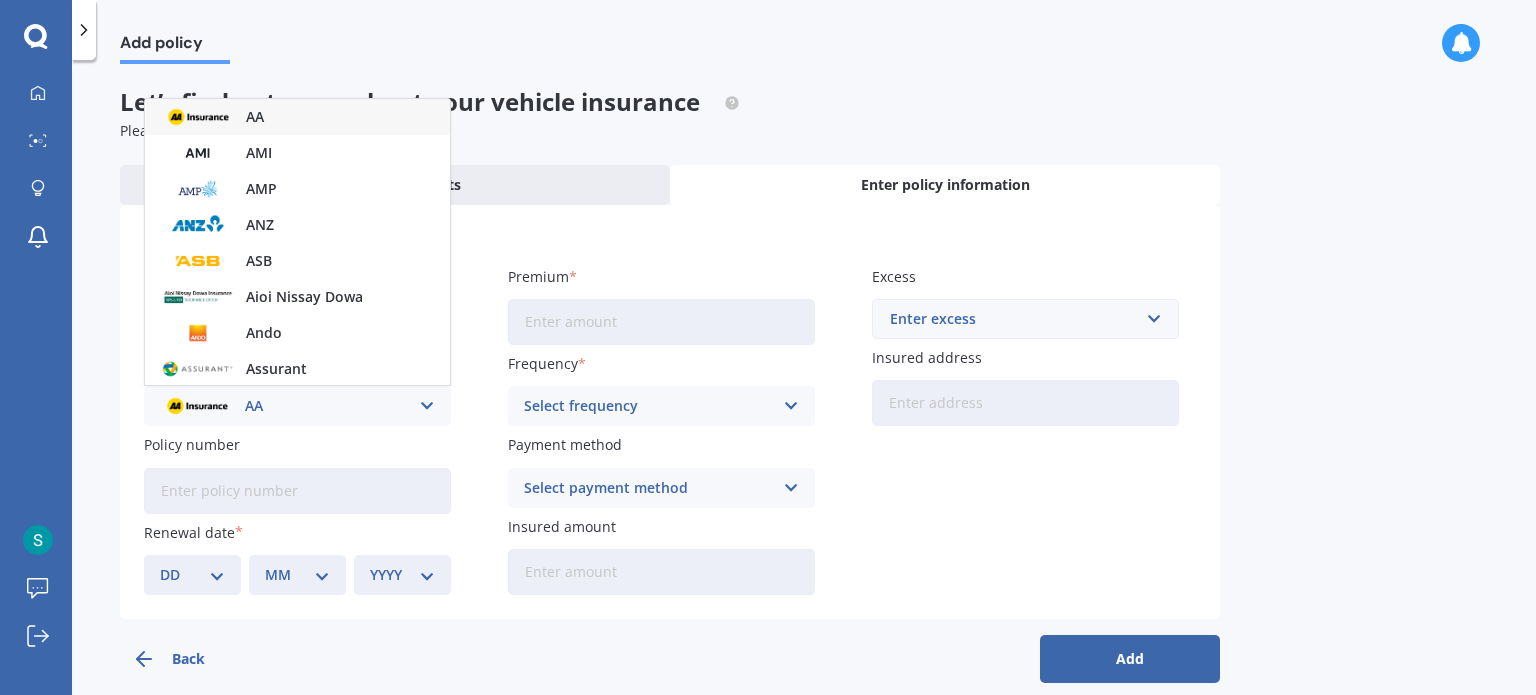 click on "AA AA AMI AMP ANZ ASB Aioi Nissay Dowa Ando Assurant Autosure BNZ Co-Operative Bank Cove FMG Initio Kiwibank Lantern Lumley MAS NAC NZI Other Provident SBS Star Insure State Swann TSB Tower Trade Me Insurance Vero Westpac YOUI" at bounding box center (297, 406) 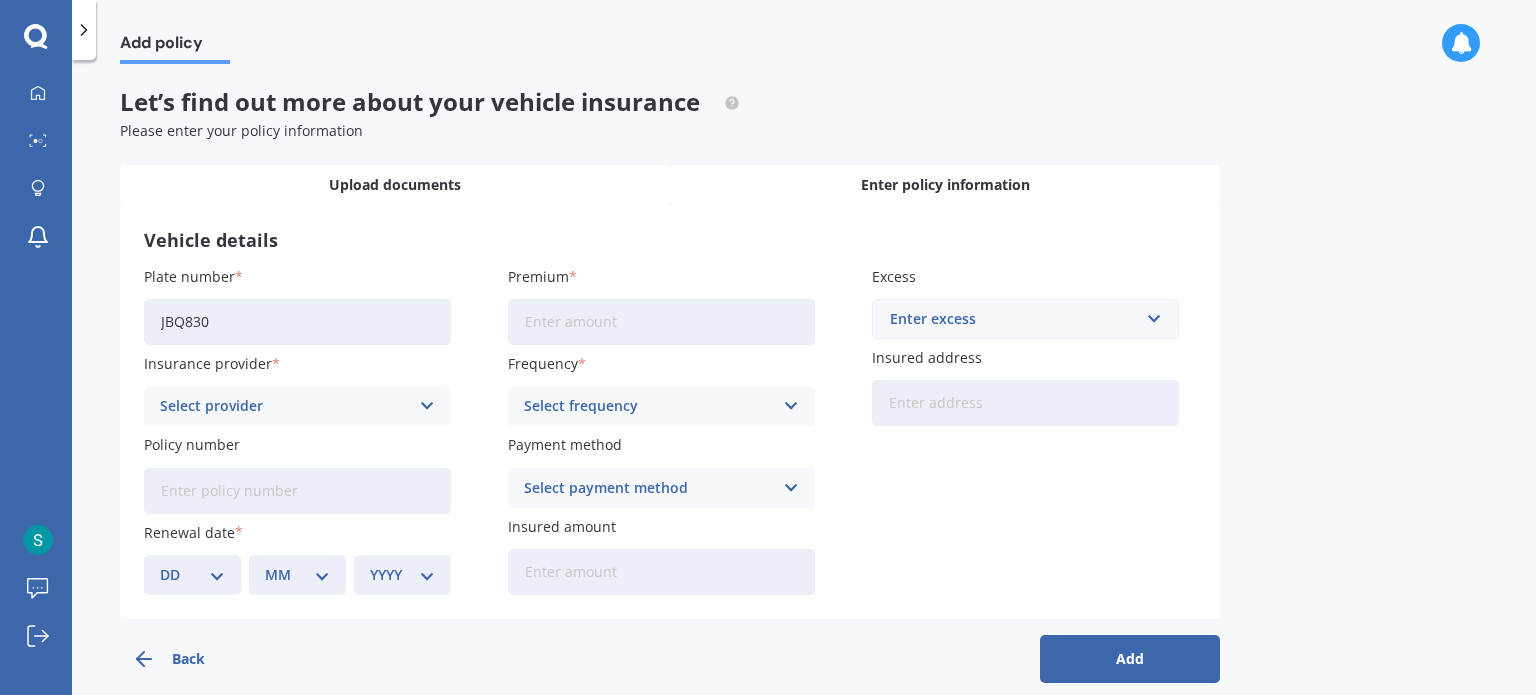 click on "Upload documents" at bounding box center (395, 185) 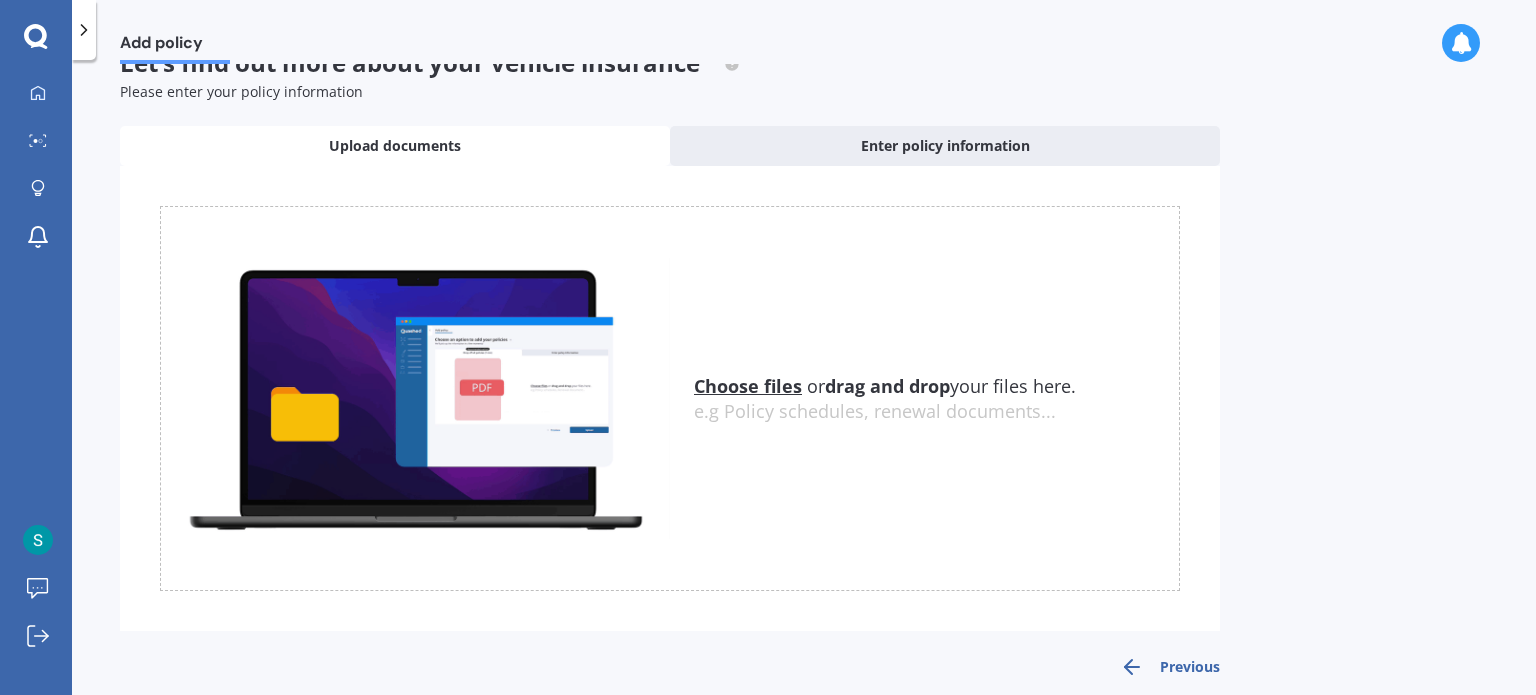 scroll, scrollTop: 0, scrollLeft: 0, axis: both 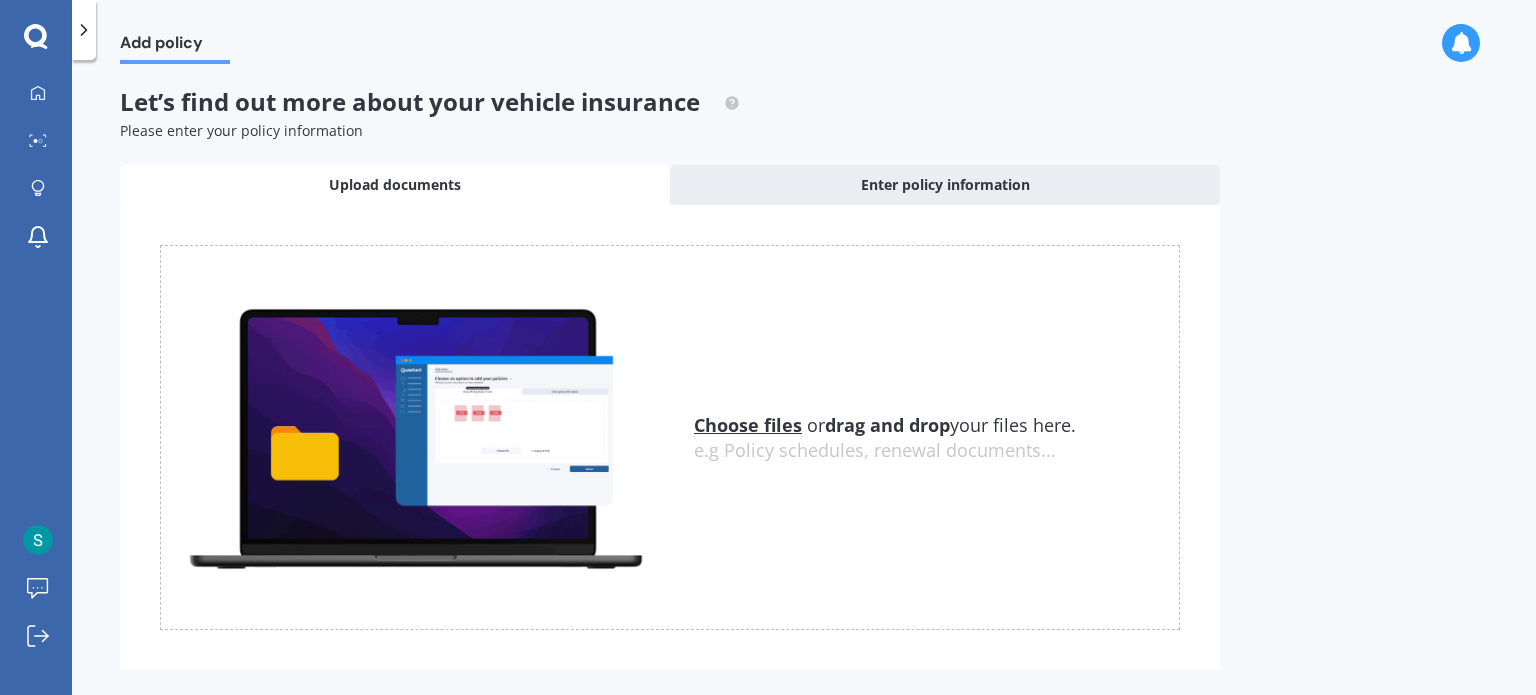click at bounding box center (35, 35) 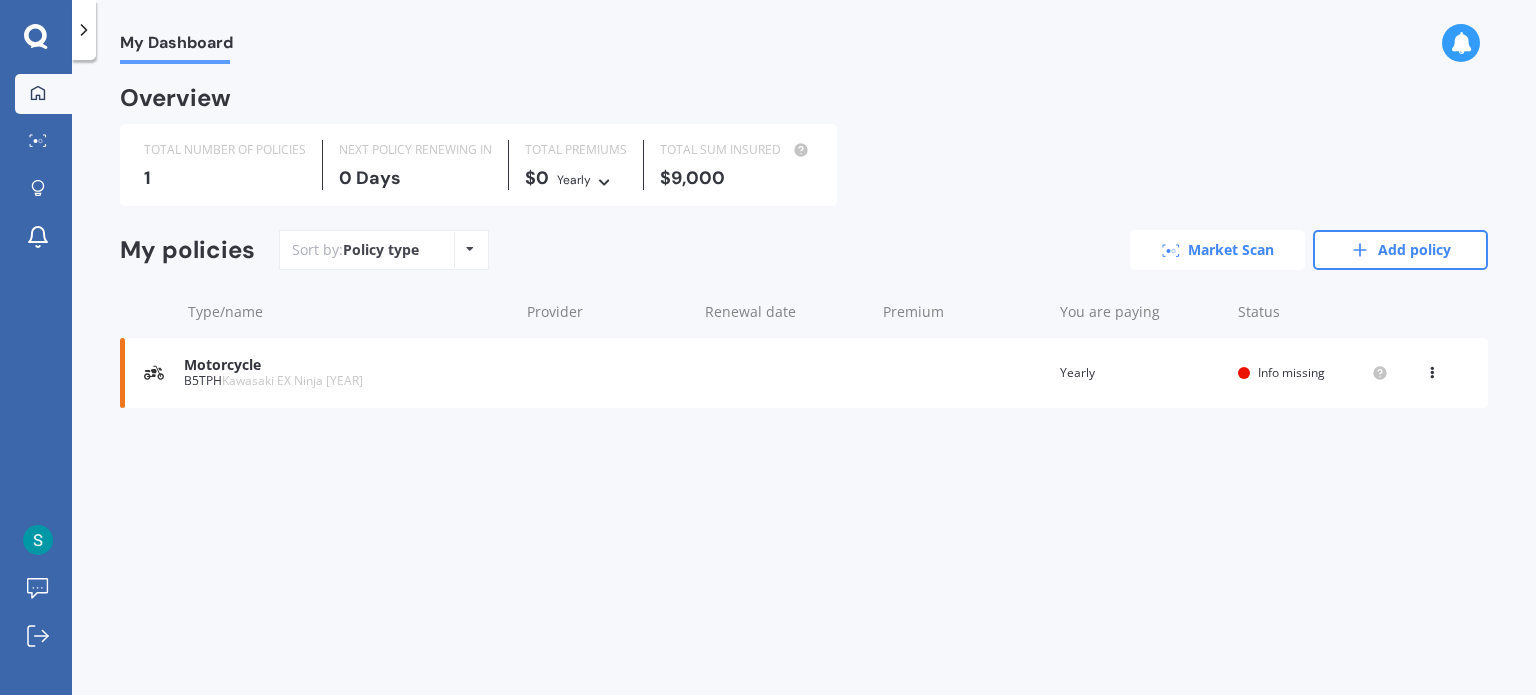 click on "Market Scan" at bounding box center [1217, 250] 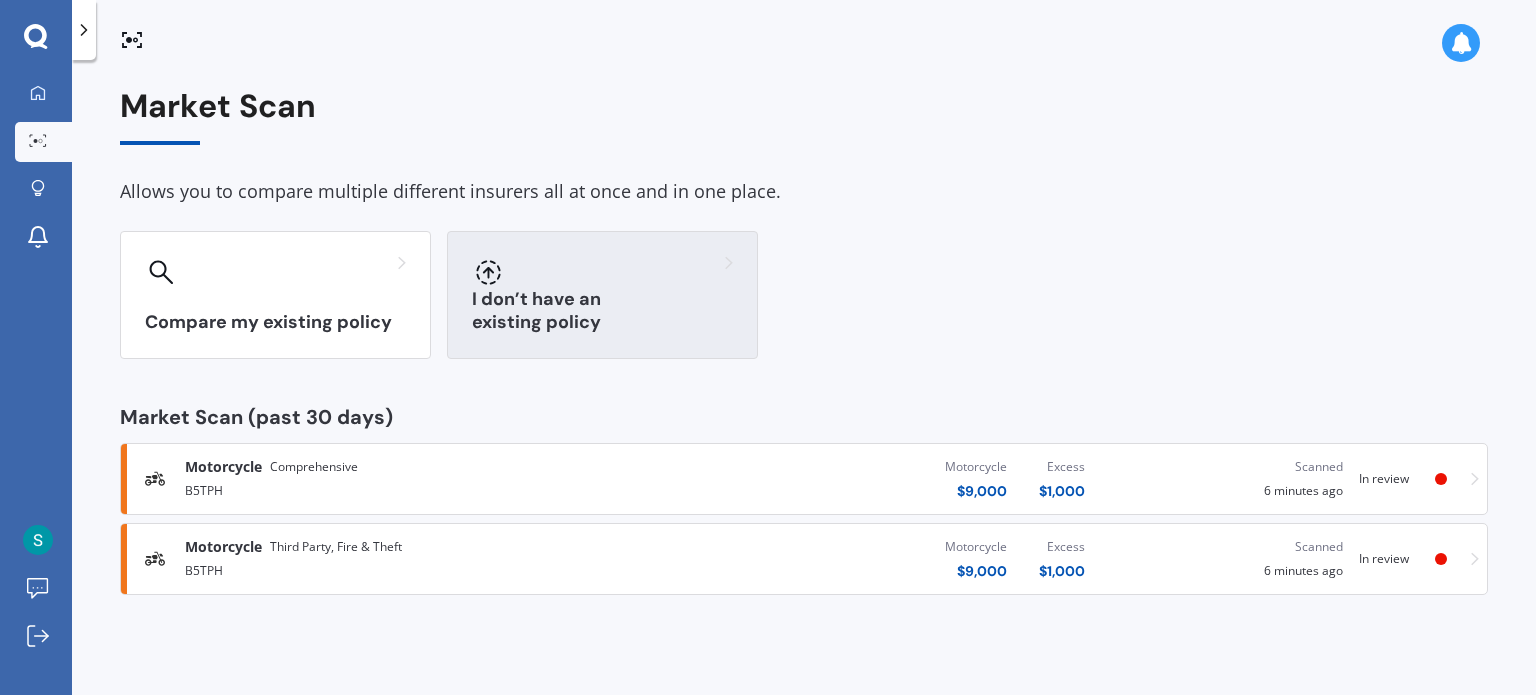 click on "I don’t have an existing policy" at bounding box center (602, 295) 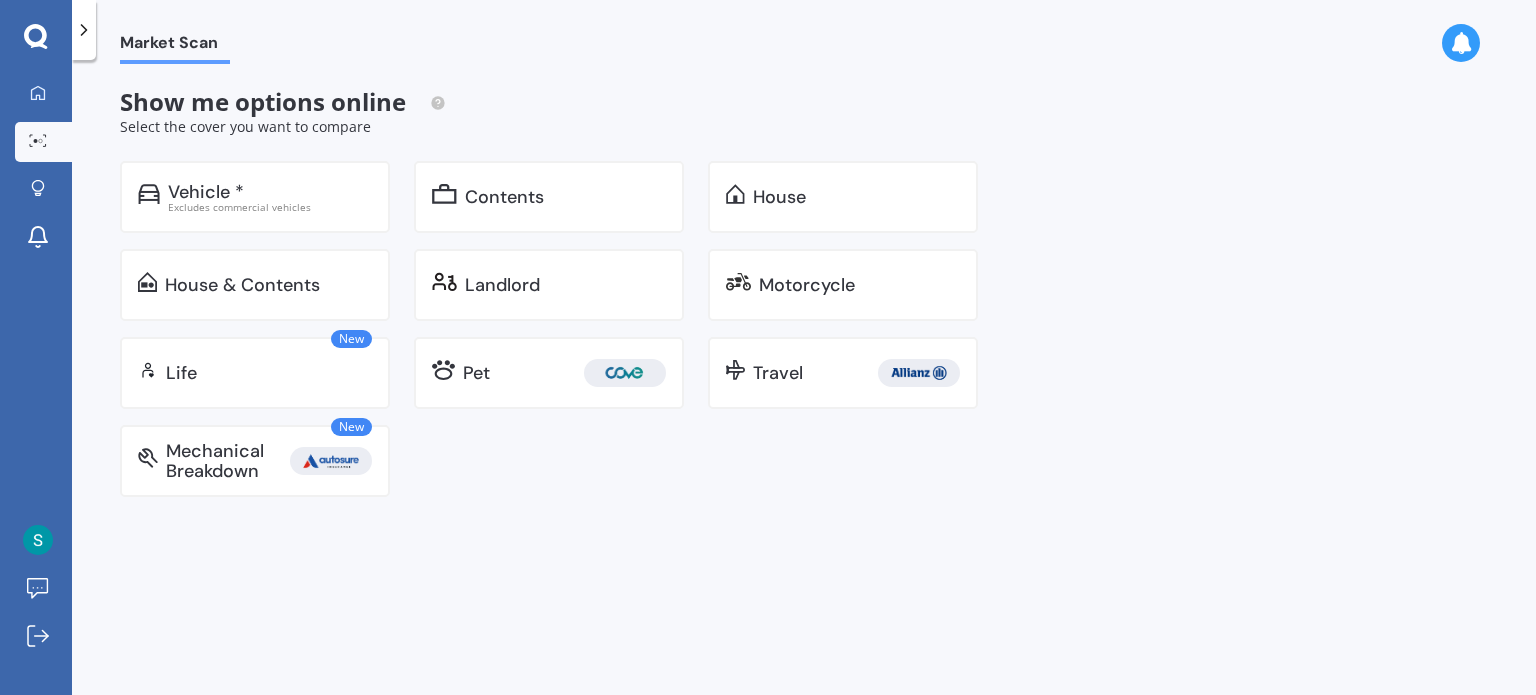 click on "Vehicle * Excludes commercial vehicles Contents House House & Contents Landlord Motorcycle New Life Pet Travel New Mechanical Breakdown" at bounding box center [561, 329] 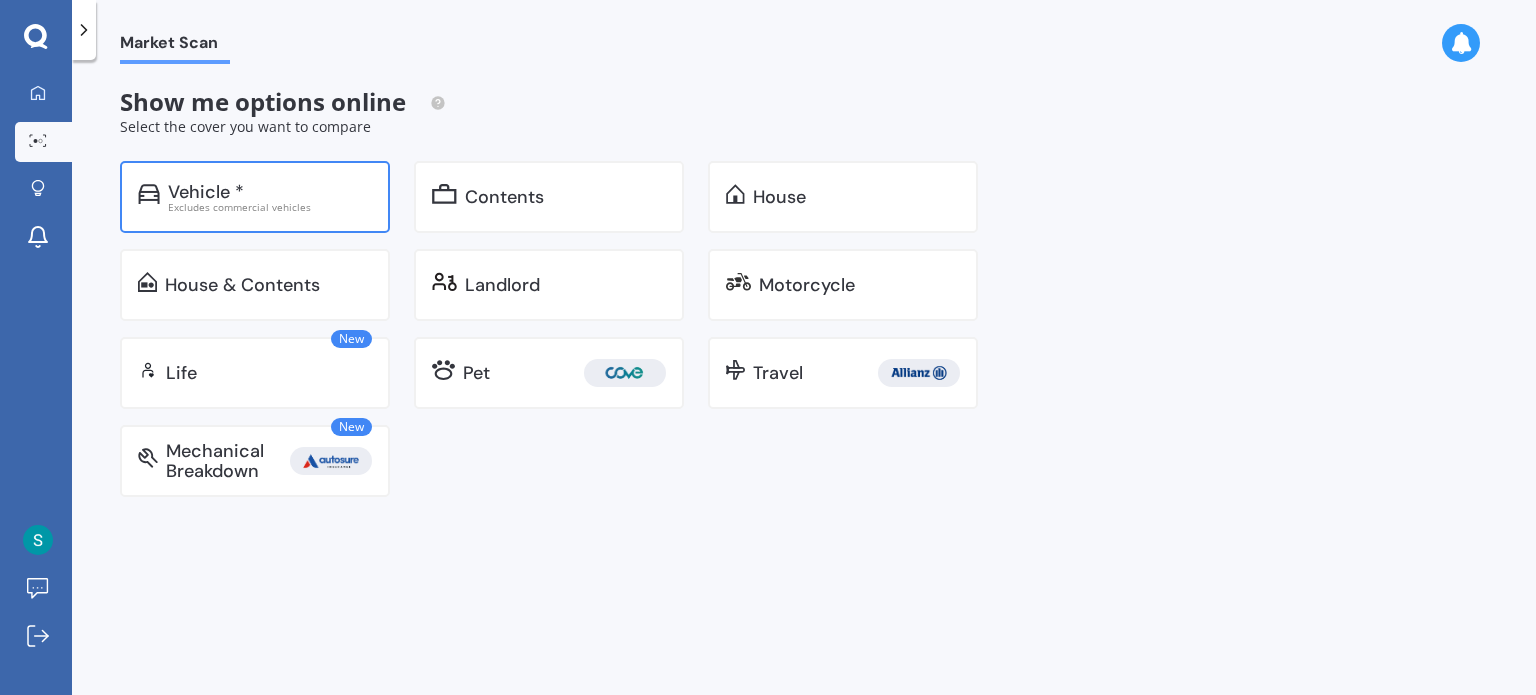 click on "Vehicle *" at bounding box center [270, 192] 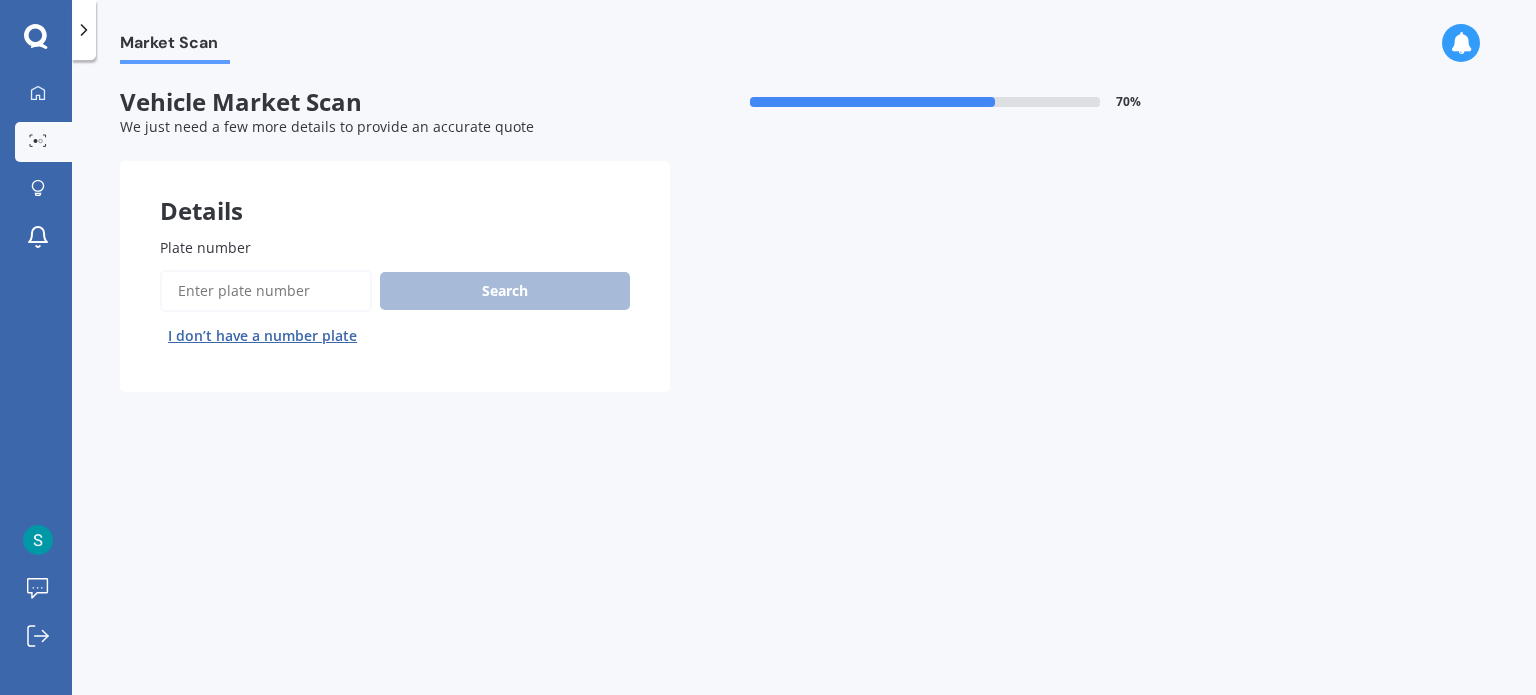 click on "Plate number" at bounding box center (266, 291) 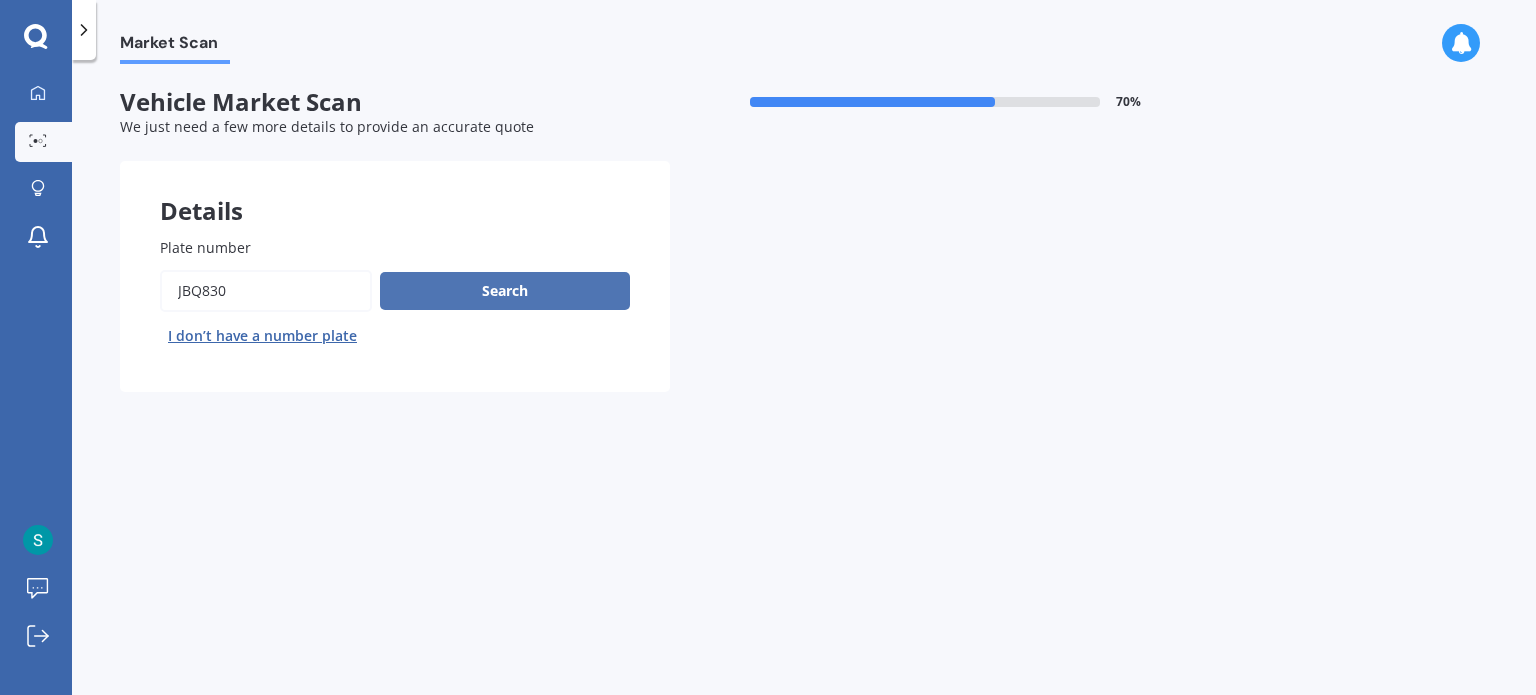 type on "jbq830" 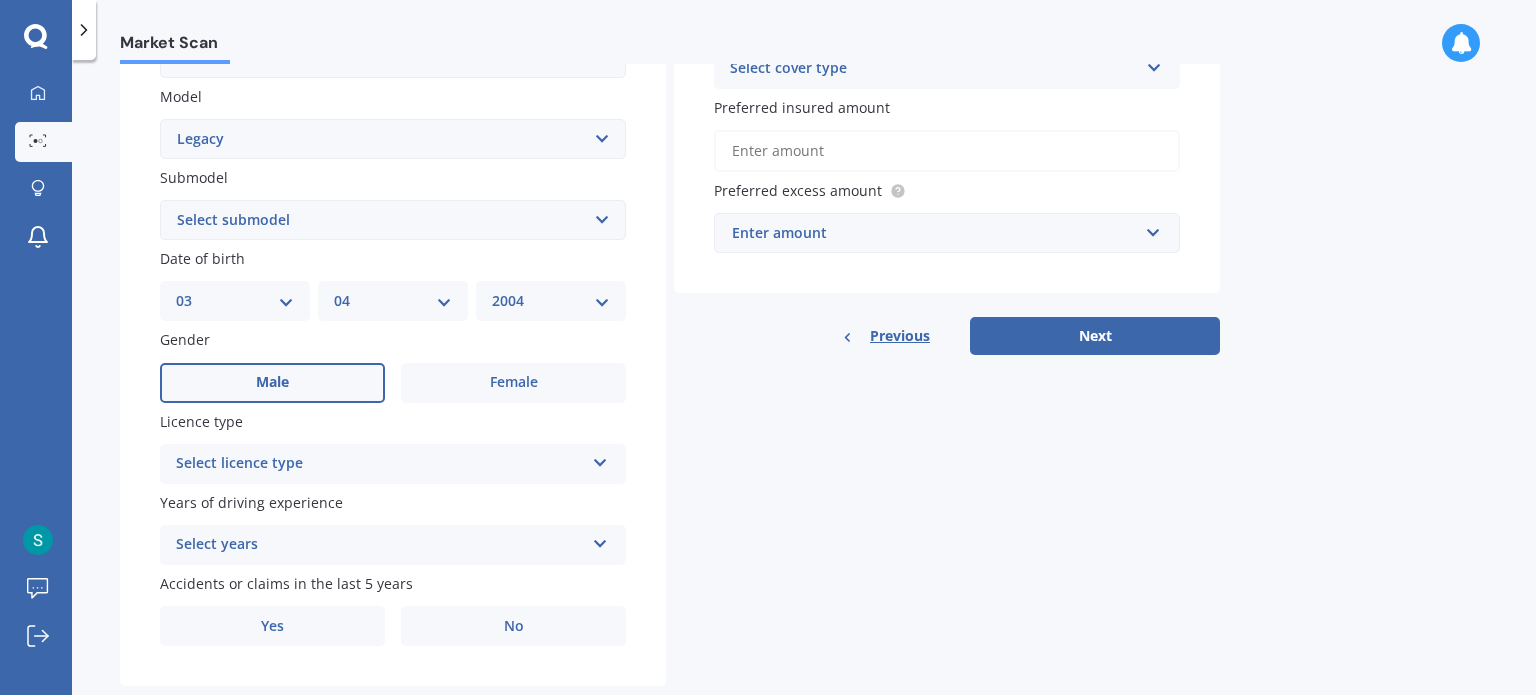 scroll, scrollTop: 482, scrollLeft: 0, axis: vertical 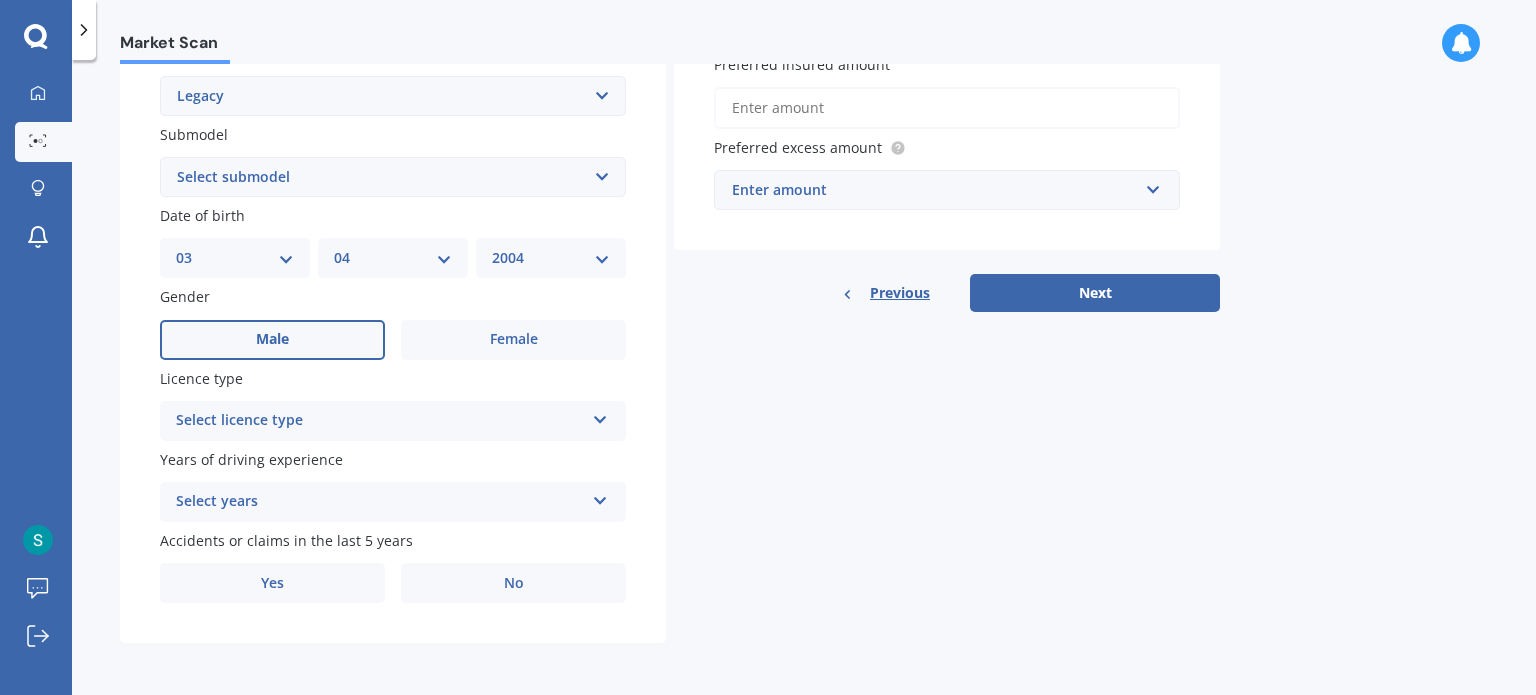 click on "Select licence type NZ Full NZ Restricted NZ Learners Australia United Kingdom Ireland South Africa International / Other overseas licence" at bounding box center (393, 421) 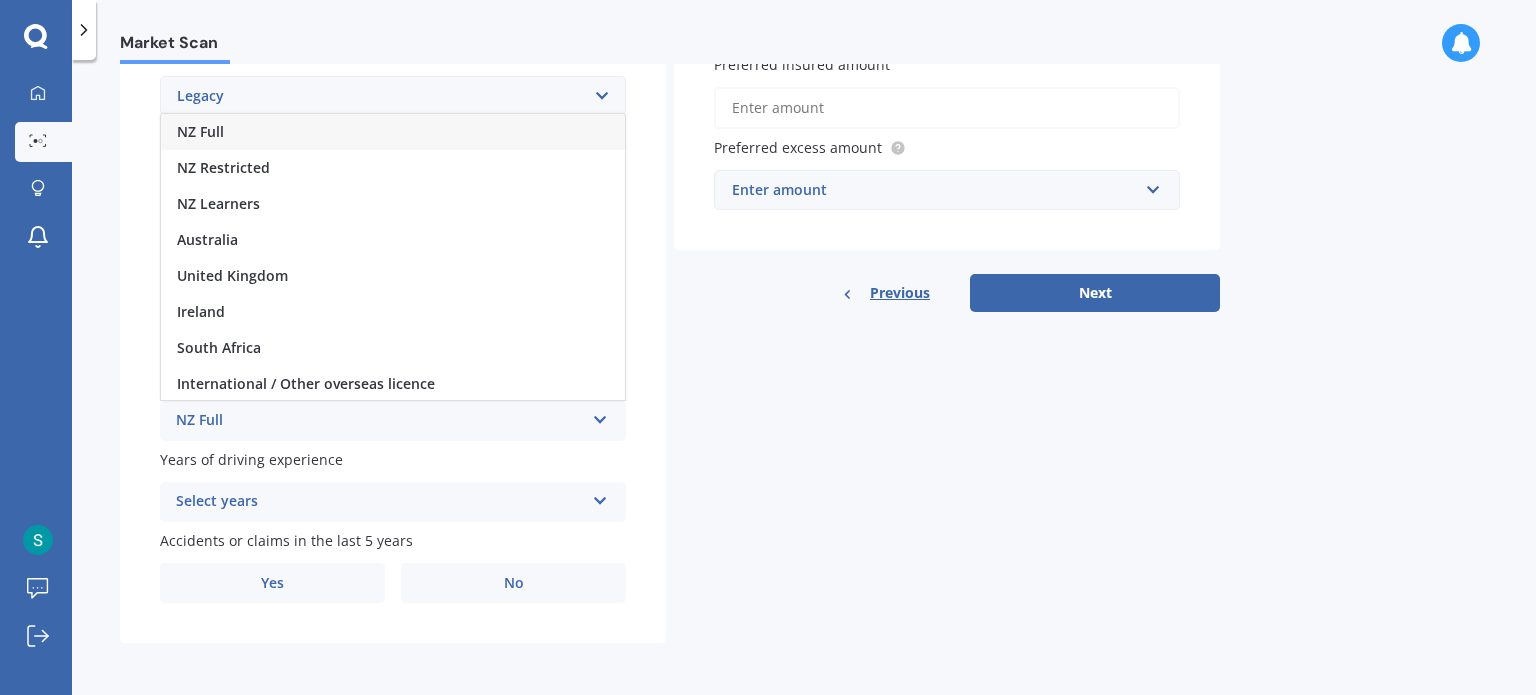 click on "NZ Full" at bounding box center (393, 132) 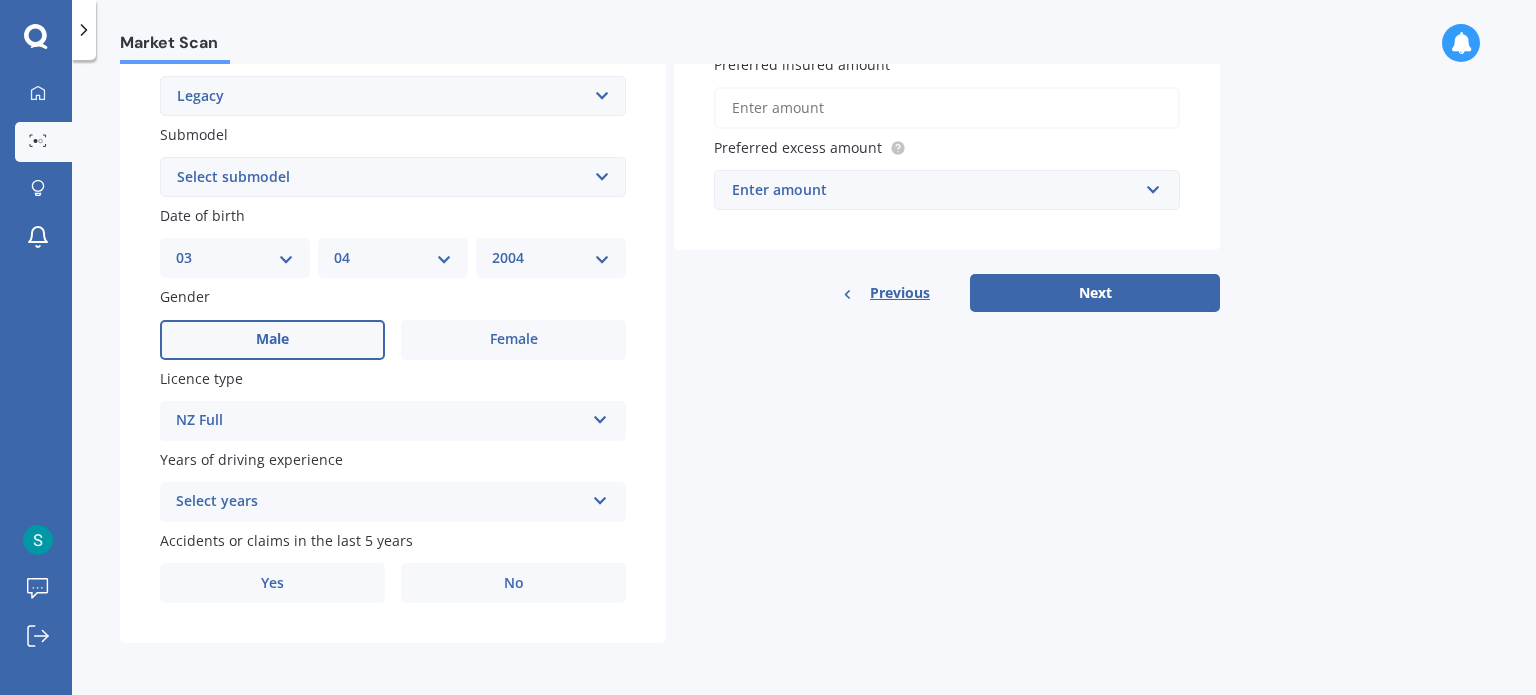 click on "Select years" at bounding box center (380, 502) 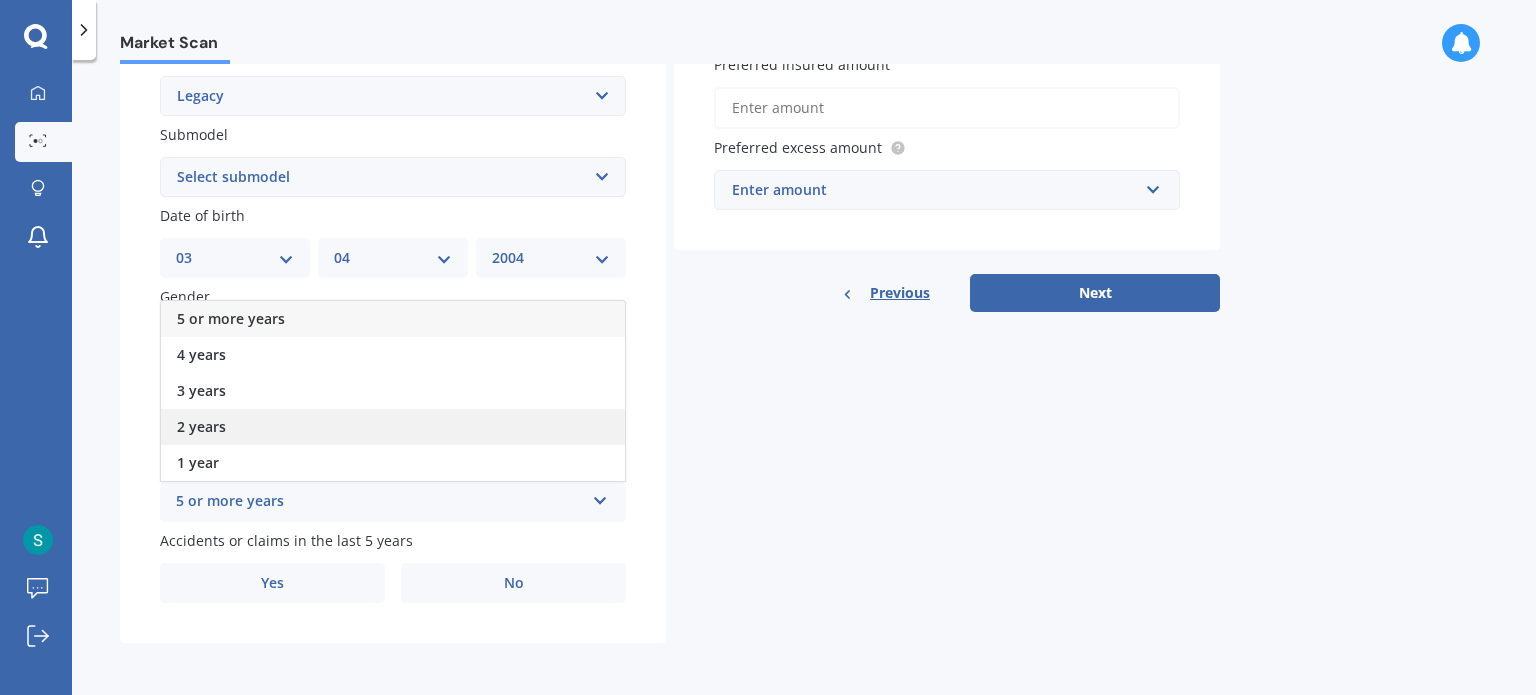 click on "2 years" at bounding box center (231, 318) 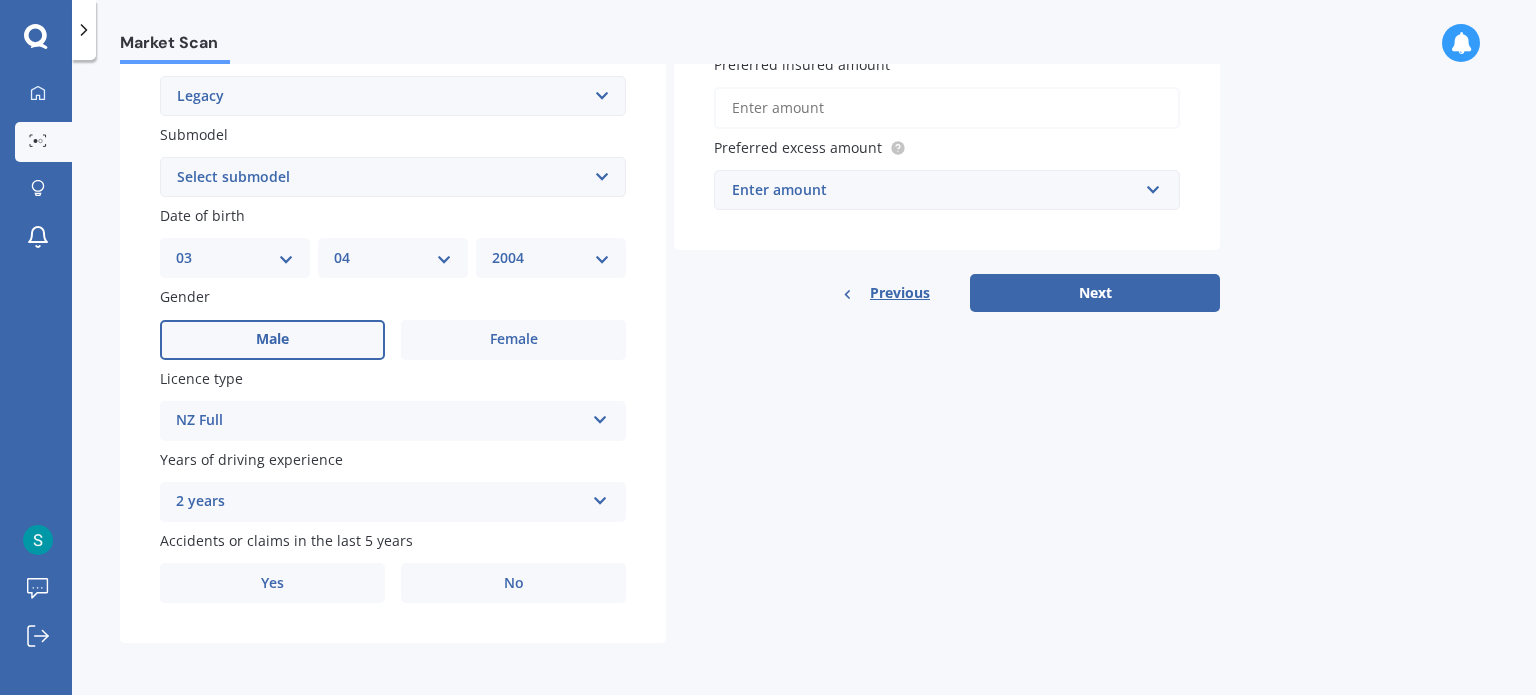 click on "[YEAR] years [YEAR] or more years [YEAR] years [YEAR] years [YEAR] years [YEAR] year" at bounding box center (393, 421) 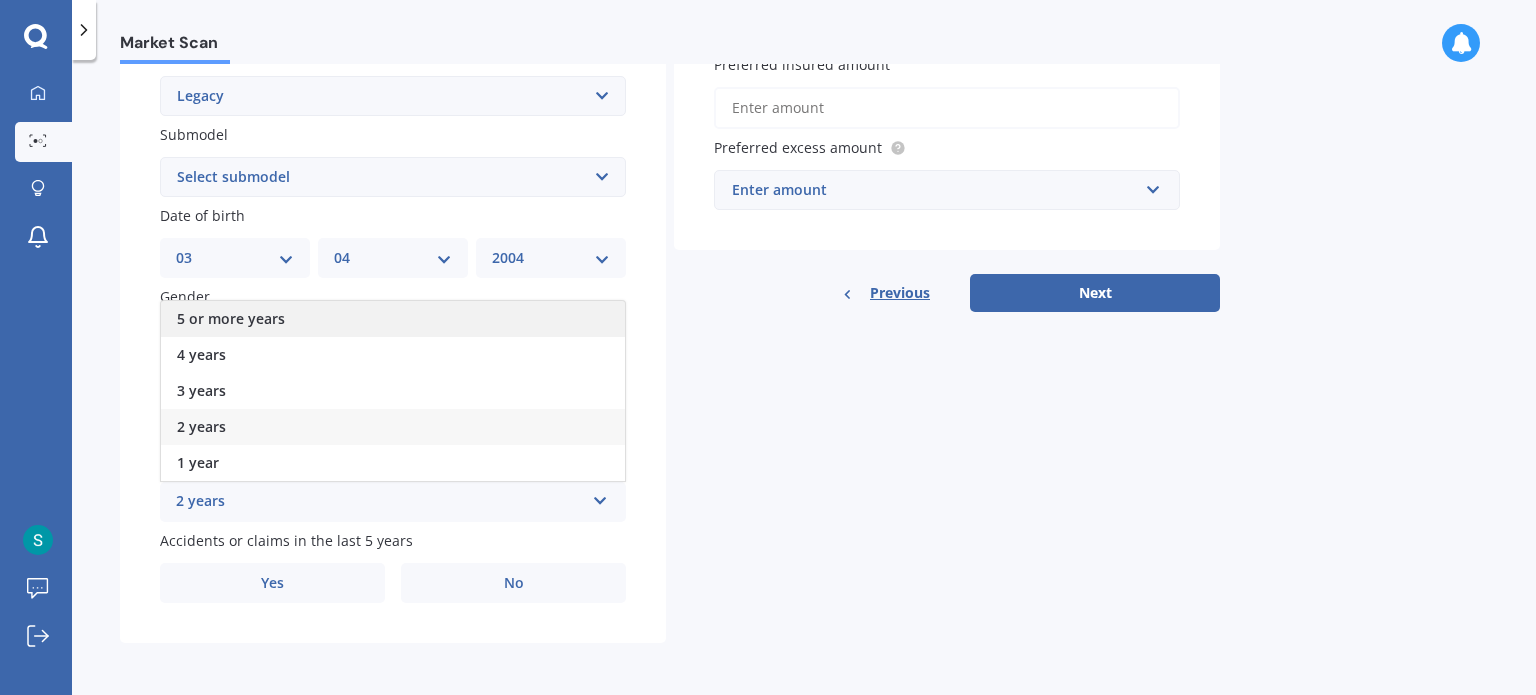 click on "5 or more years" at bounding box center [393, 319] 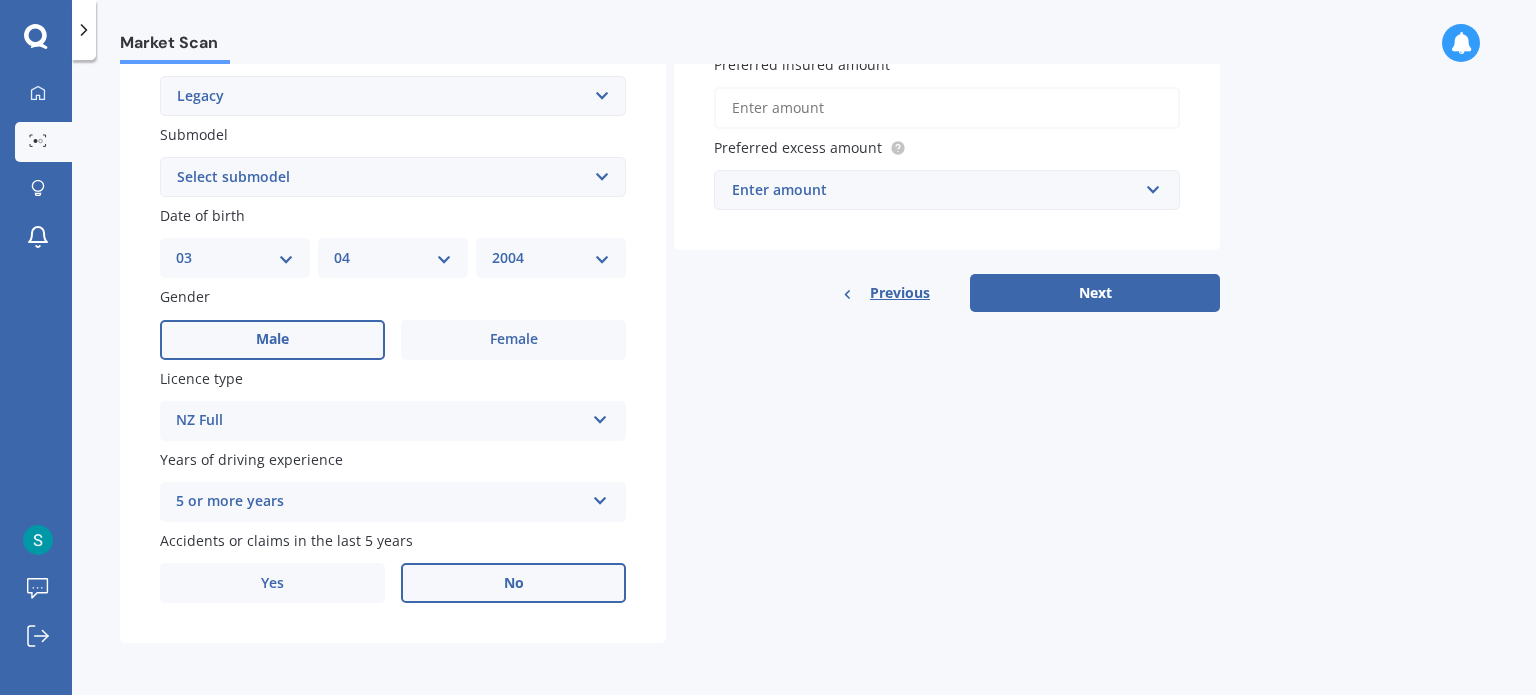 click on "No" at bounding box center (513, 340) 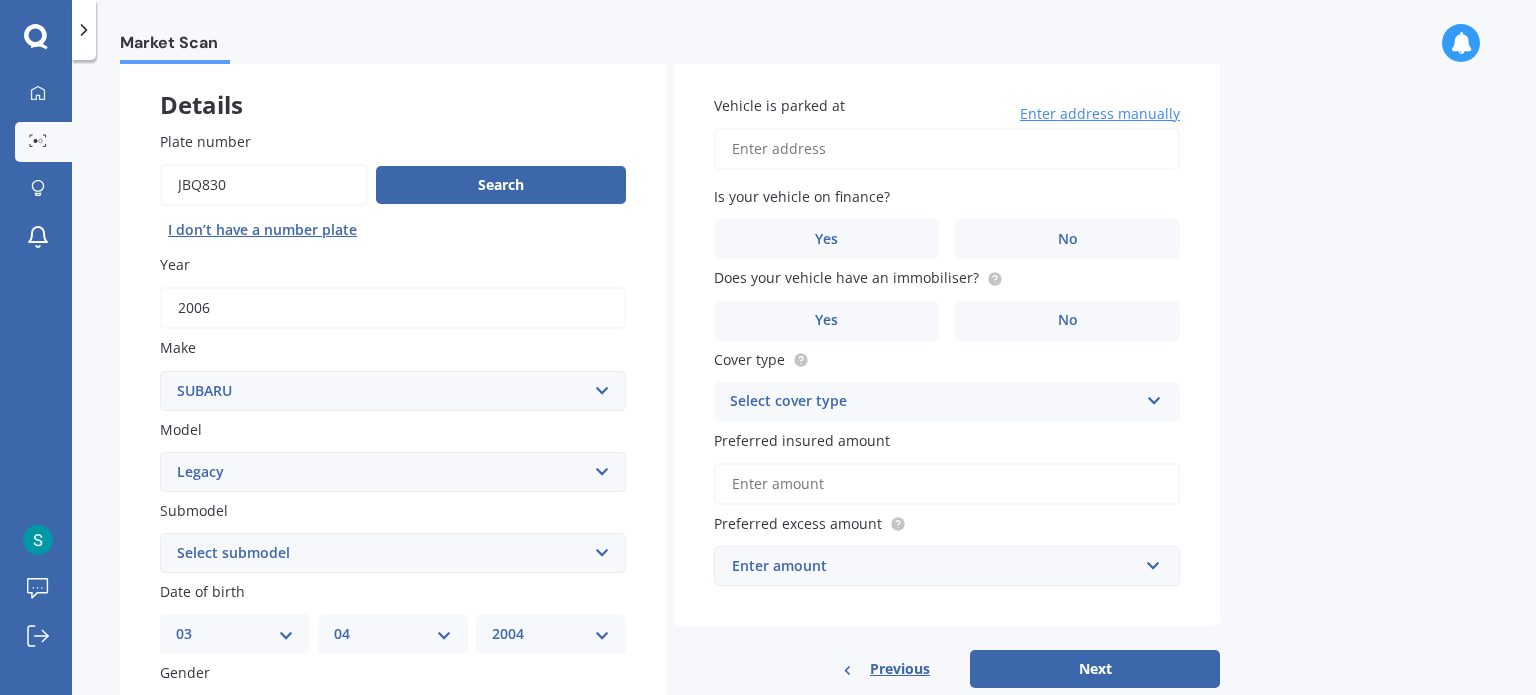 scroll, scrollTop: 0, scrollLeft: 0, axis: both 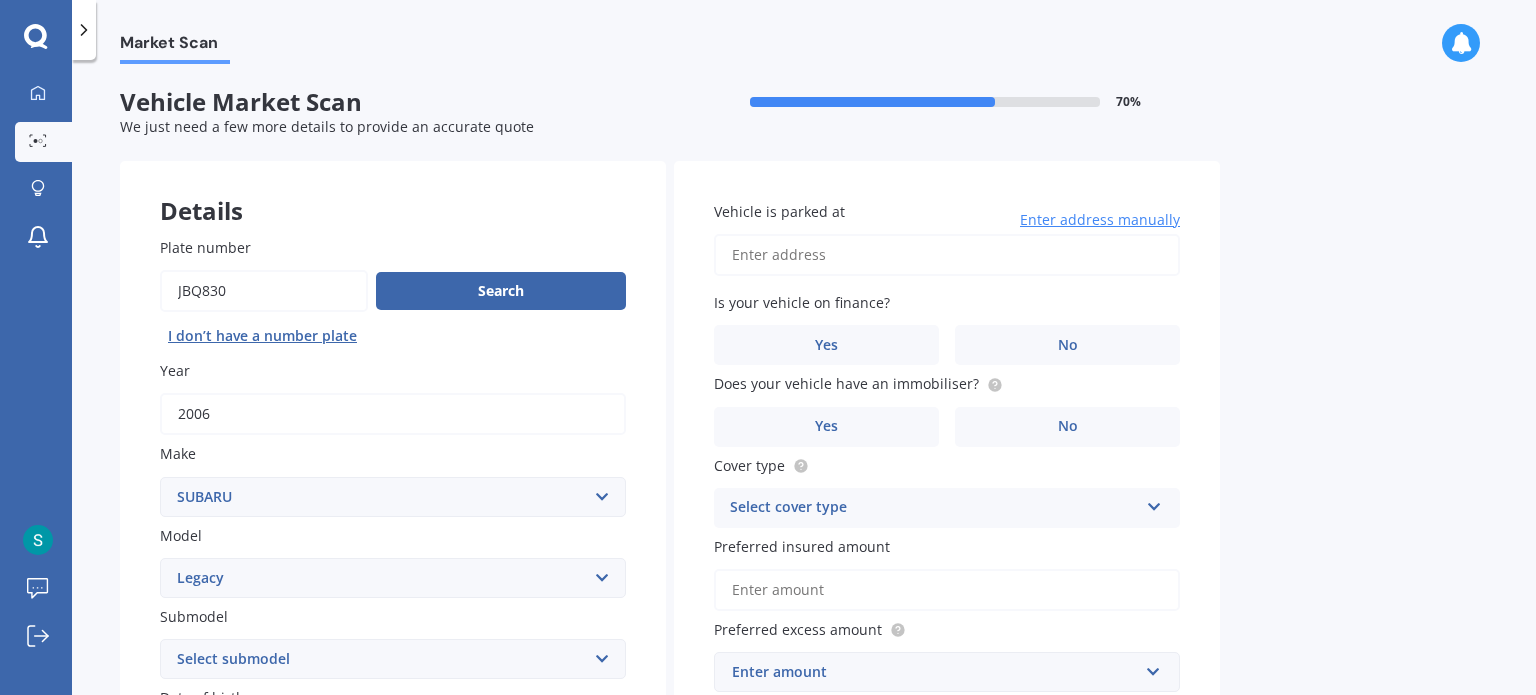 click on "Vehicle is parked at" at bounding box center (947, 255) 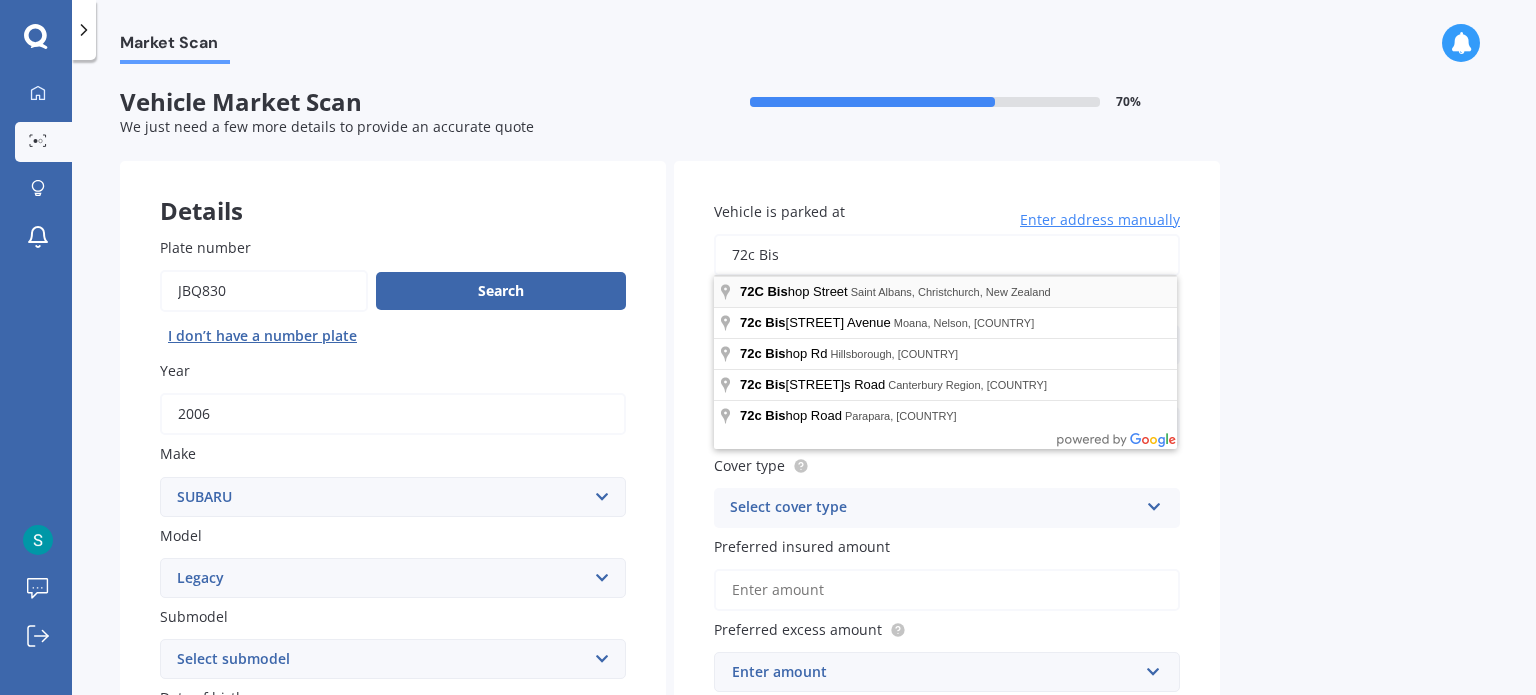 type on "72c Bis" 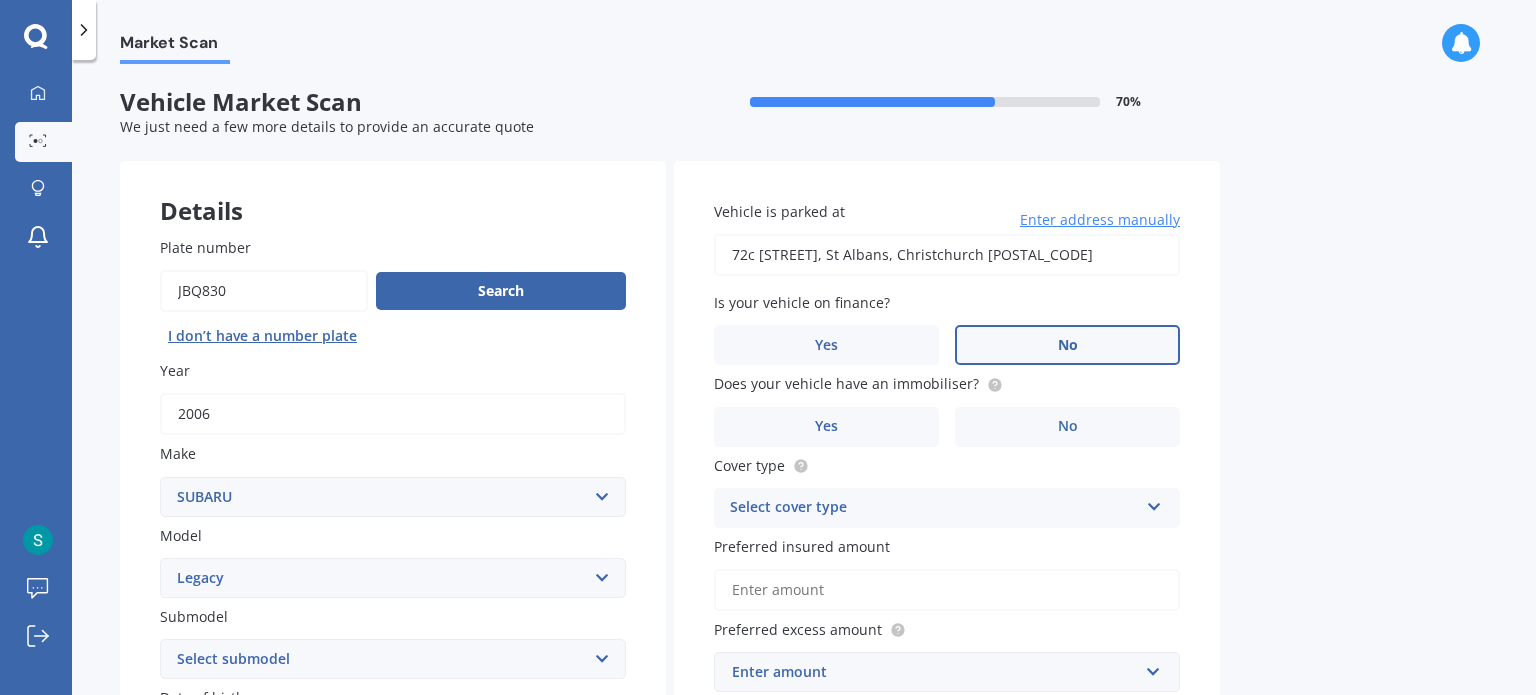 click on "No" at bounding box center (513, 822) 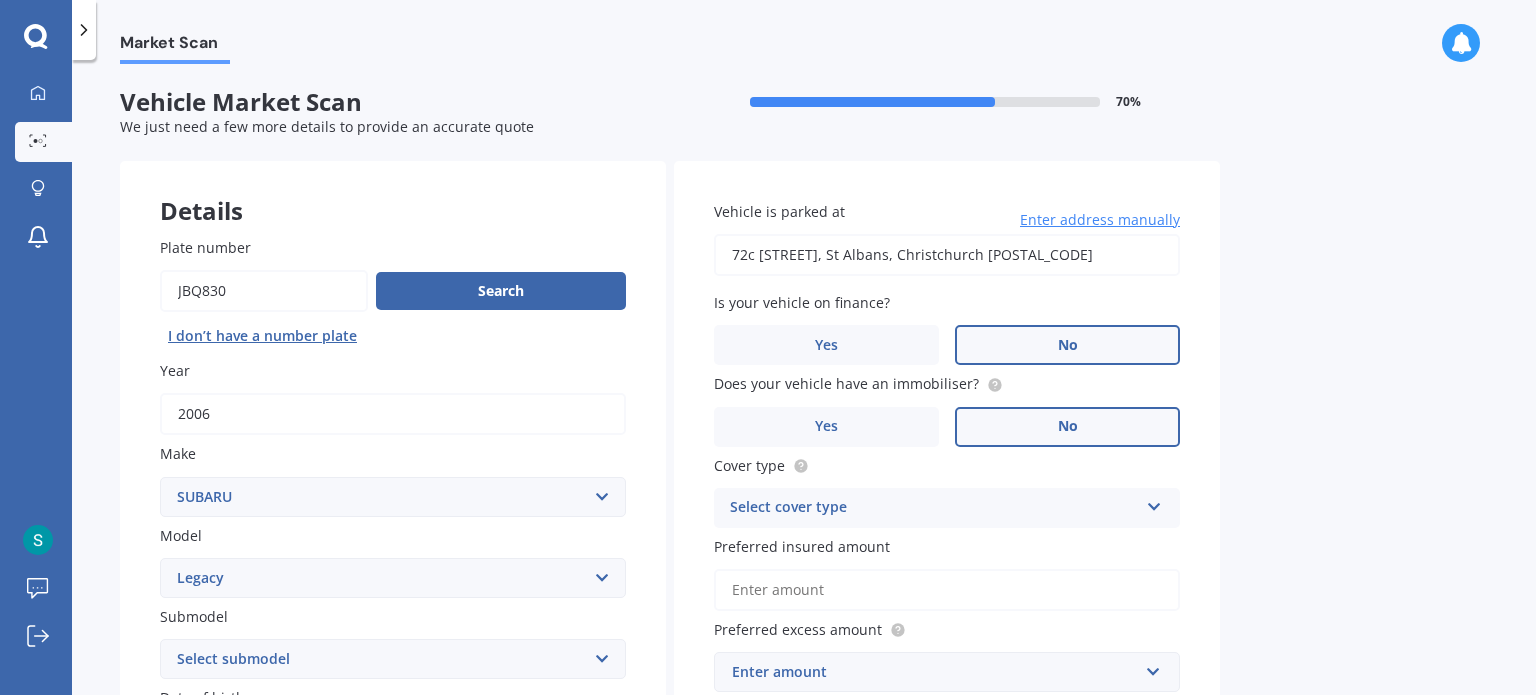 click on "No" at bounding box center [513, 822] 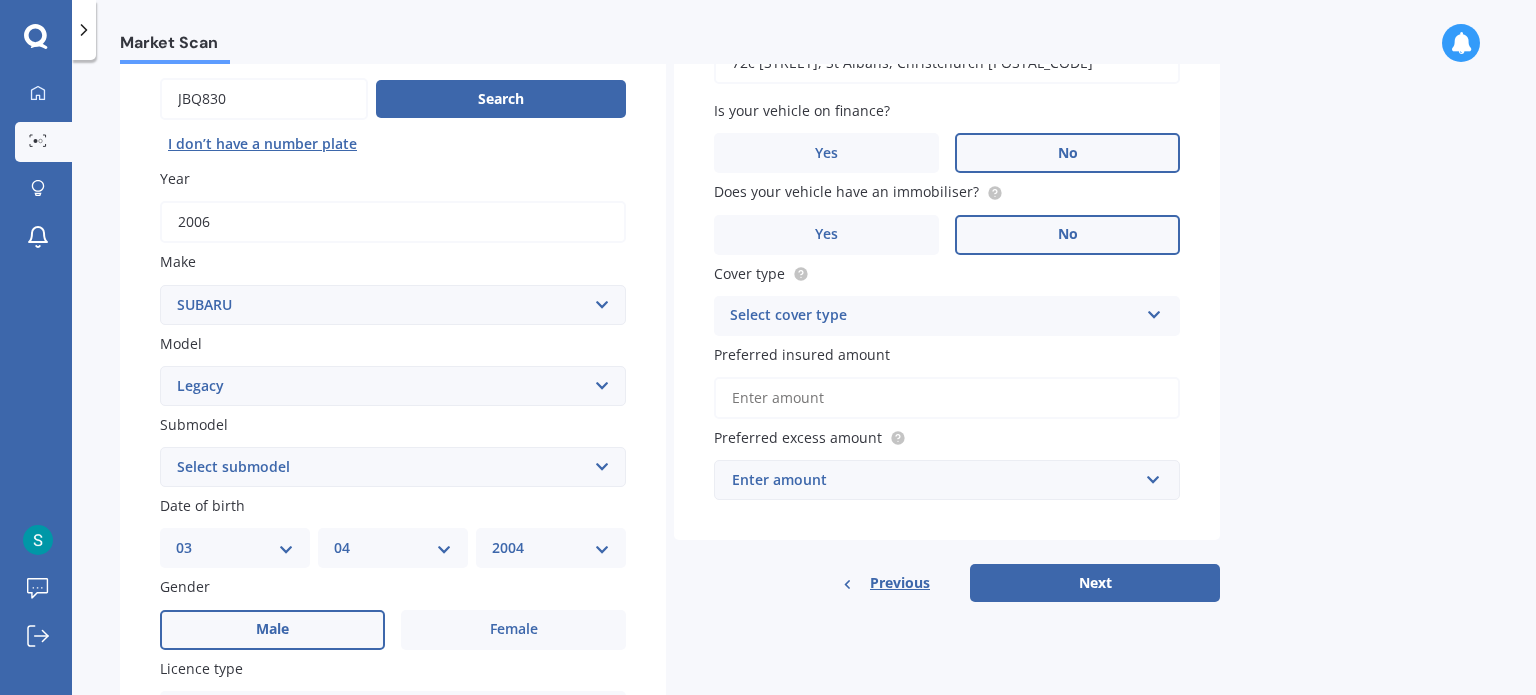 scroll, scrollTop: 202, scrollLeft: 0, axis: vertical 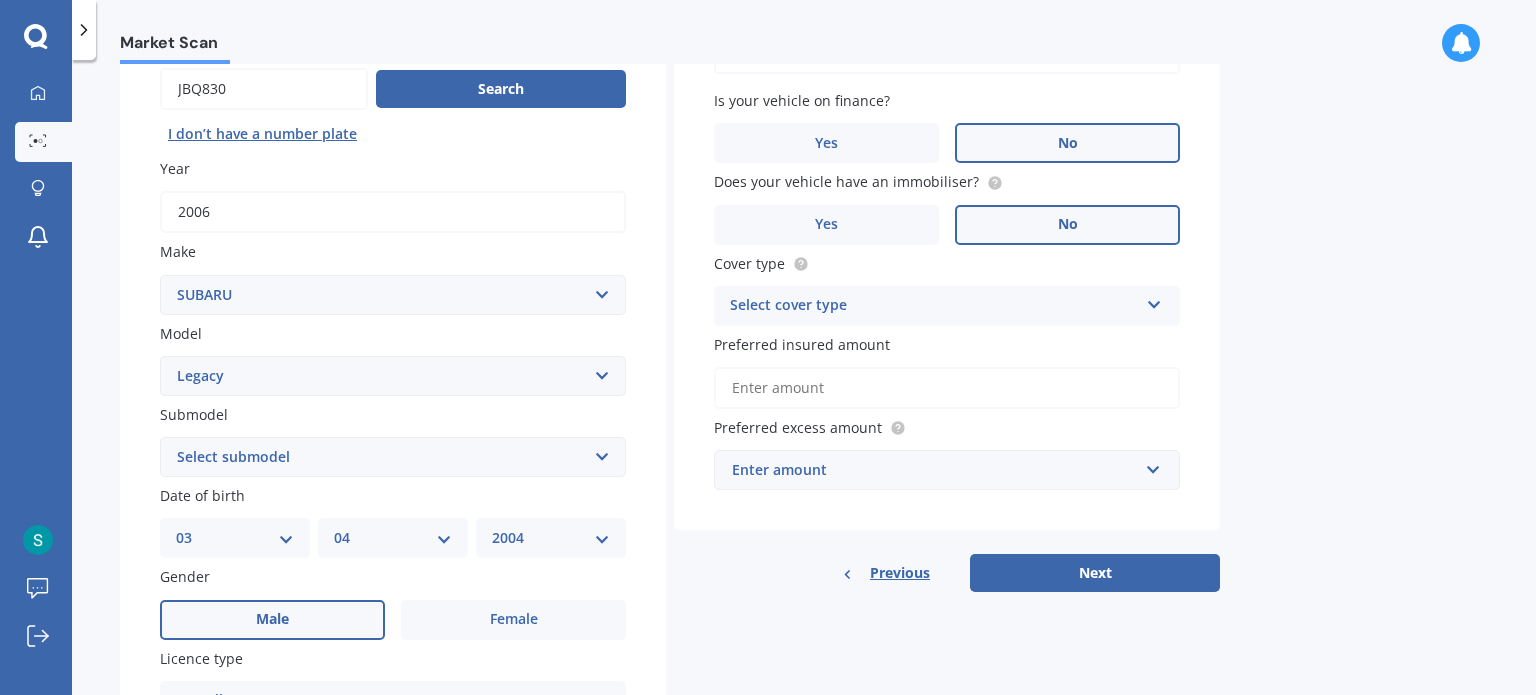 click on "Select cover type Comprehensive Third Party, Fire & Theft Third Party" at bounding box center [393, 701] 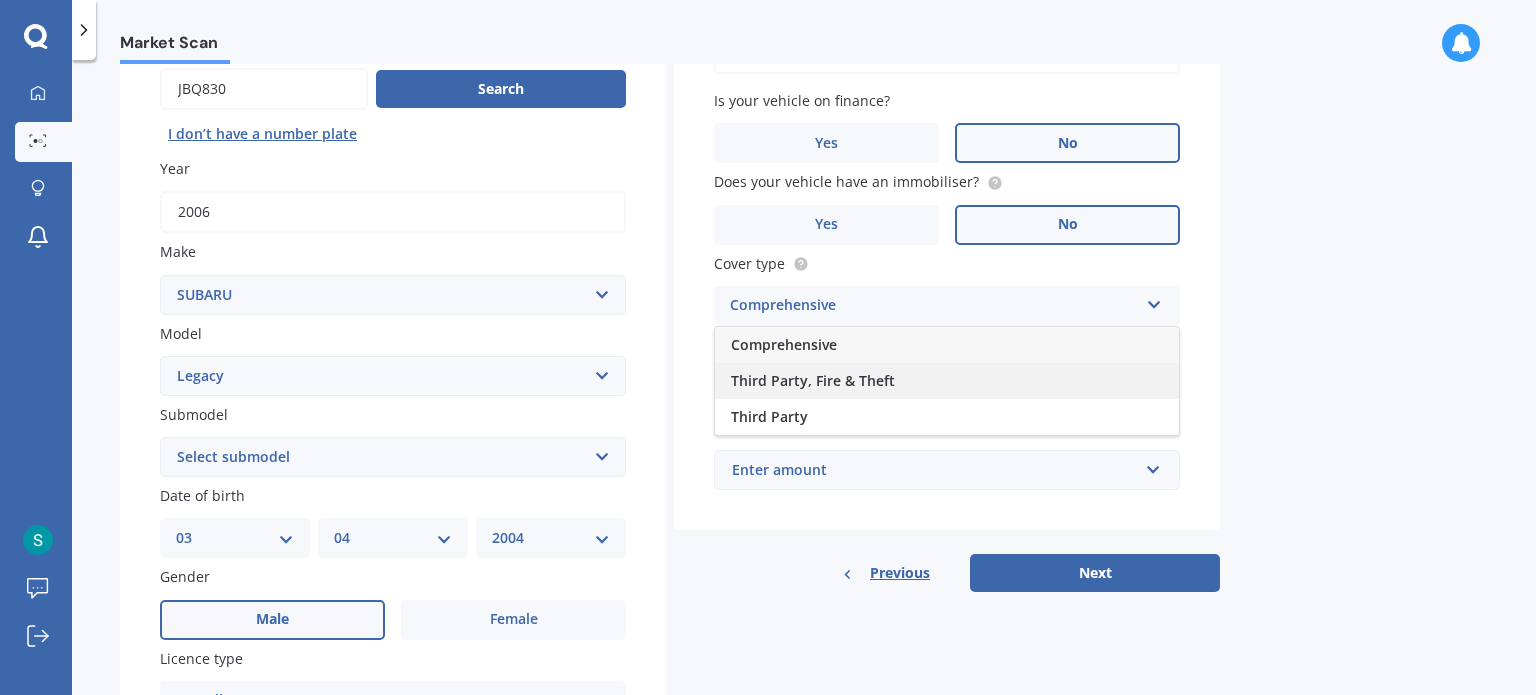click on "Third Party, Fire & Theft" at bounding box center [784, 344] 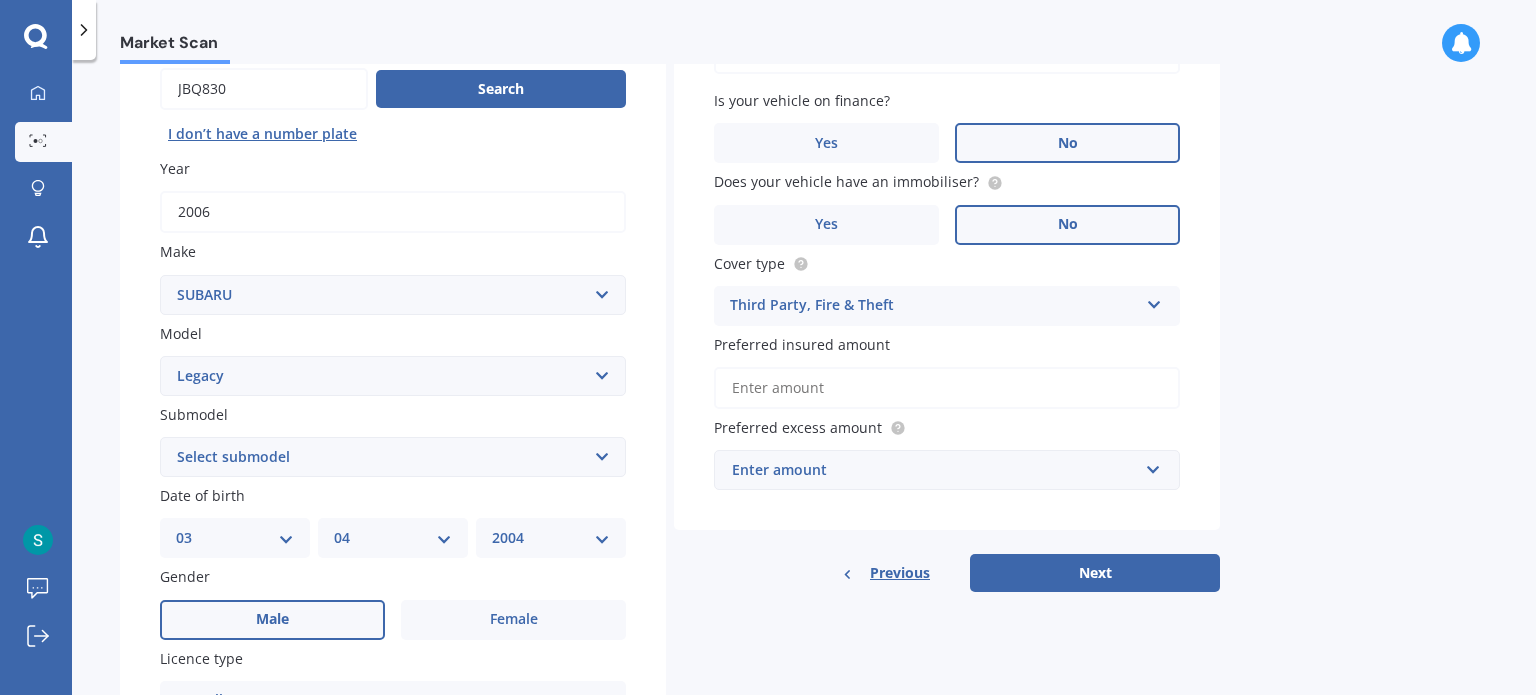 click on "Preferred insured amount" at bounding box center (947, 388) 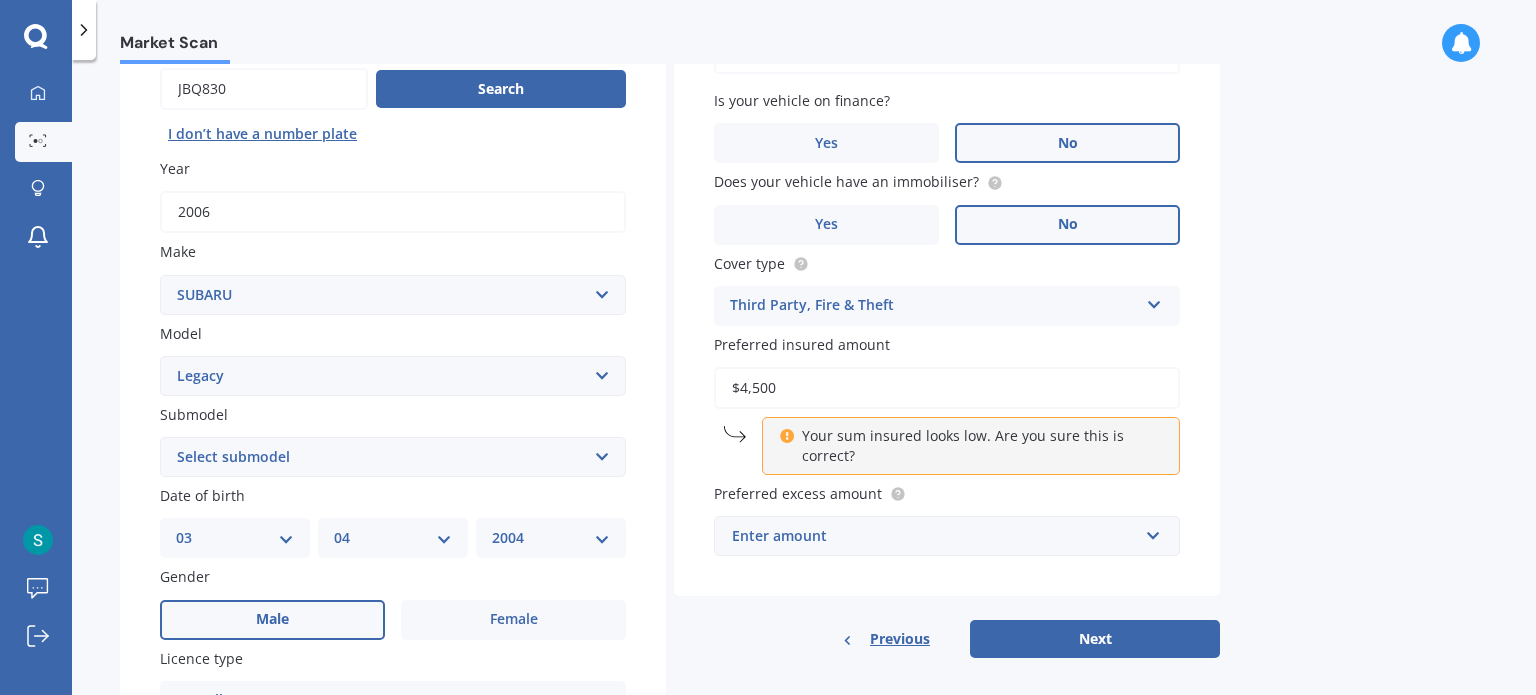 drag, startPoint x: 880, startPoint y: 401, endPoint x: 789, endPoint y: 441, distance: 99.40322 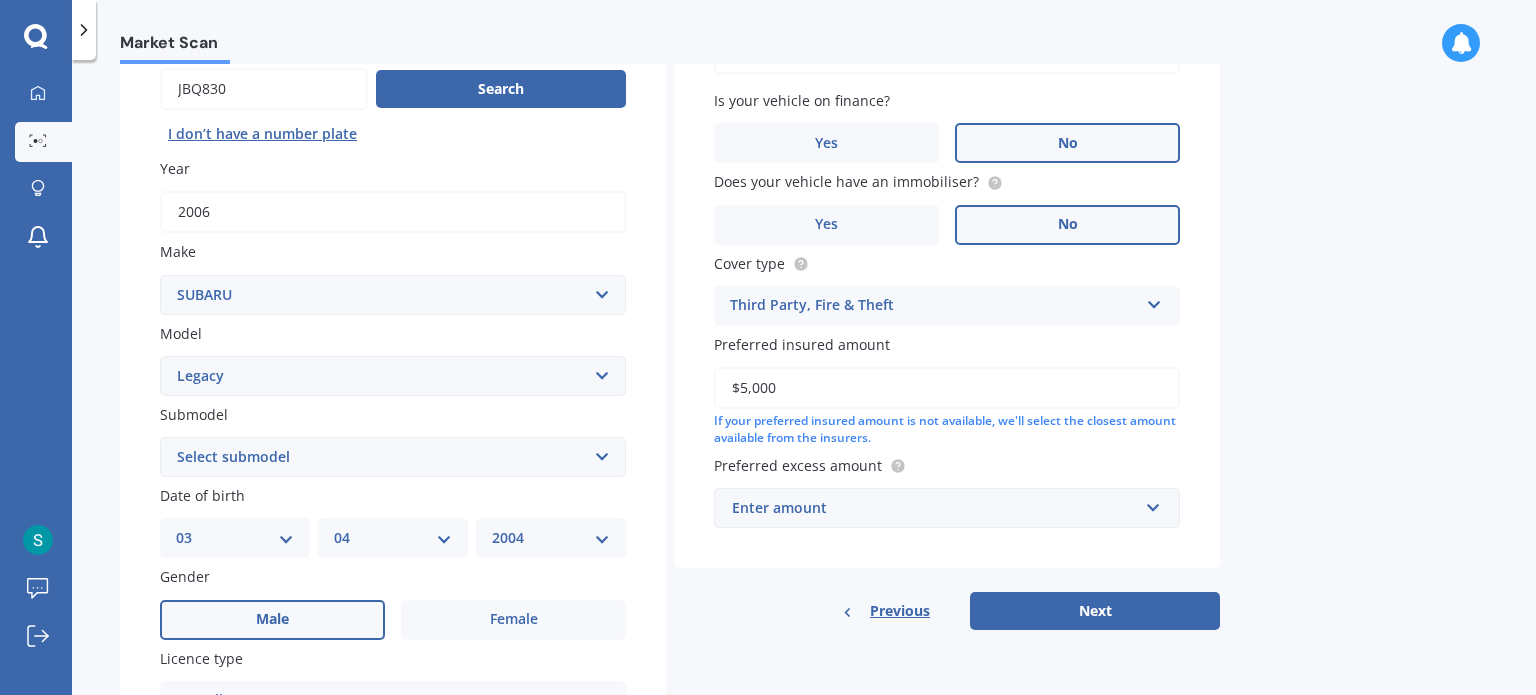 type on "$5,000" 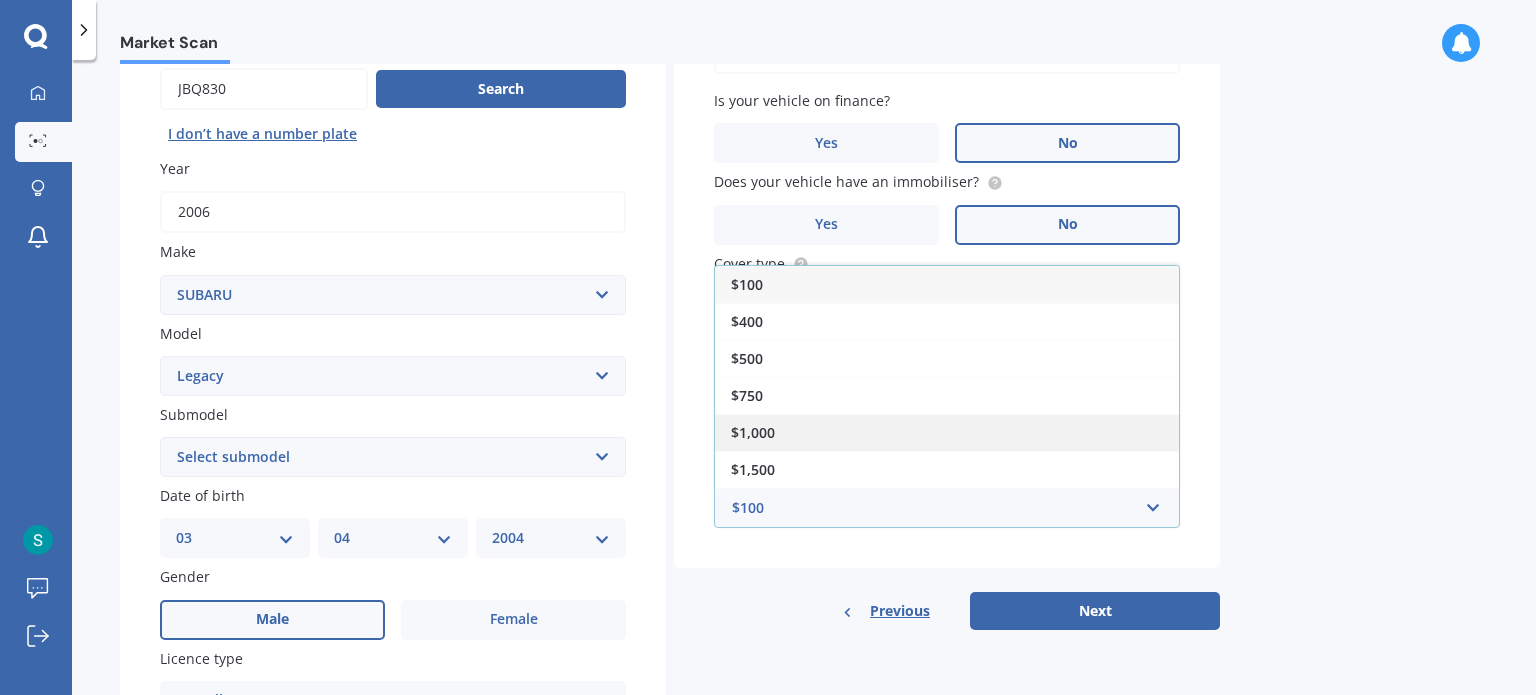 click on "$1,000" at bounding box center (947, 432) 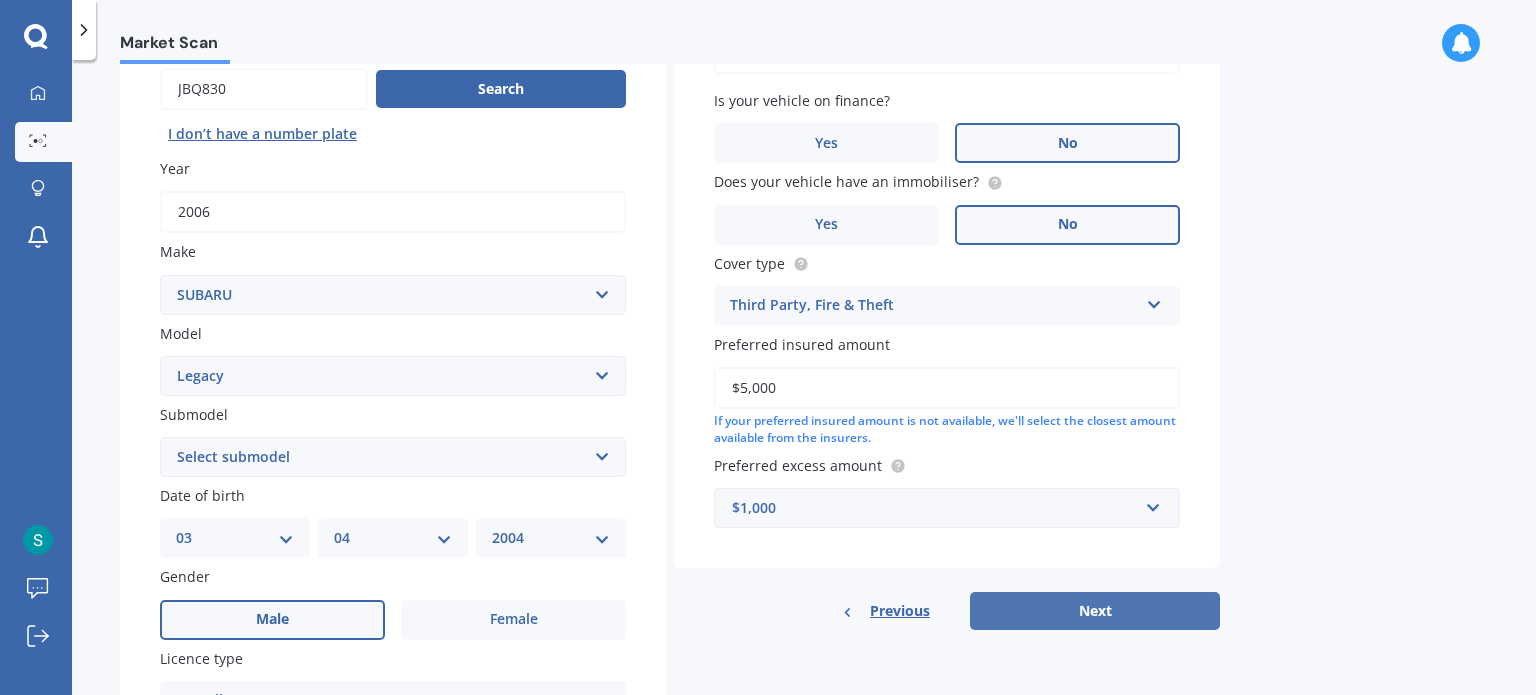 click on "Next" at bounding box center (1095, 611) 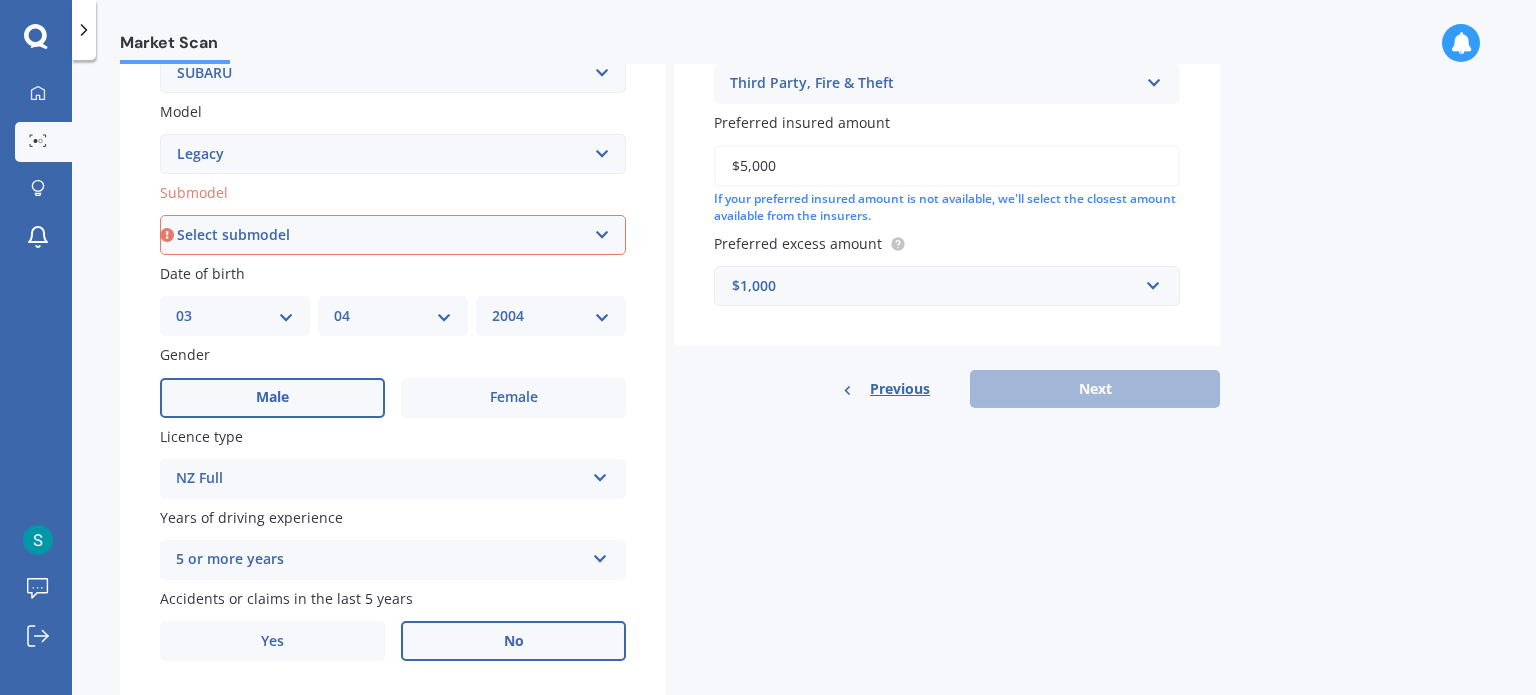 scroll, scrollTop: 434, scrollLeft: 0, axis: vertical 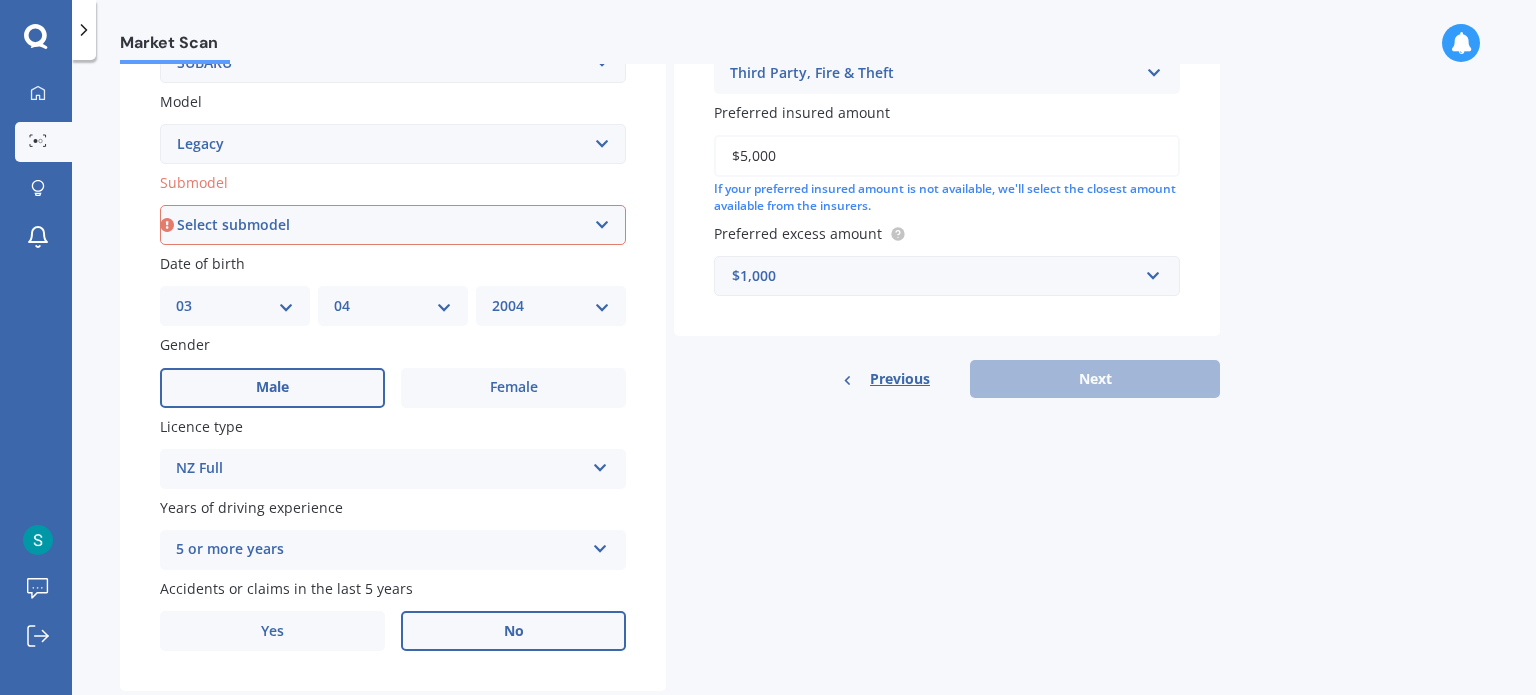 click on "Select submodel (All other non turbo) (All other turbo) 2.0i 2.0R 2.5i 2.5i Luxury 2.5i Sport 250T 3.0R 3.0R Spec B 3.6 RS 3.6R PREMIUM 5AT SED B Sport 2.0 B4 Non Turbo B4 Turbo Blitzen Non Turbo Blitzen Turbo Brighton Diesel 2.0 Euro Spec DIT Petrol Turbo DL DL4x4 GL Grandwagon GT GT 2.O Twin Scroll Turbo GT 30 GT-B GX Lancaster LX RS 30 RS Turbo RSB RSK B4 RX Touring Model" at bounding box center (393, 225) 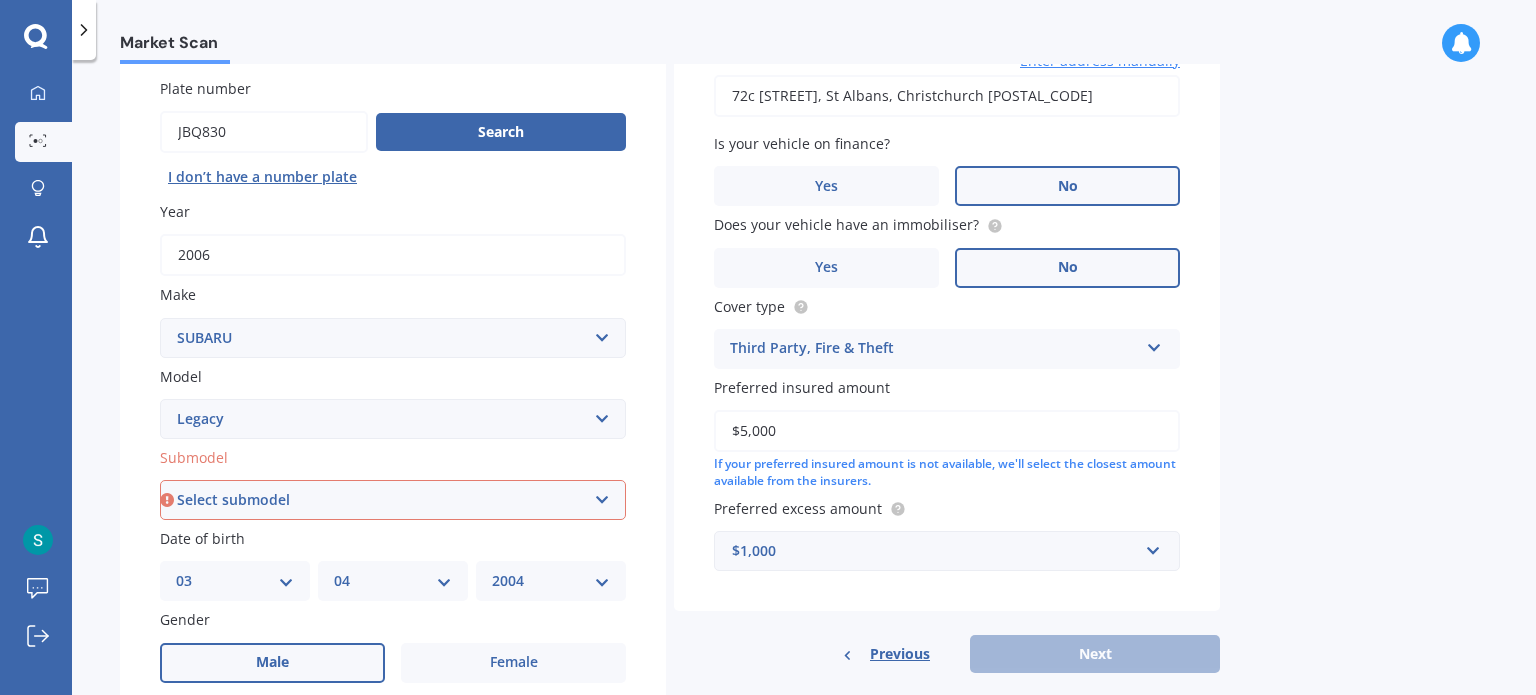 scroll, scrollTop: 152, scrollLeft: 0, axis: vertical 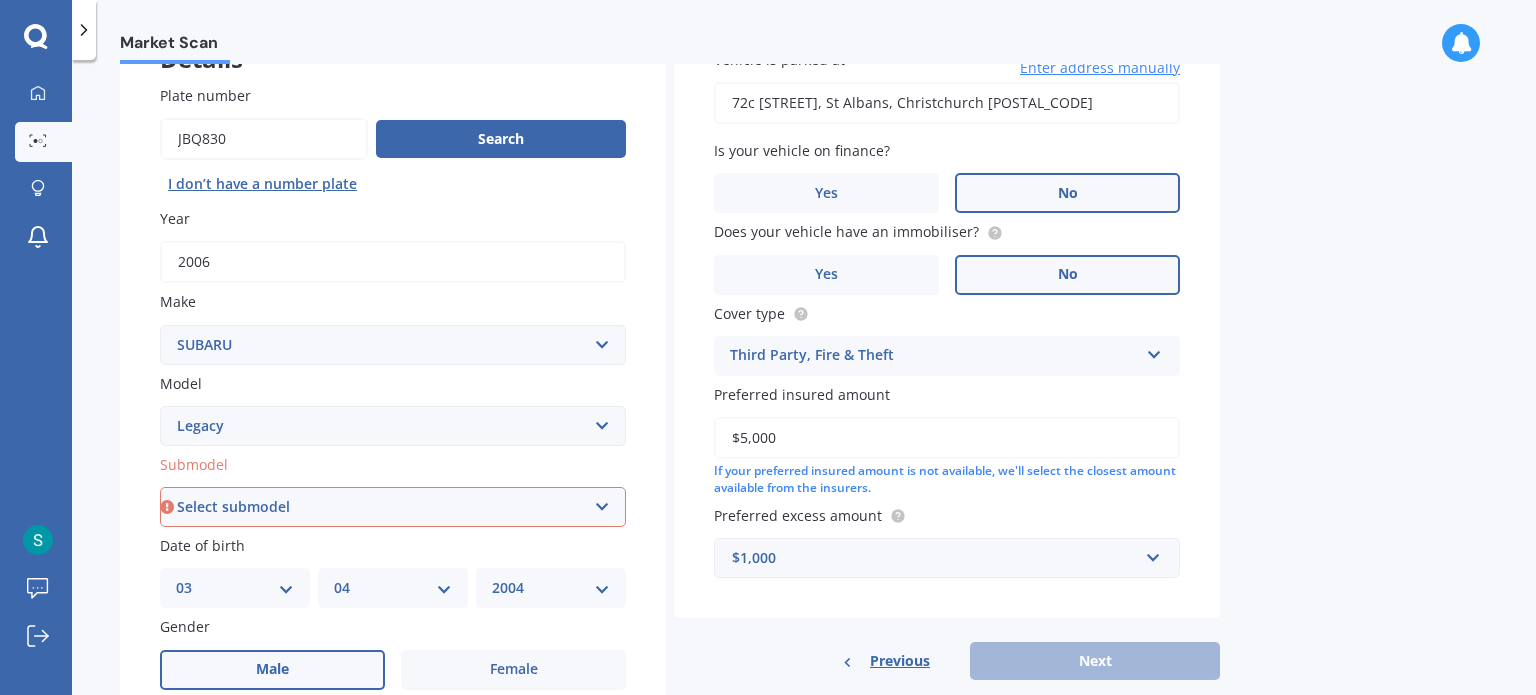 click on "Plate number" at bounding box center (264, 139) 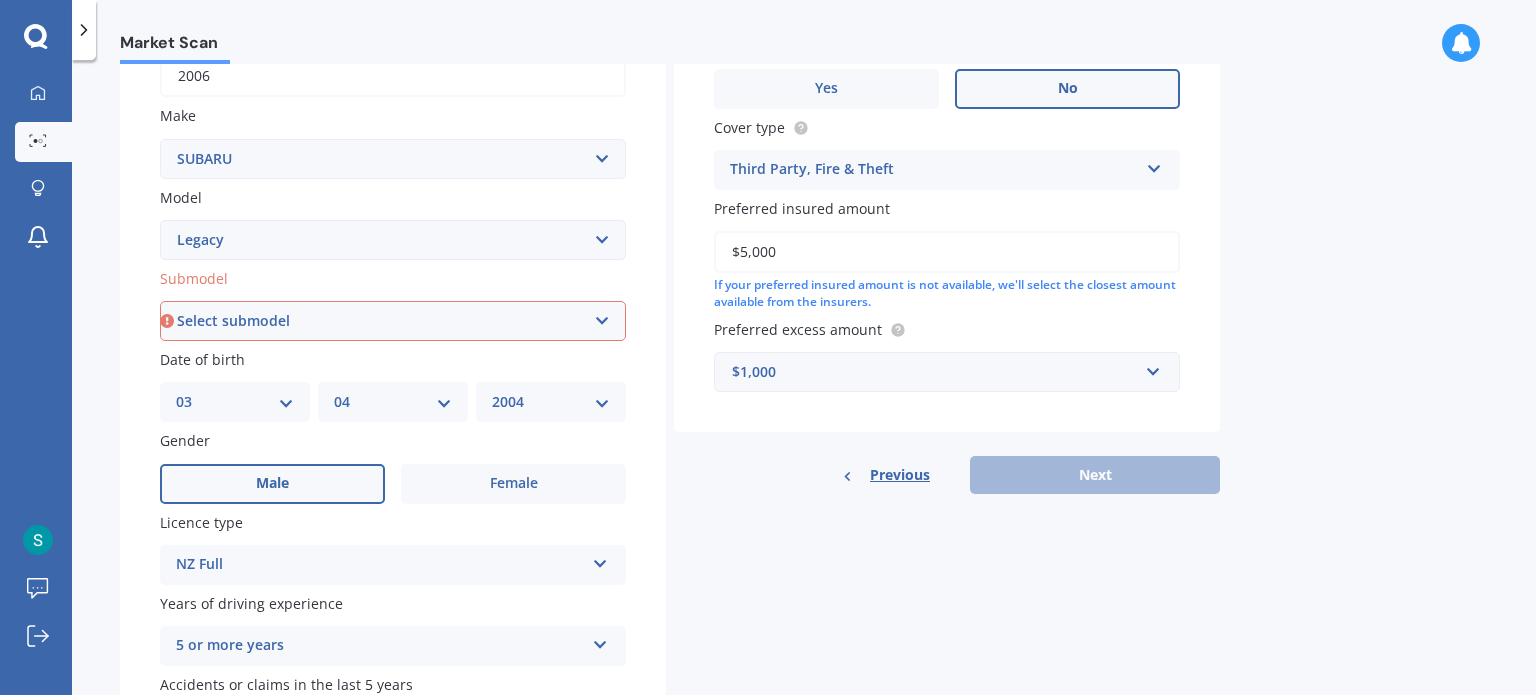 scroll, scrollTop: 360, scrollLeft: 0, axis: vertical 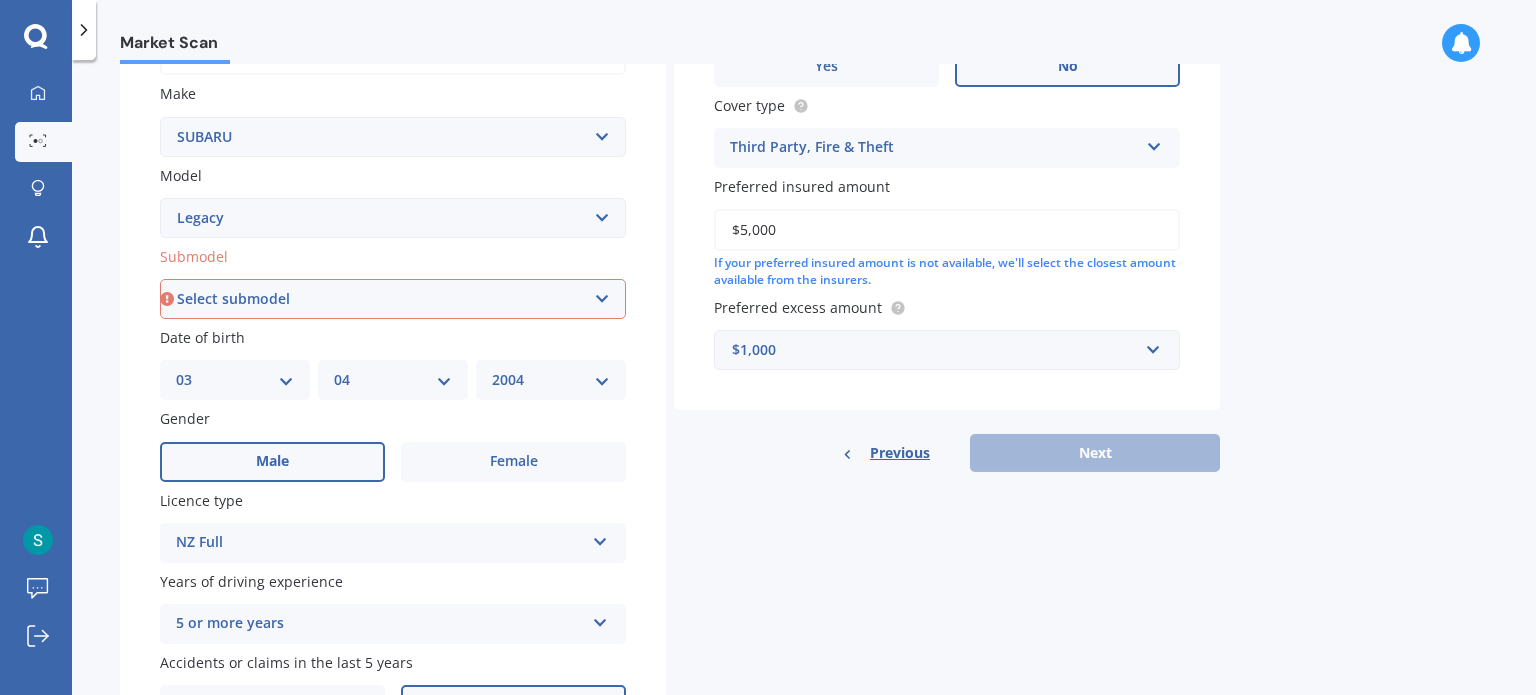 click on "Select submodel (All other non turbo) (All other turbo) 2.0i 2.0R 2.5i 2.5i Luxury 2.5i Sport 250T 3.0R 3.0R Spec B 3.6 RS 3.6R PREMIUM 5AT SED B Sport 2.0 B4 Non Turbo B4 Turbo Blitzen Non Turbo Blitzen Turbo Brighton Diesel 2.0 Euro Spec DIT Petrol Turbo DL DL4x4 GL Grandwagon GT GT 2.O Twin Scroll Turbo GT 30 GT-B GX Lancaster LX RS 30 RS Turbo RSB RSK B4 RX Touring Model" at bounding box center [393, 299] 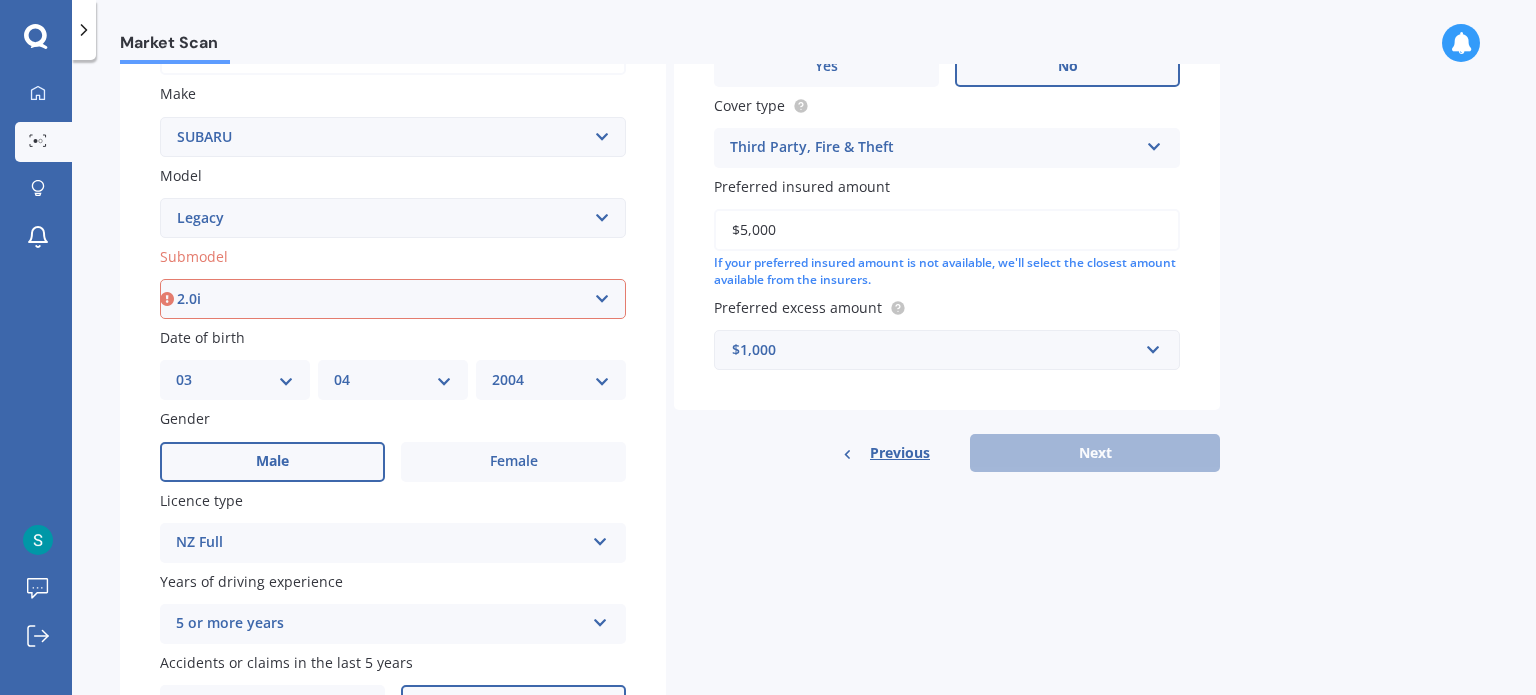 click on "Select submodel (All other non turbo) (All other turbo) 2.0i 2.0R 2.5i 2.5i Luxury 2.5i Sport 250T 3.0R 3.0R Spec B 3.6 RS 3.6R PREMIUM 5AT SED B Sport 2.0 B4 Non Turbo B4 Turbo Blitzen Non Turbo Blitzen Turbo Brighton Diesel 2.0 Euro Spec DIT Petrol Turbo DL DL4x4 GL Grandwagon GT GT 2.O Twin Scroll Turbo GT 30 GT-B GX Lancaster LX RS 30 RS Turbo RSB RSK B4 RX Touring Model" at bounding box center (393, 299) 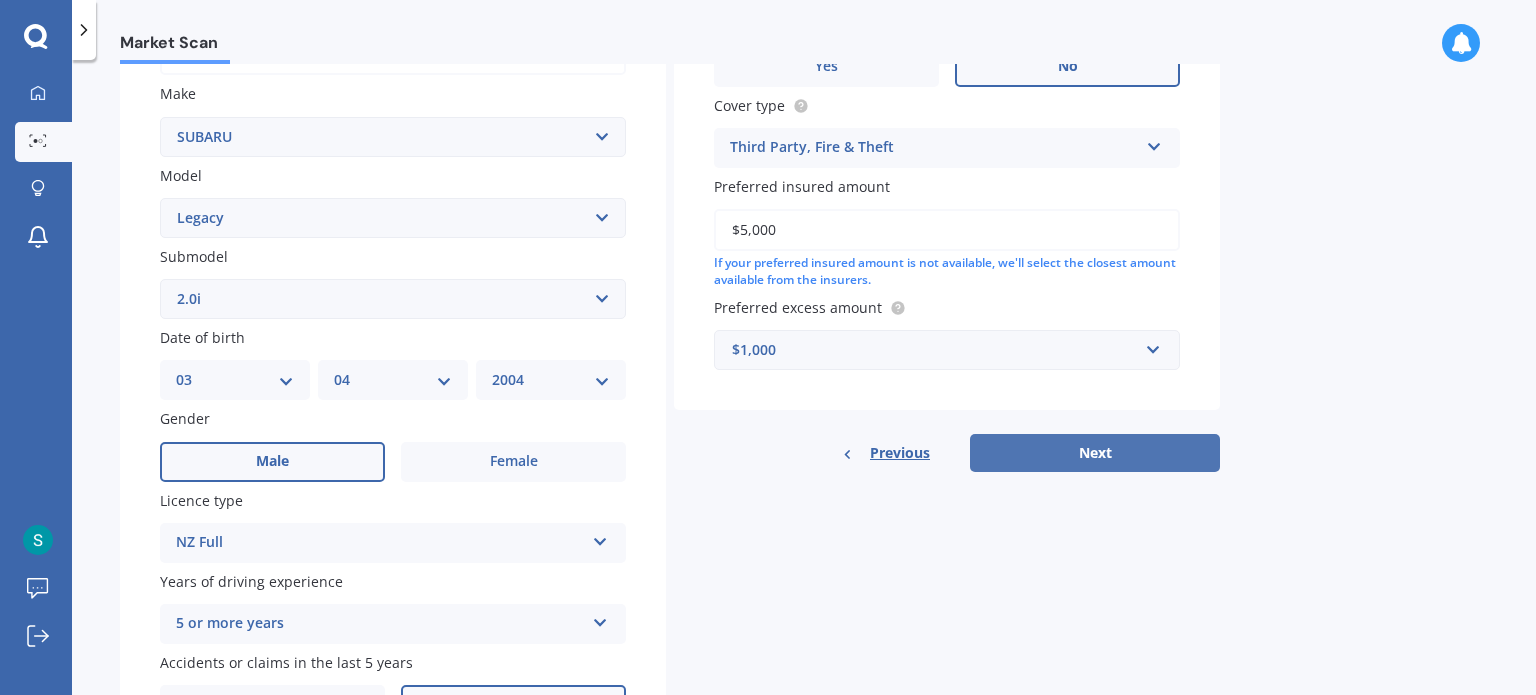 click on "Next" at bounding box center [1095, 453] 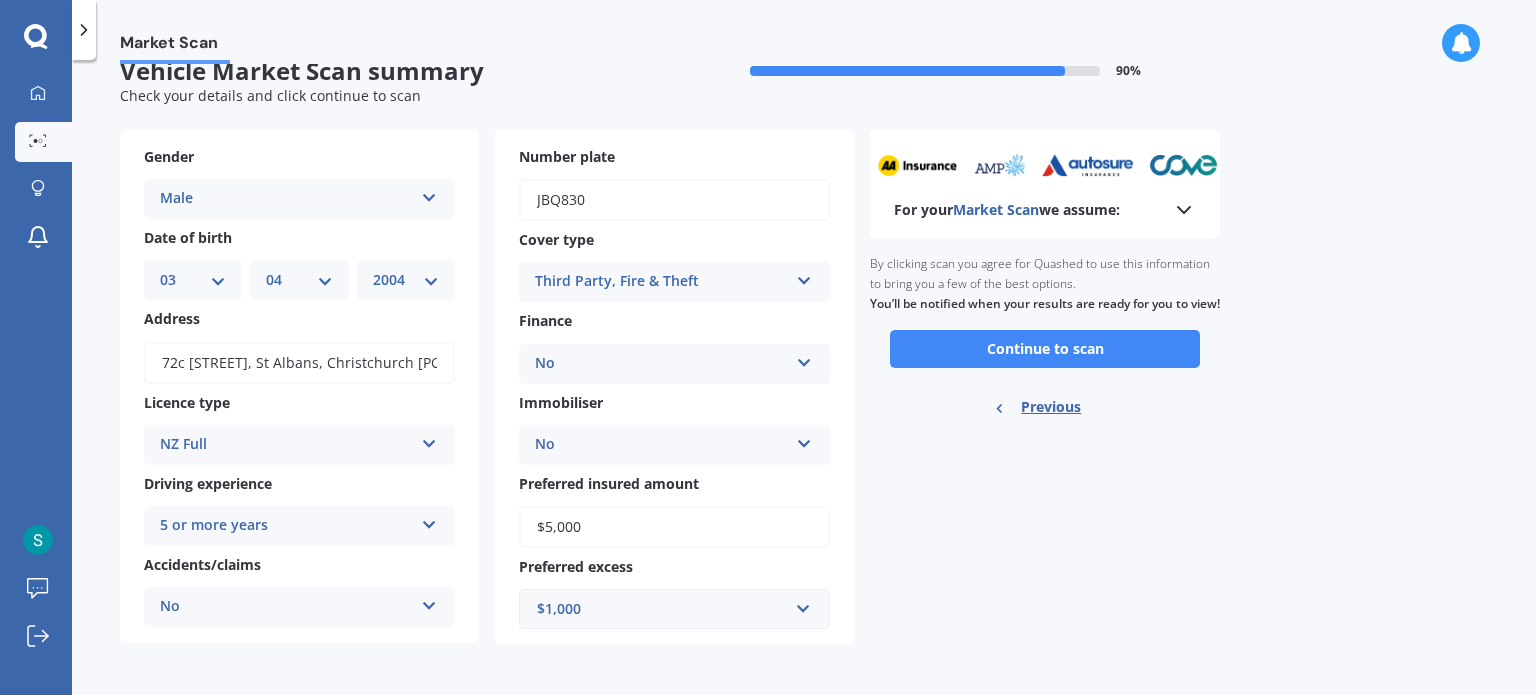 scroll, scrollTop: 0, scrollLeft: 0, axis: both 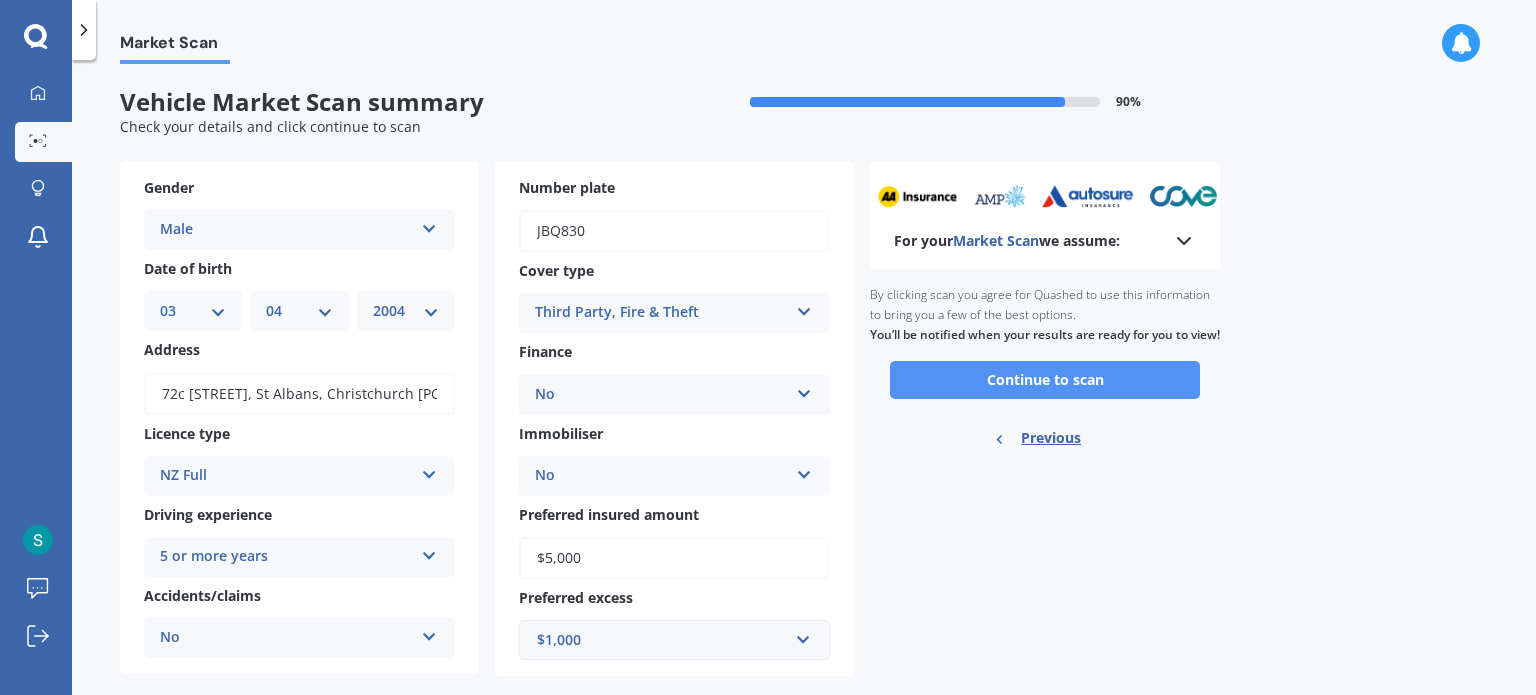 click on "Continue to scan" at bounding box center [1045, 380] 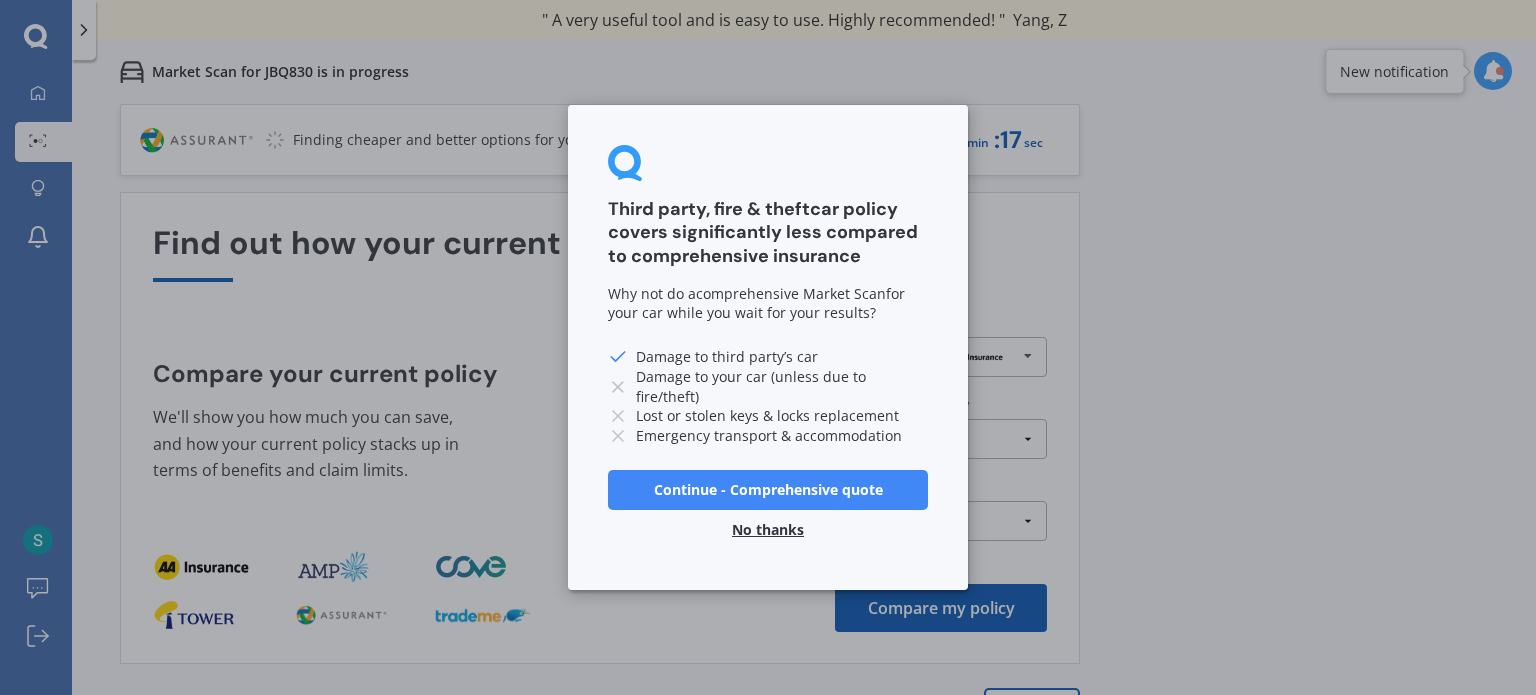 click on "Continue - Comprehensive quote" at bounding box center [768, 490] 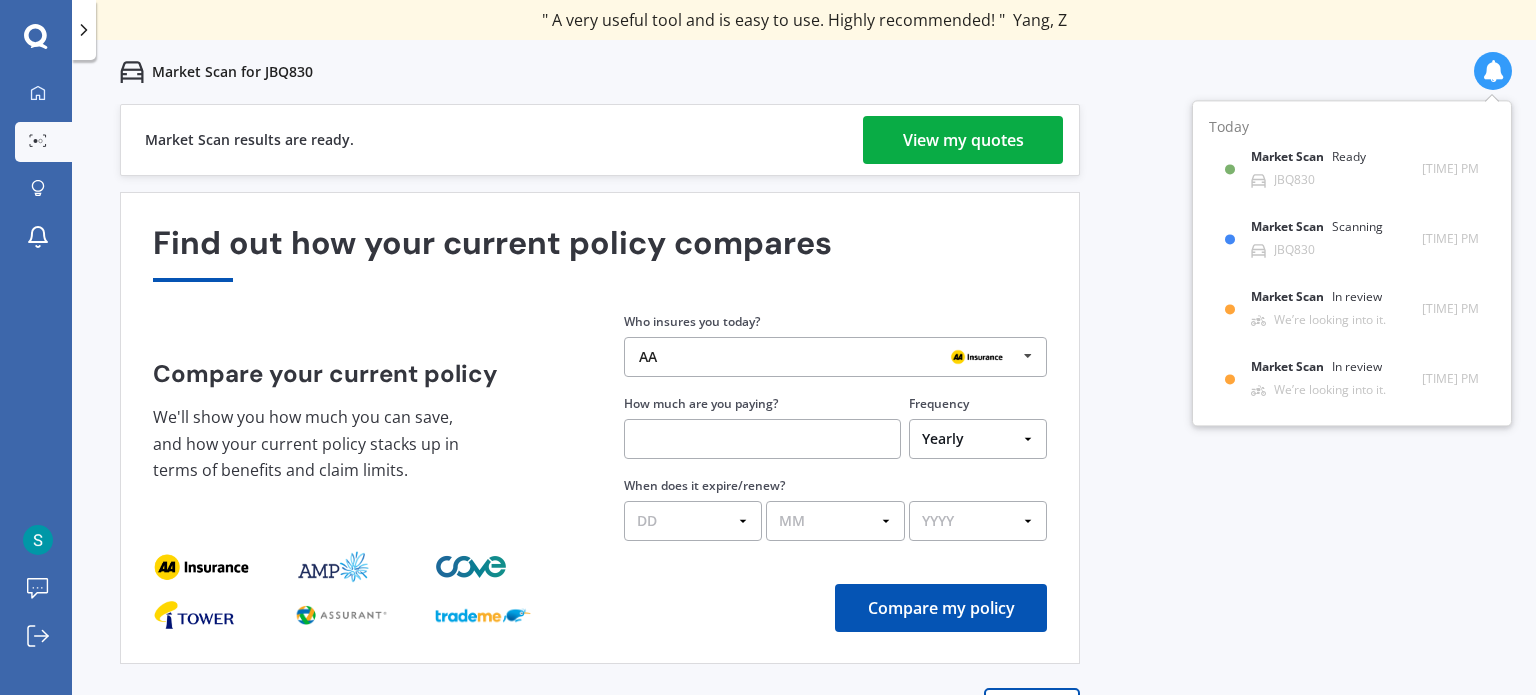 scroll, scrollTop: 0, scrollLeft: 0, axis: both 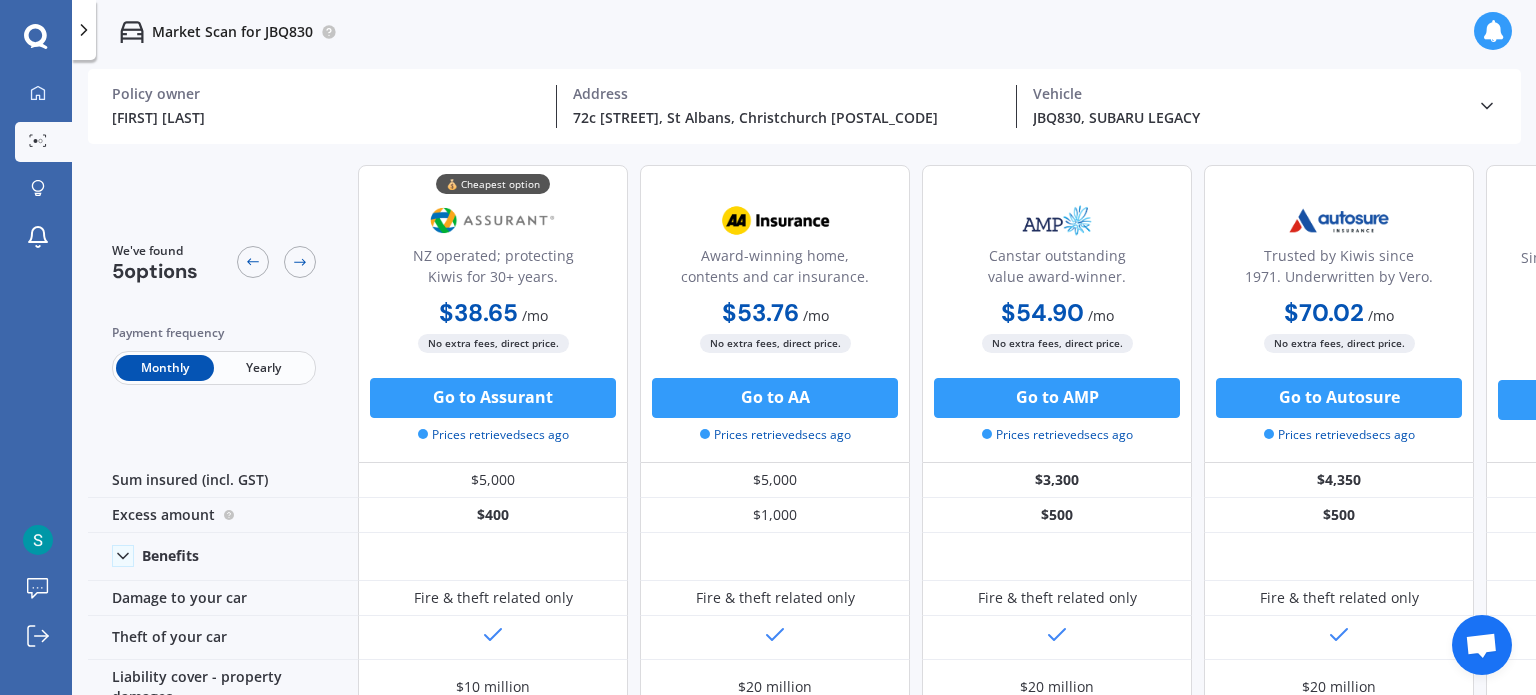 click on "Yearly" at bounding box center [263, 368] 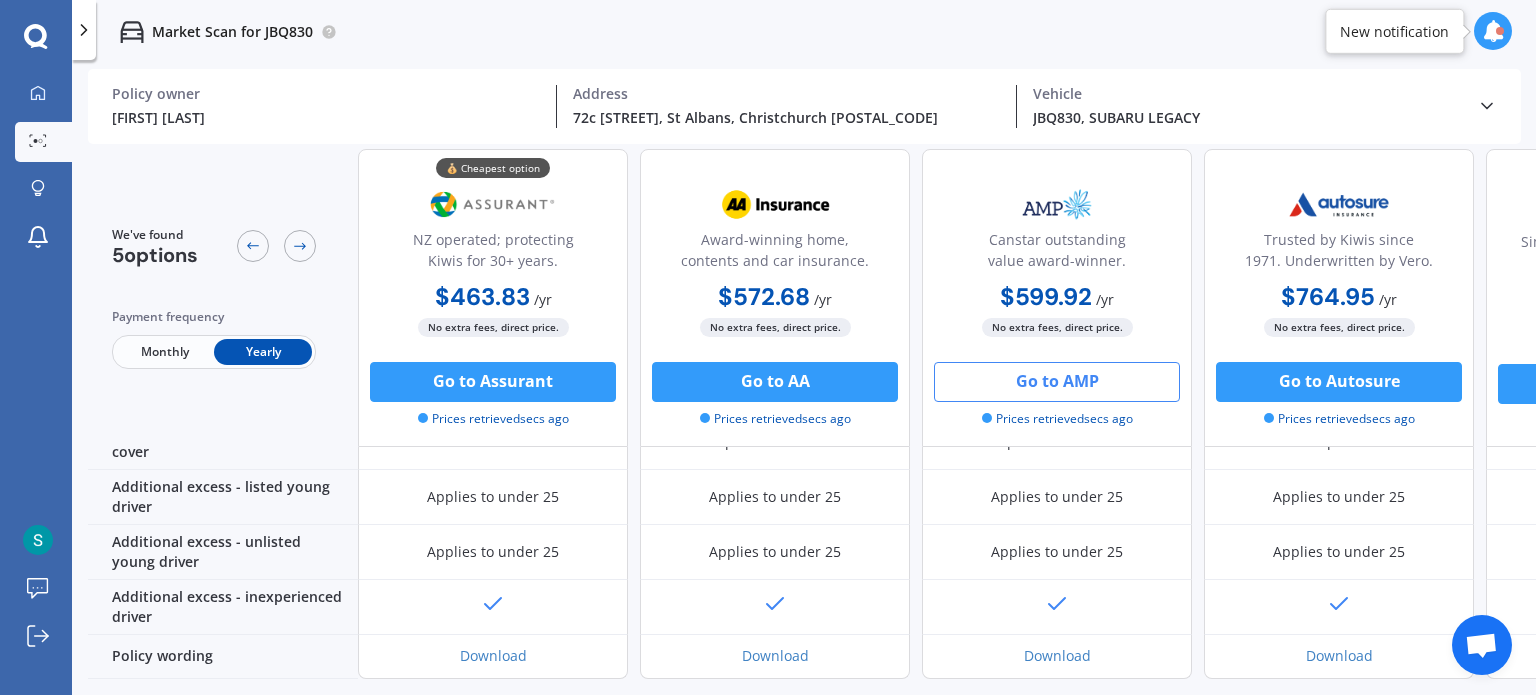 scroll, scrollTop: 796, scrollLeft: 0, axis: vertical 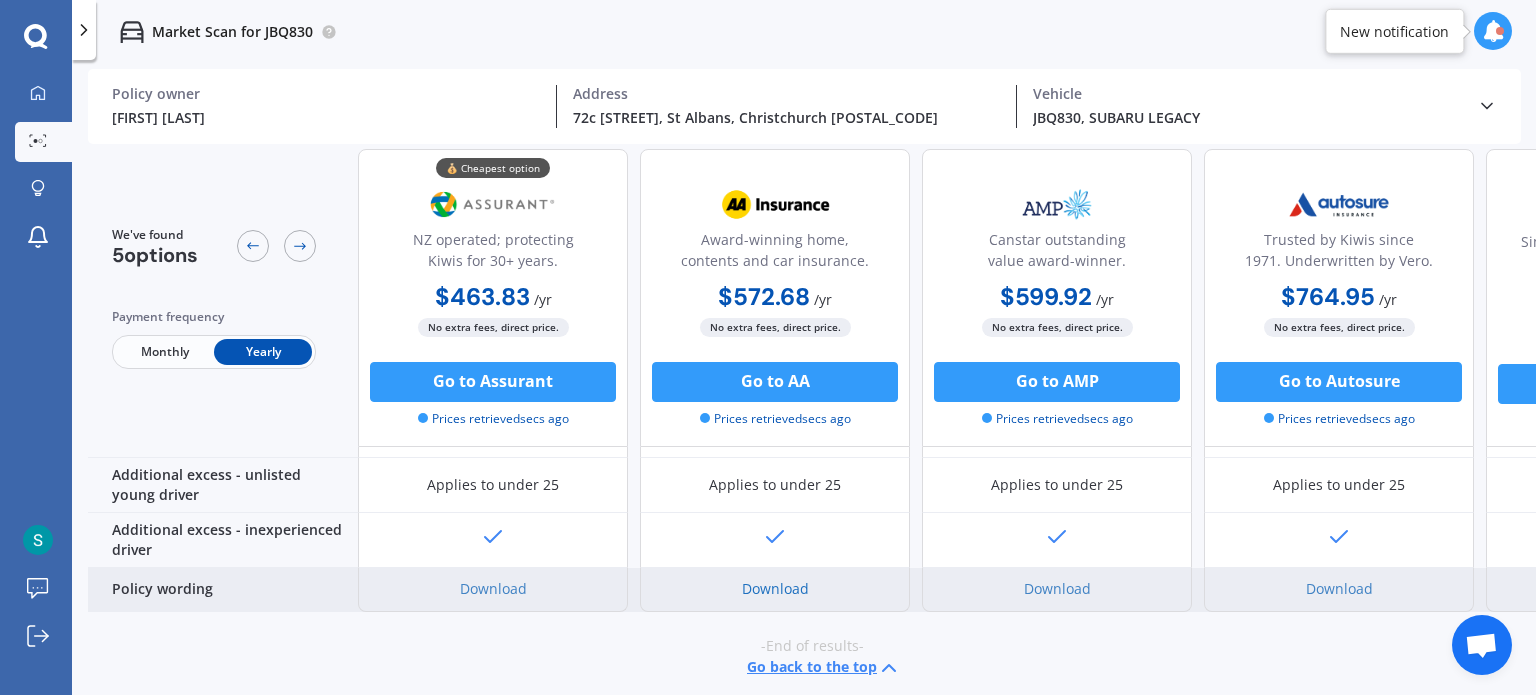 click on "Download" at bounding box center (775, 588) 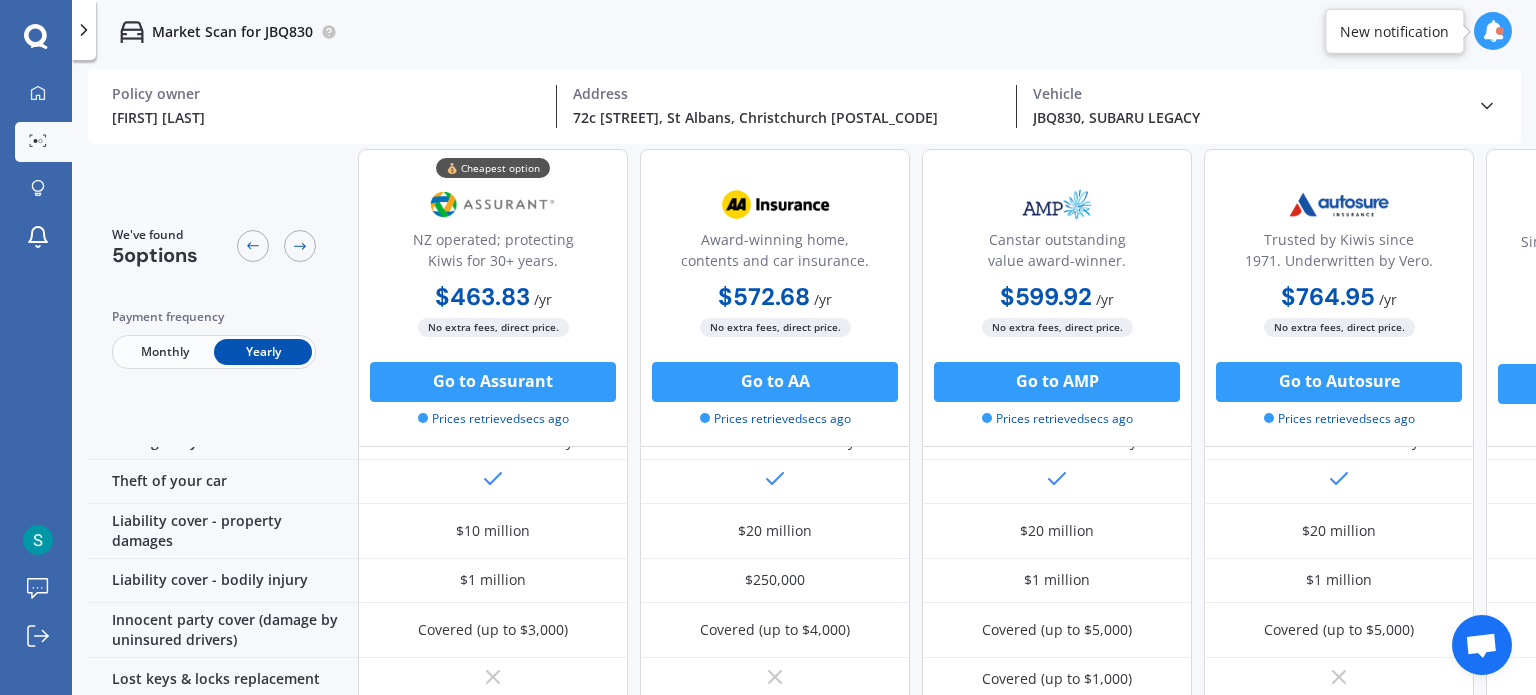 scroll, scrollTop: 0, scrollLeft: 0, axis: both 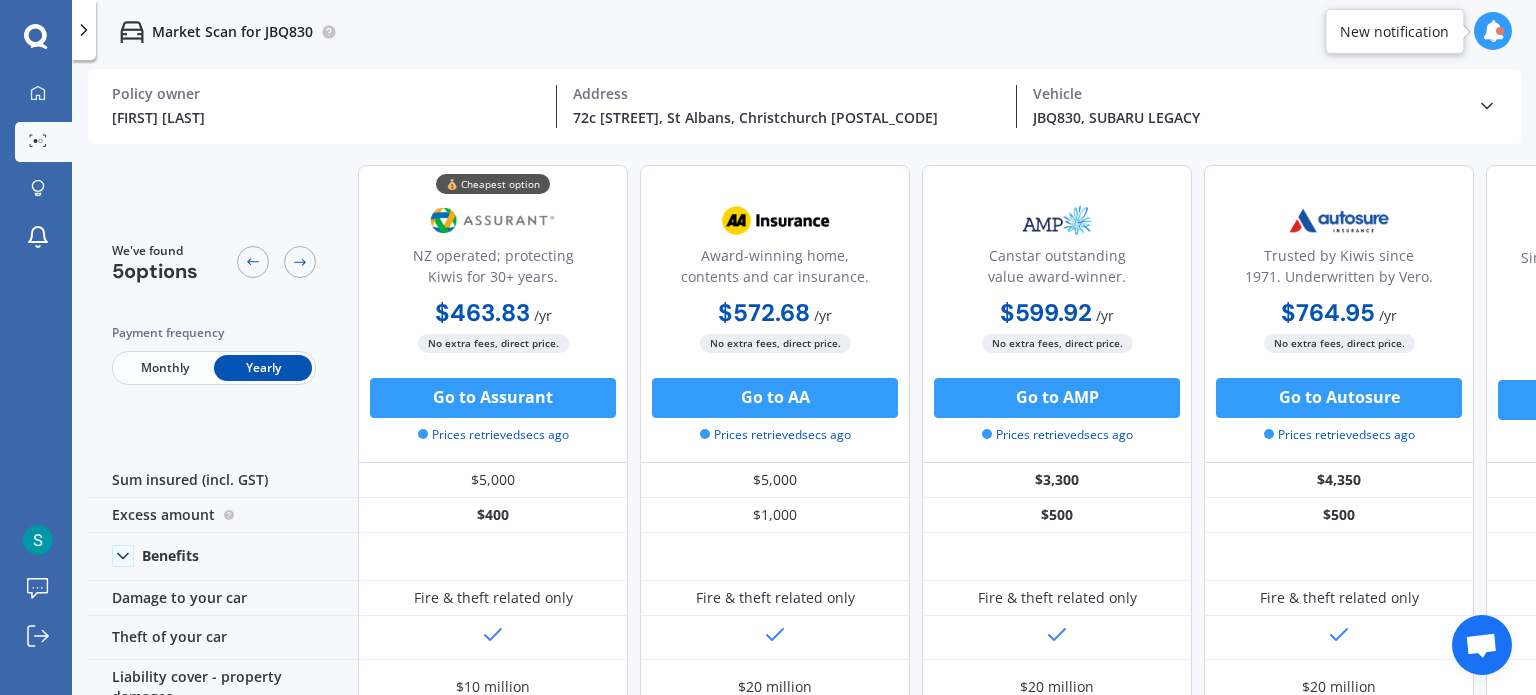 click on "New notification" at bounding box center [1394, 31] 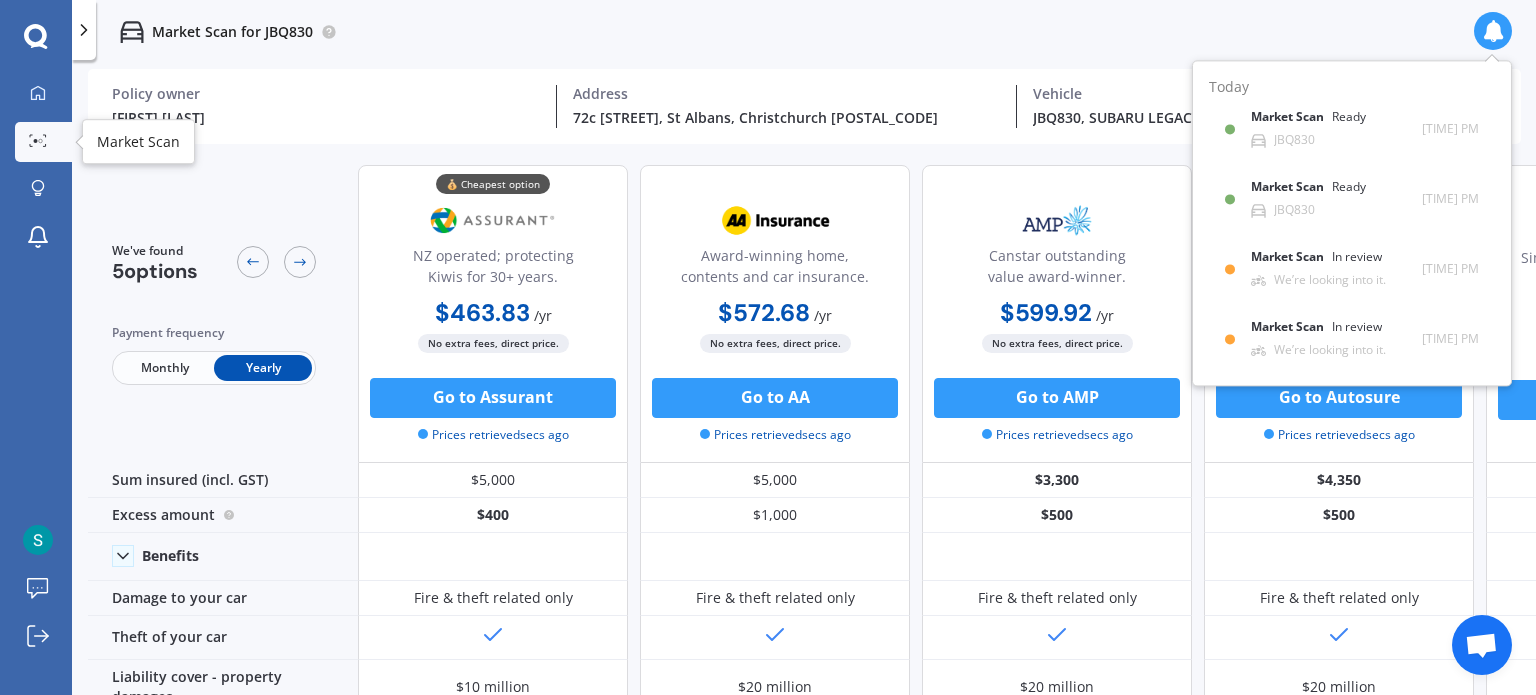 click at bounding box center [38, 140] 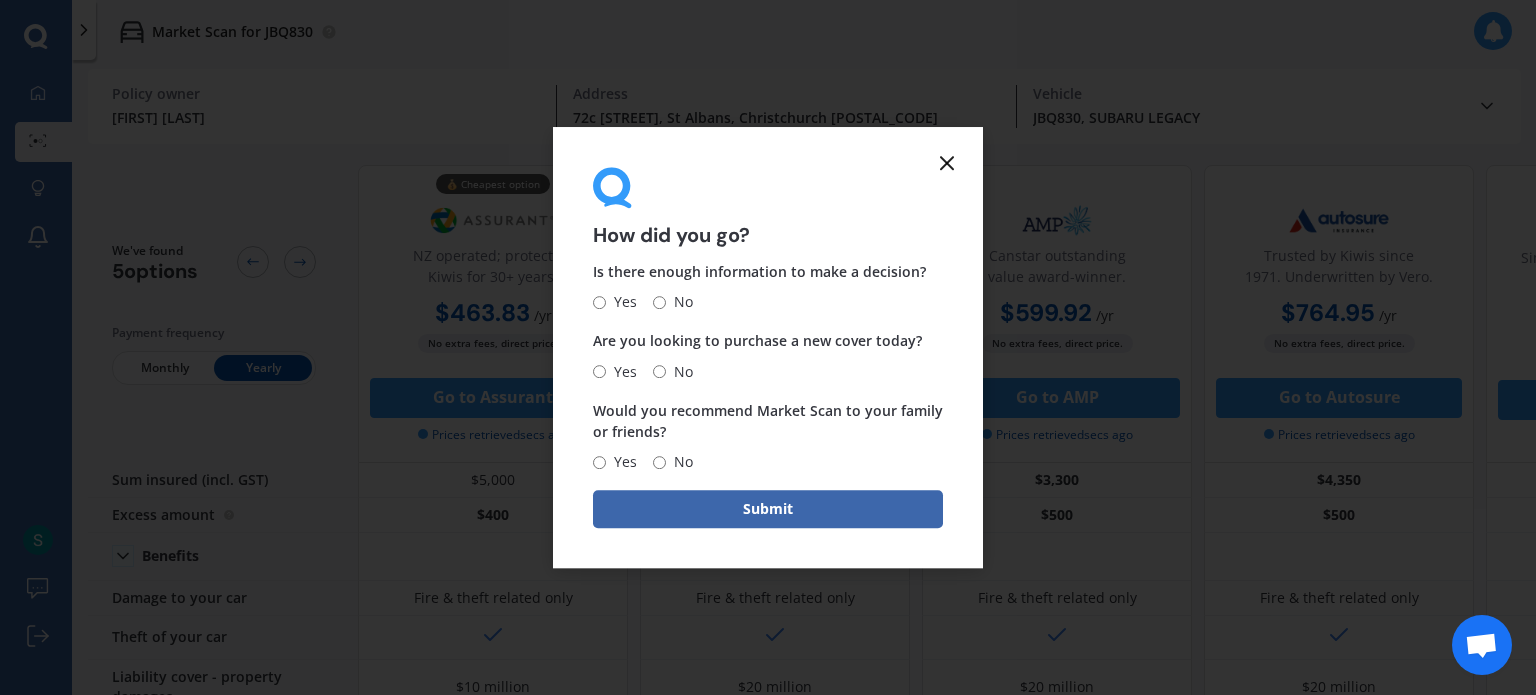 click on "How did you go? Is there enough information to make a decision? Yes No Are you looking to purchase a new cover today? Yes No Would you recommend Market Scan to your family or friends? Yes No Submit" at bounding box center [768, 348] 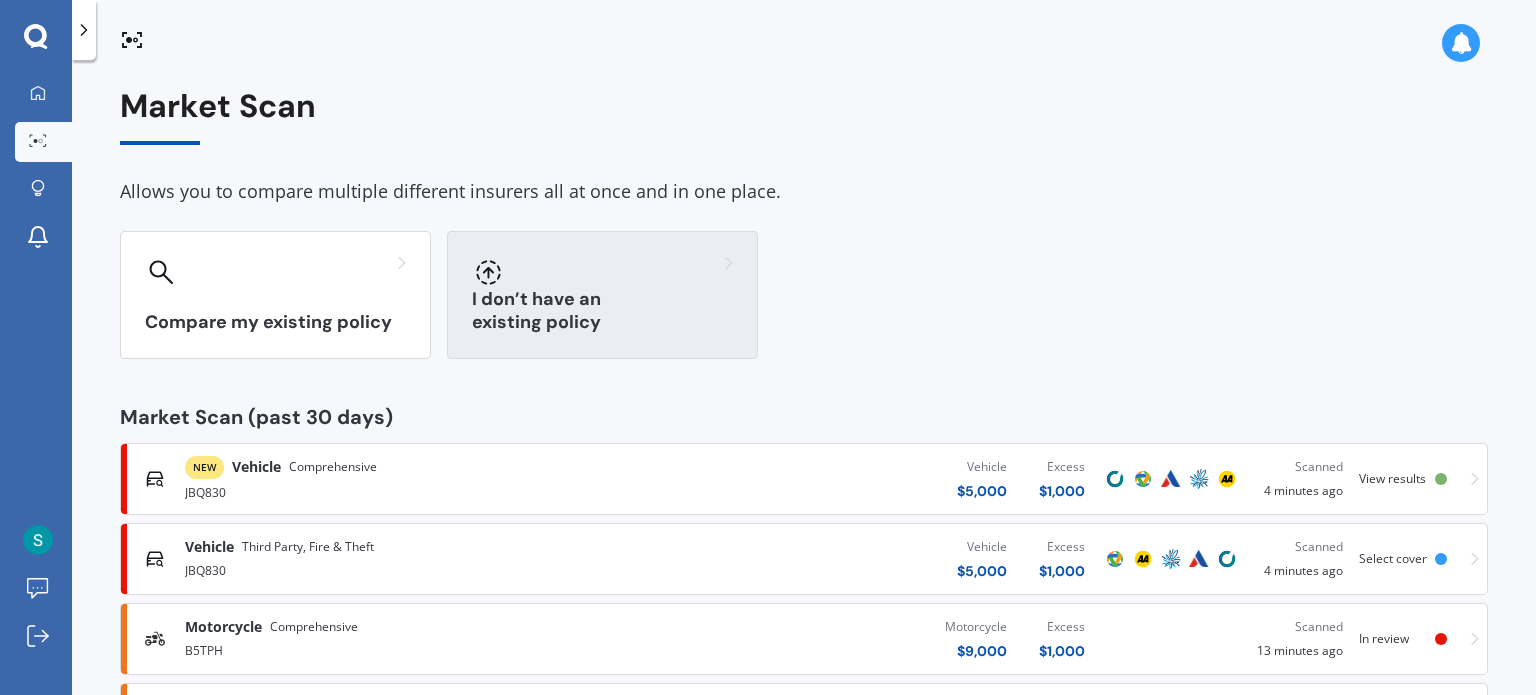 scroll, scrollTop: 104, scrollLeft: 0, axis: vertical 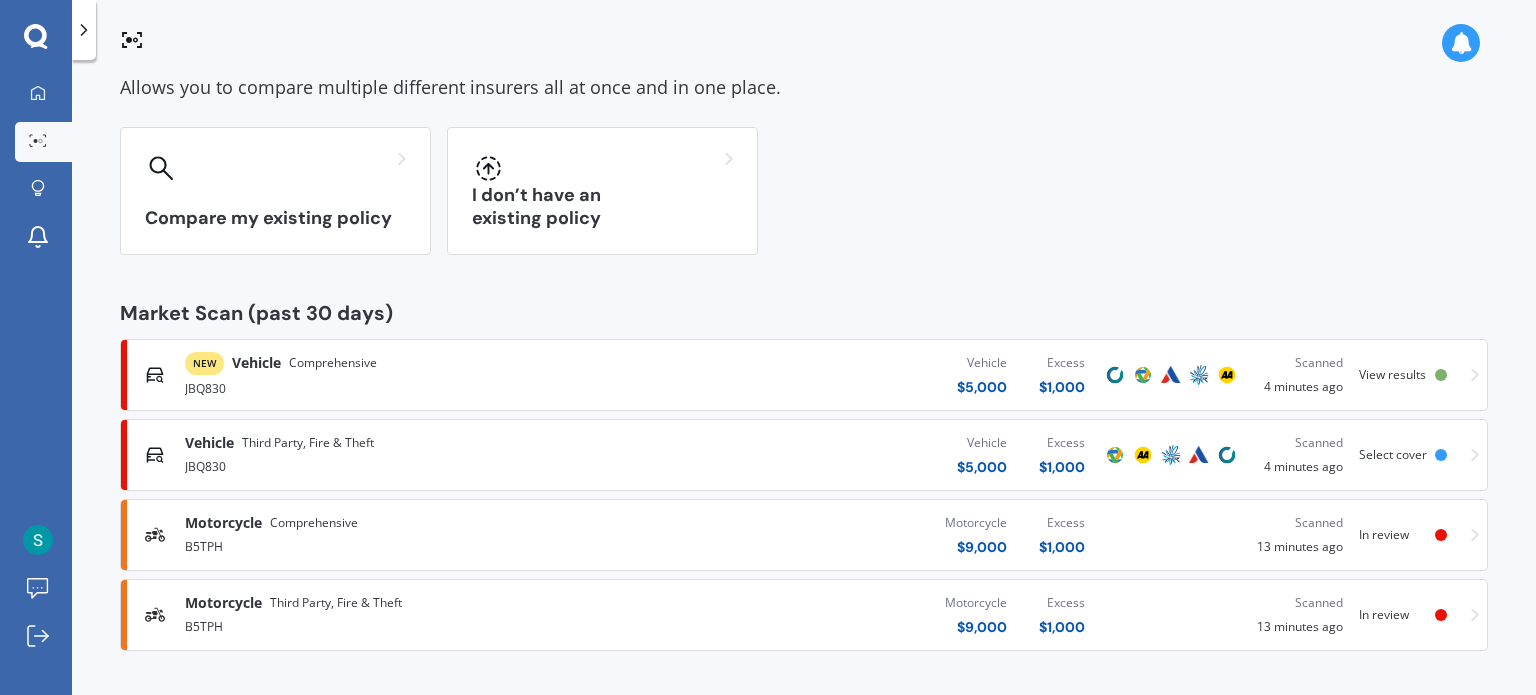 click at bounding box center [1441, 375] 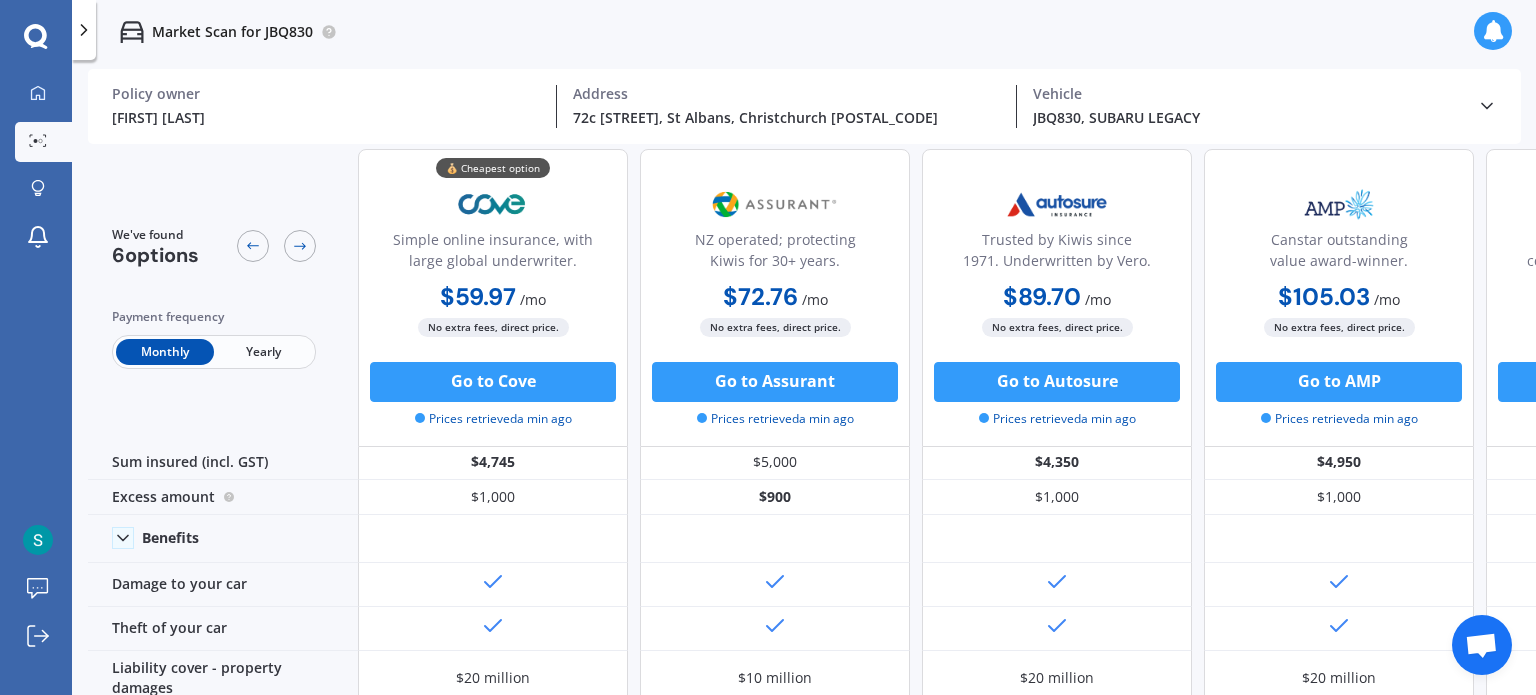 scroll, scrollTop: 0, scrollLeft: 0, axis: both 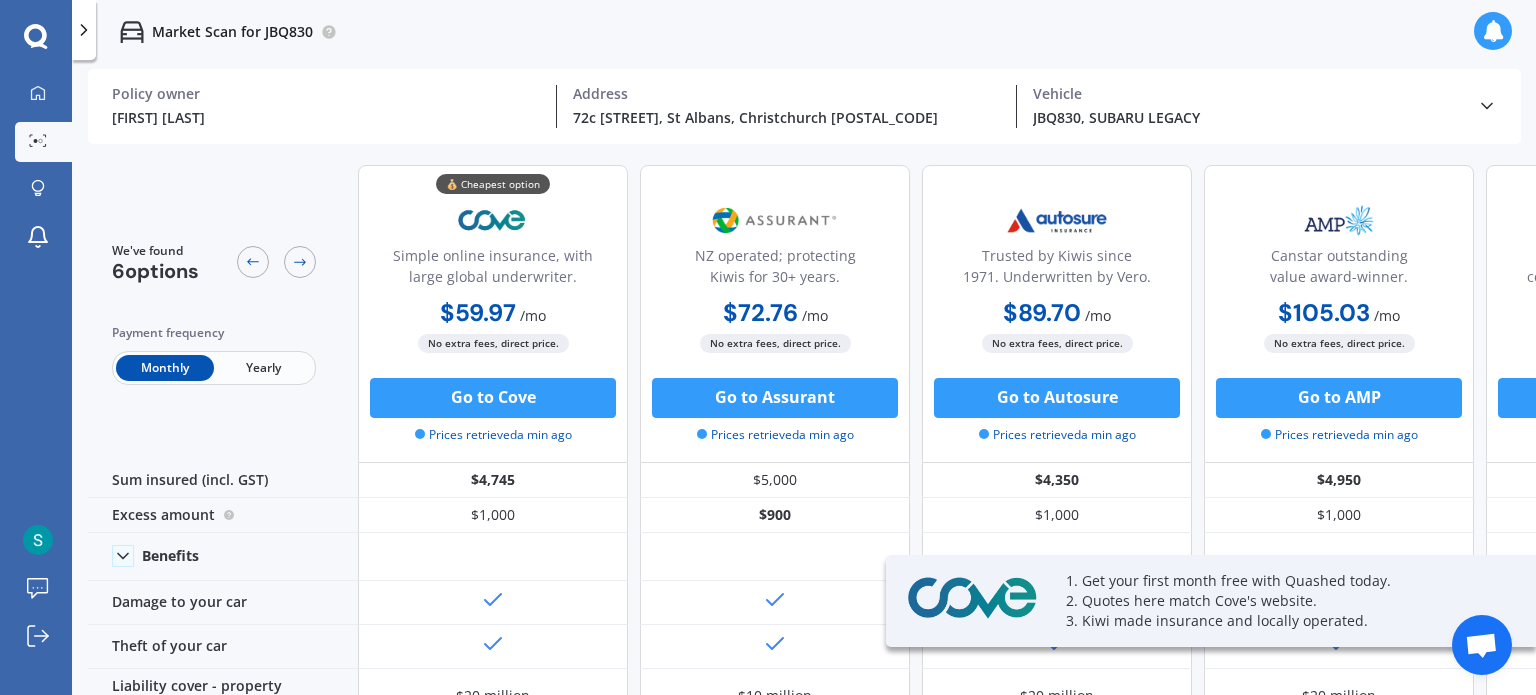 click on "Yearly" at bounding box center (263, 368) 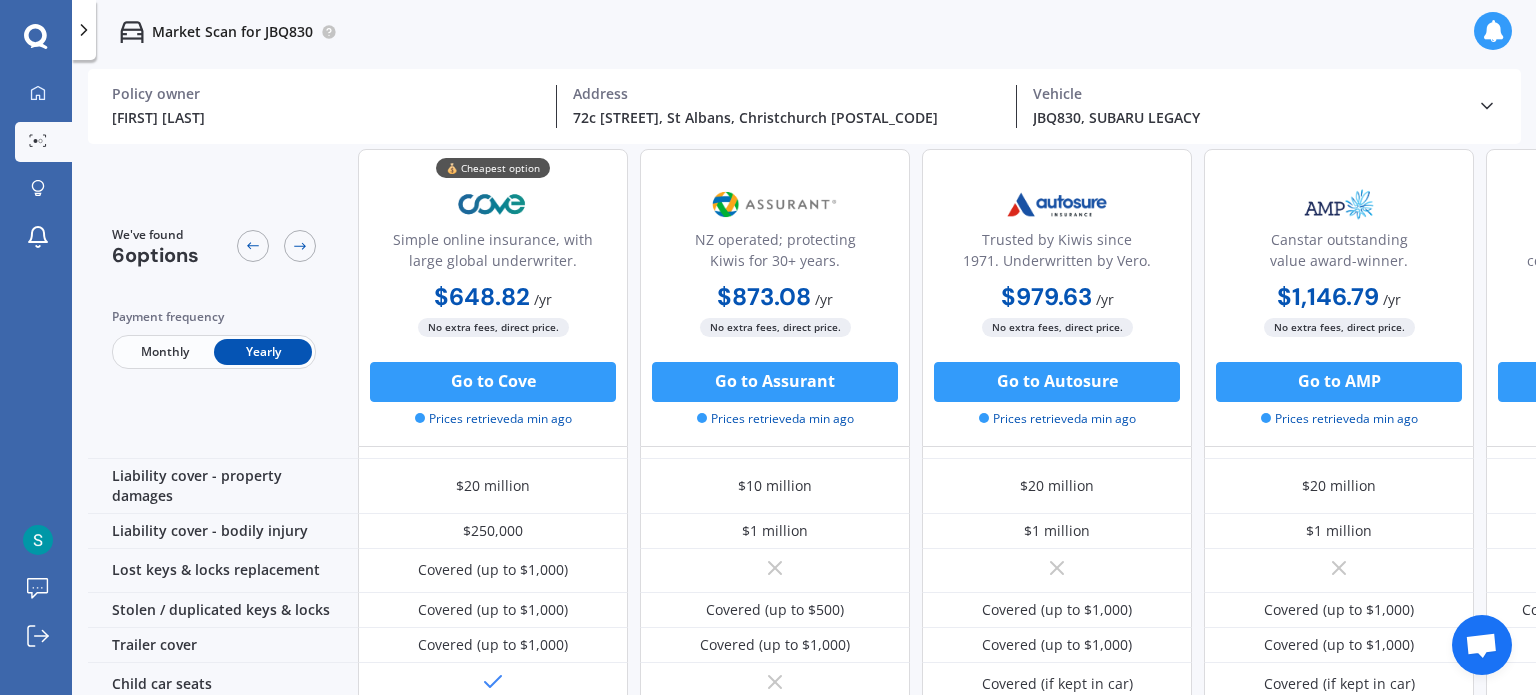 scroll, scrollTop: 0, scrollLeft: 0, axis: both 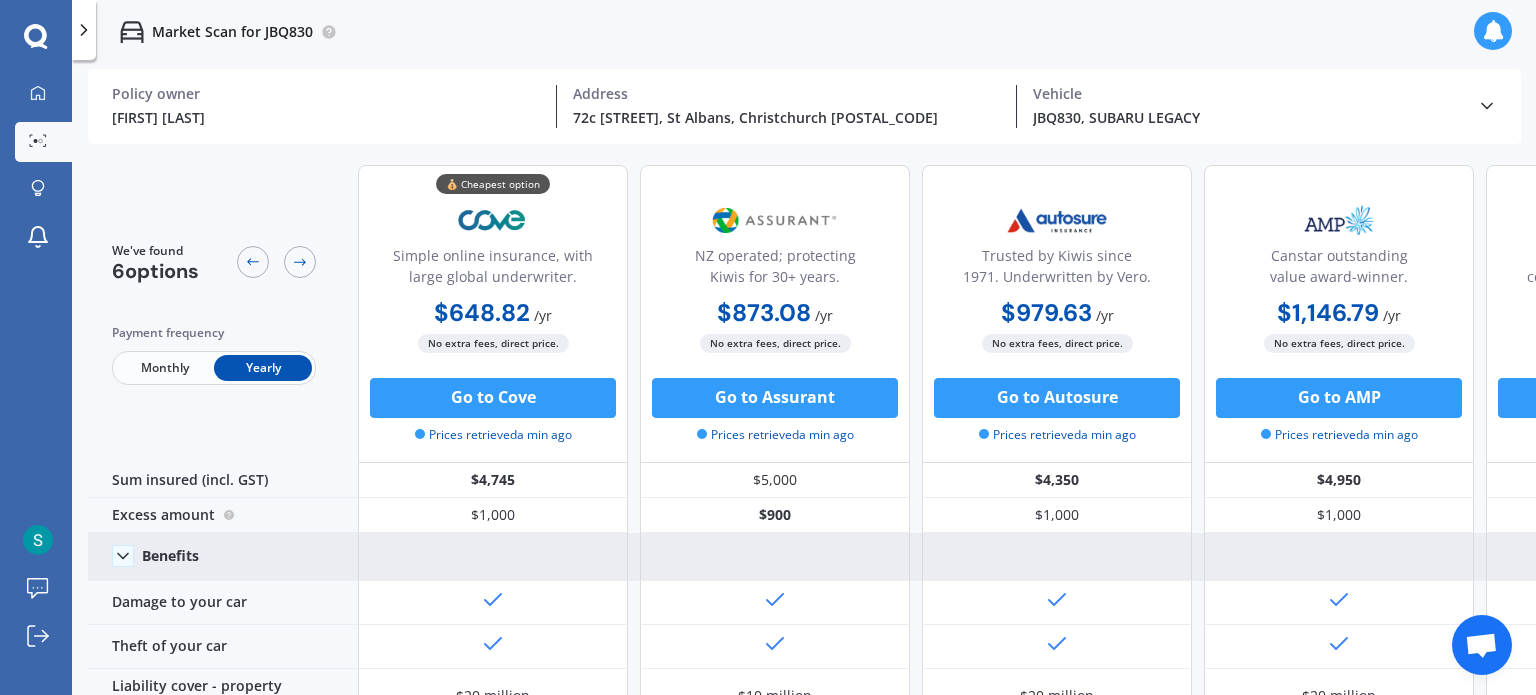 click on "Benefits" at bounding box center (223, 557) 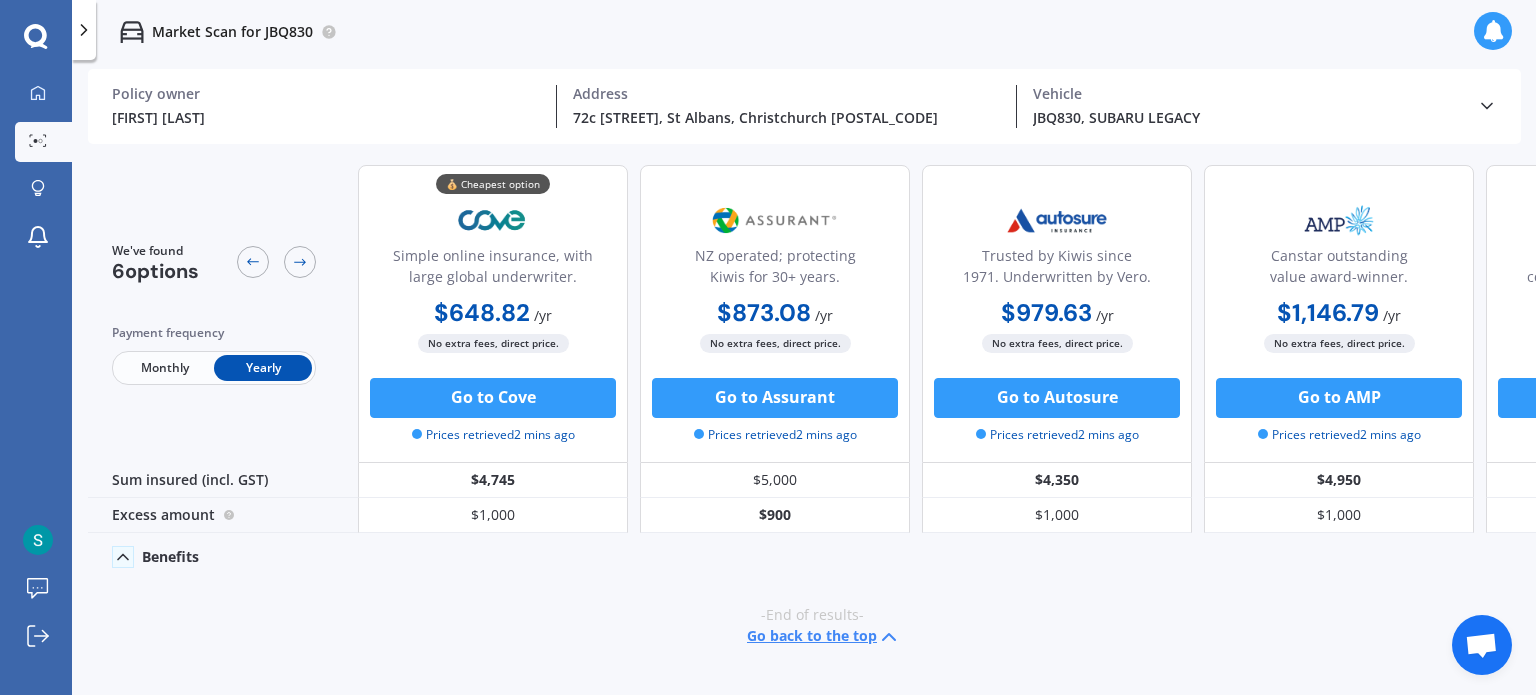 click at bounding box center [123, 557] 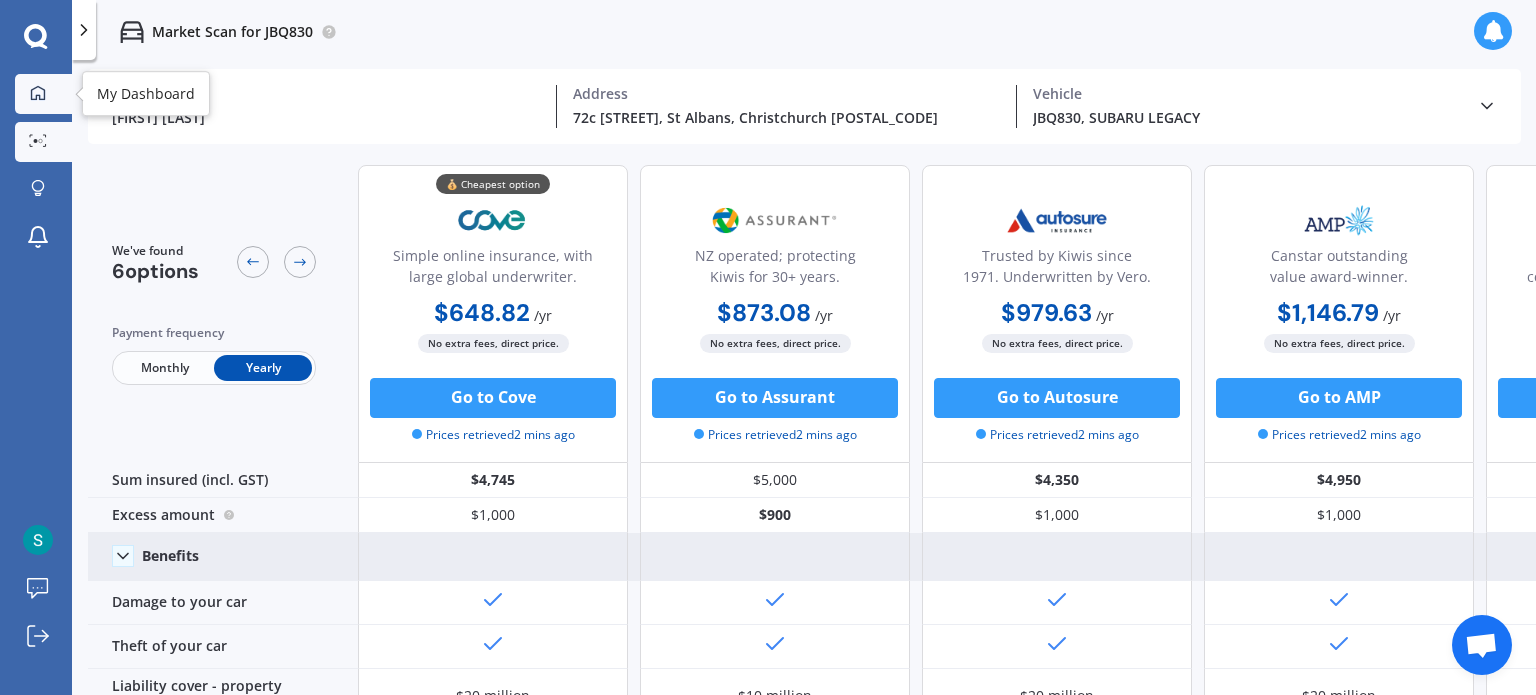 click at bounding box center [38, 93] 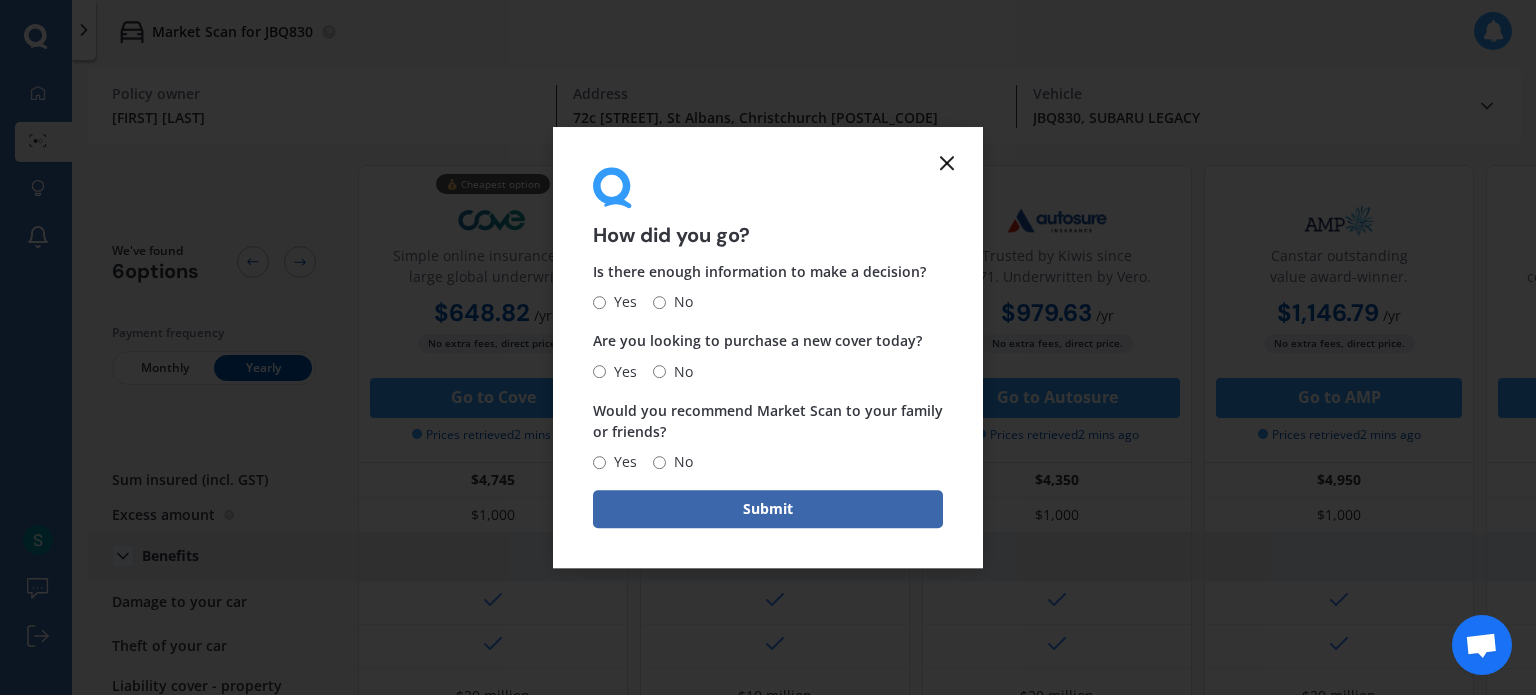 click at bounding box center (947, 163) 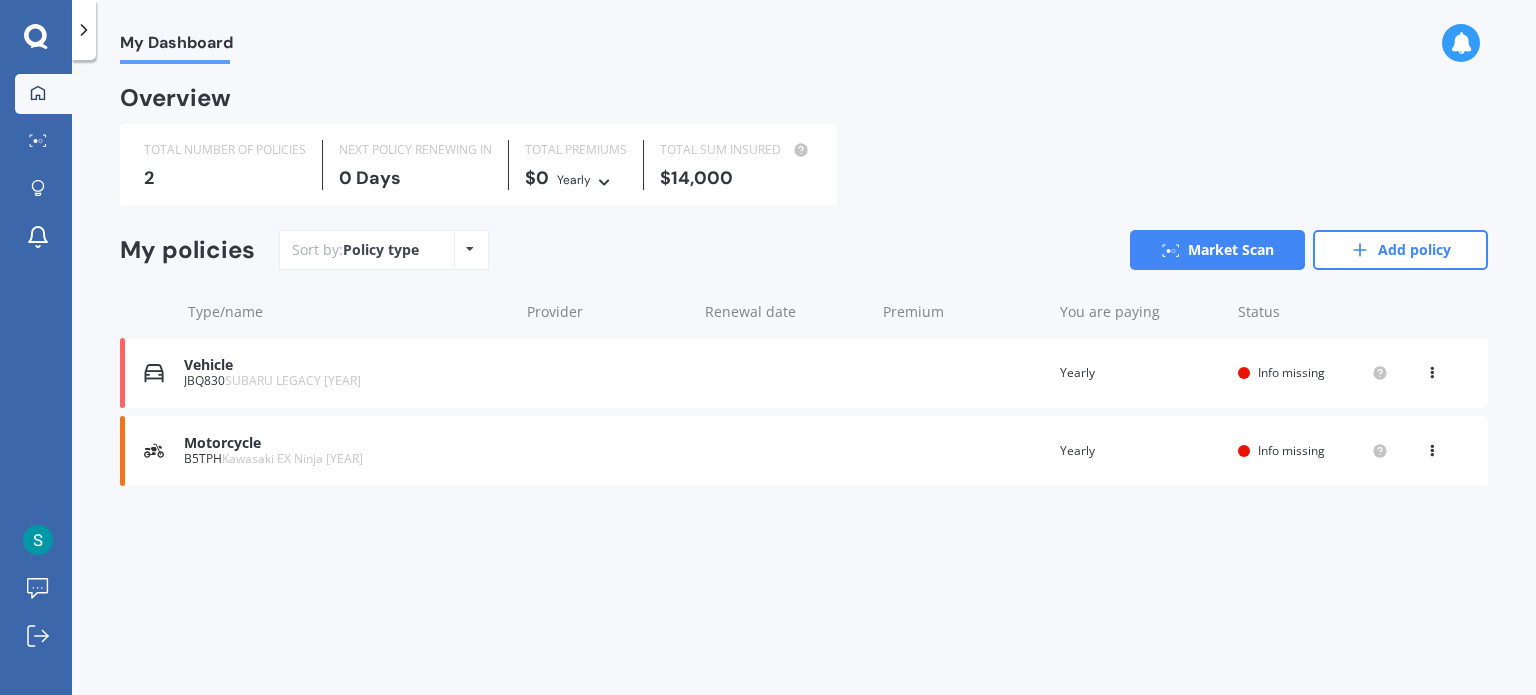 click on "Info missing" at bounding box center [1291, 372] 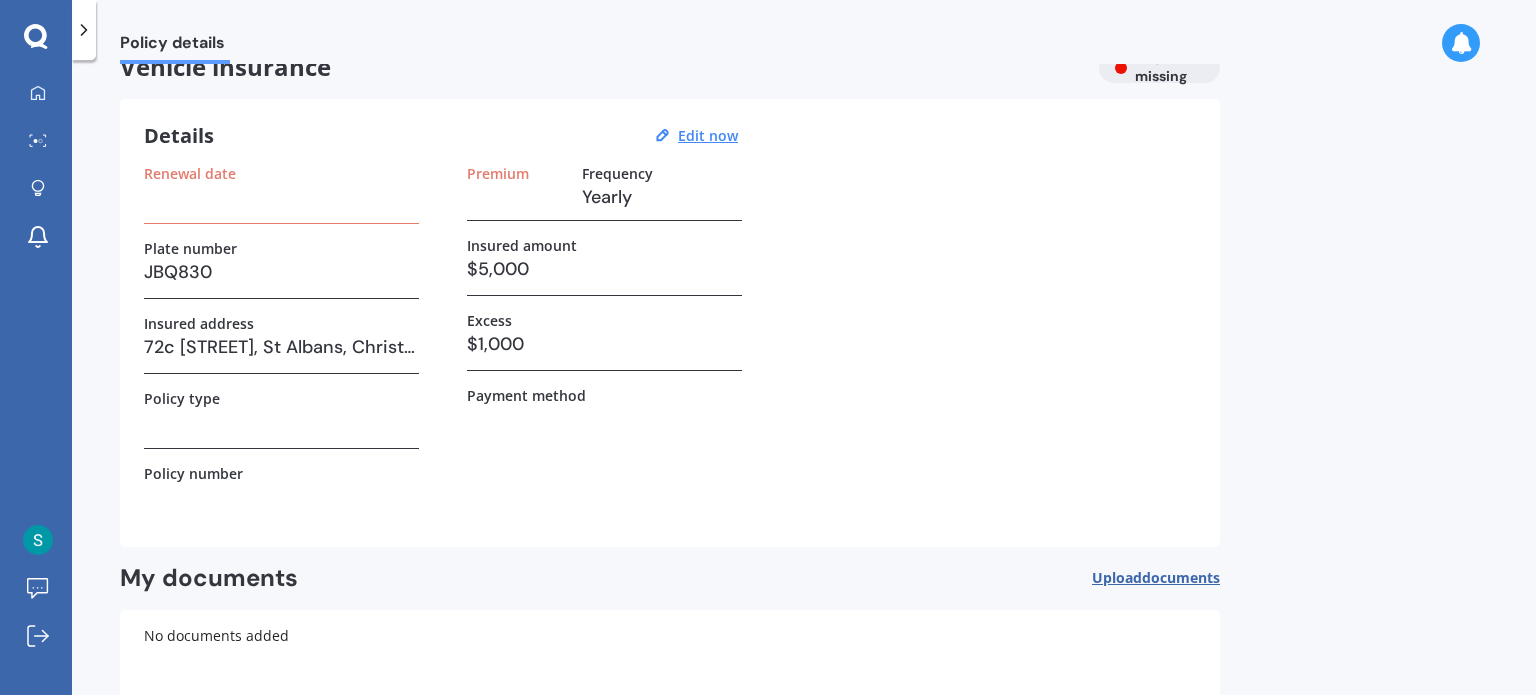 scroll, scrollTop: 39, scrollLeft: 0, axis: vertical 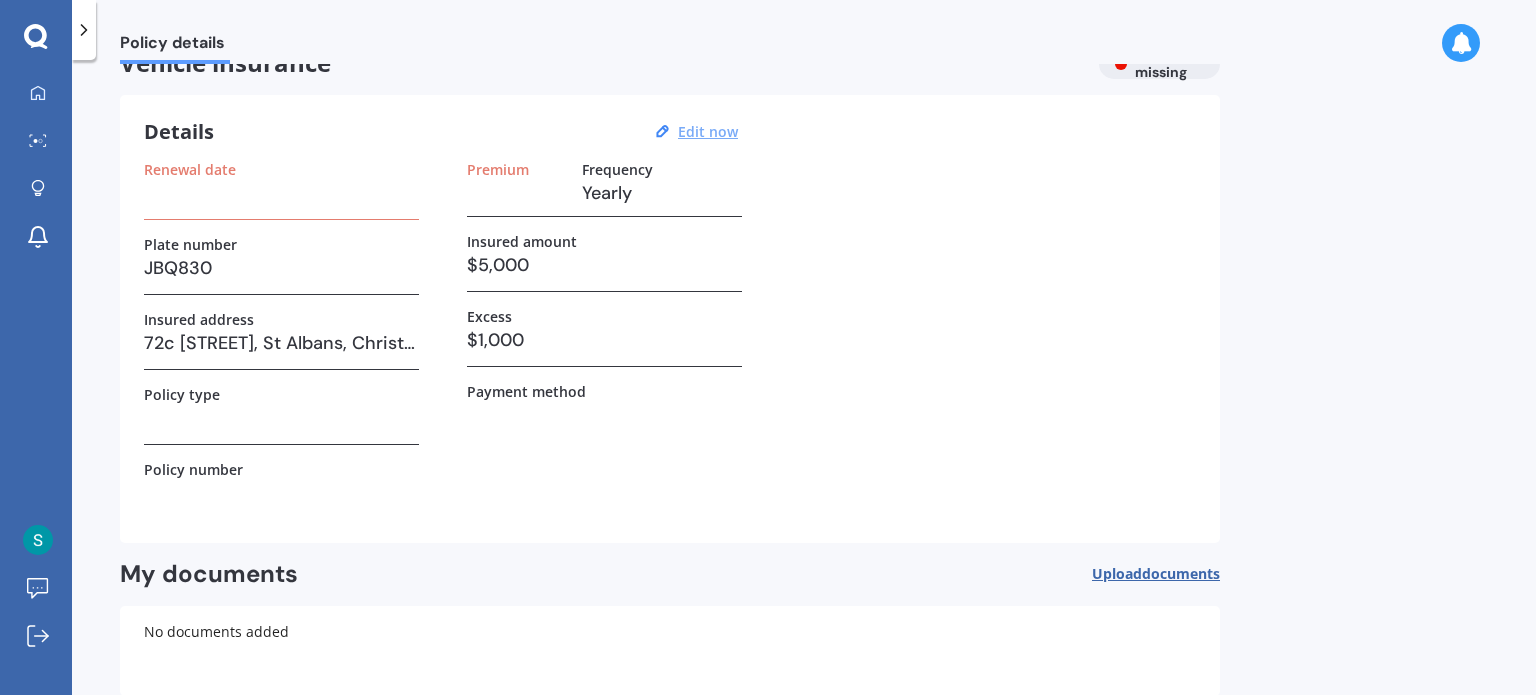 click on "Edit now" at bounding box center (708, 131) 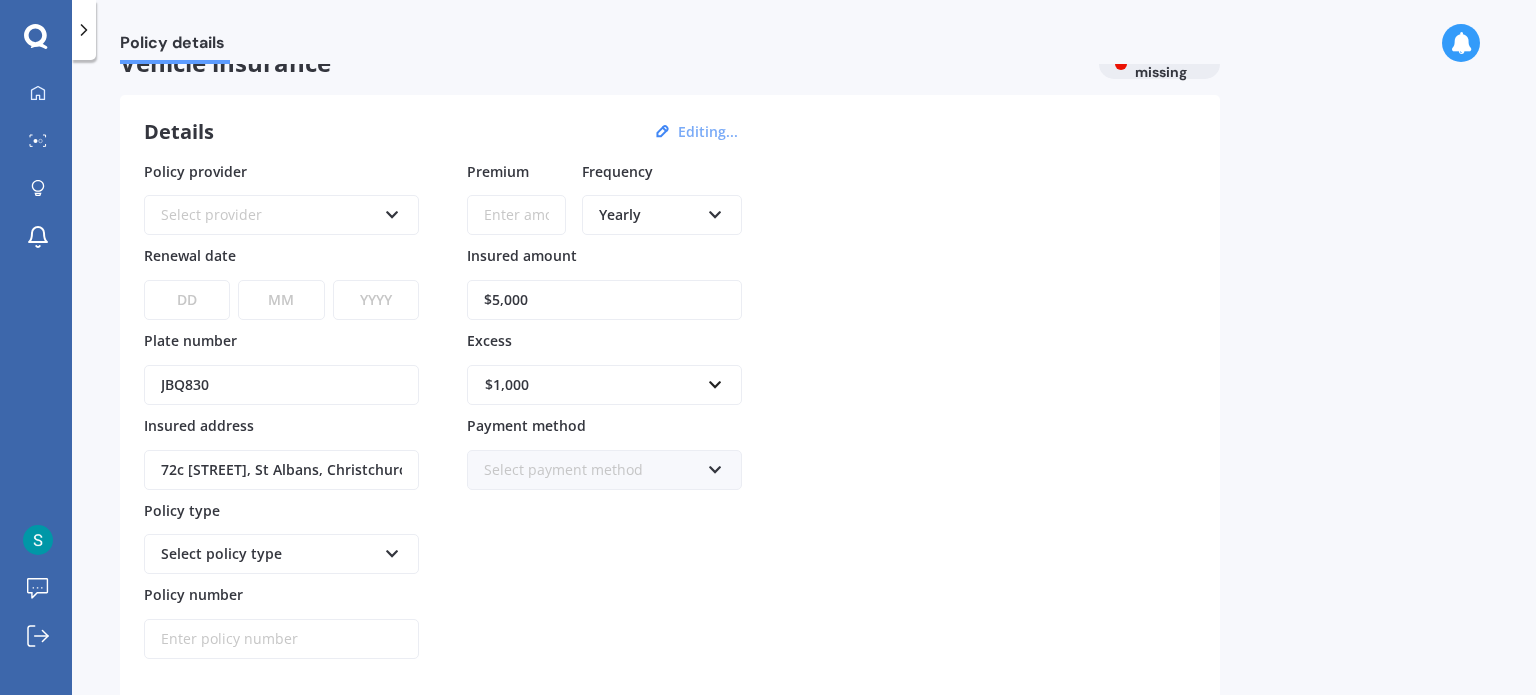 scroll, scrollTop: 363, scrollLeft: 0, axis: vertical 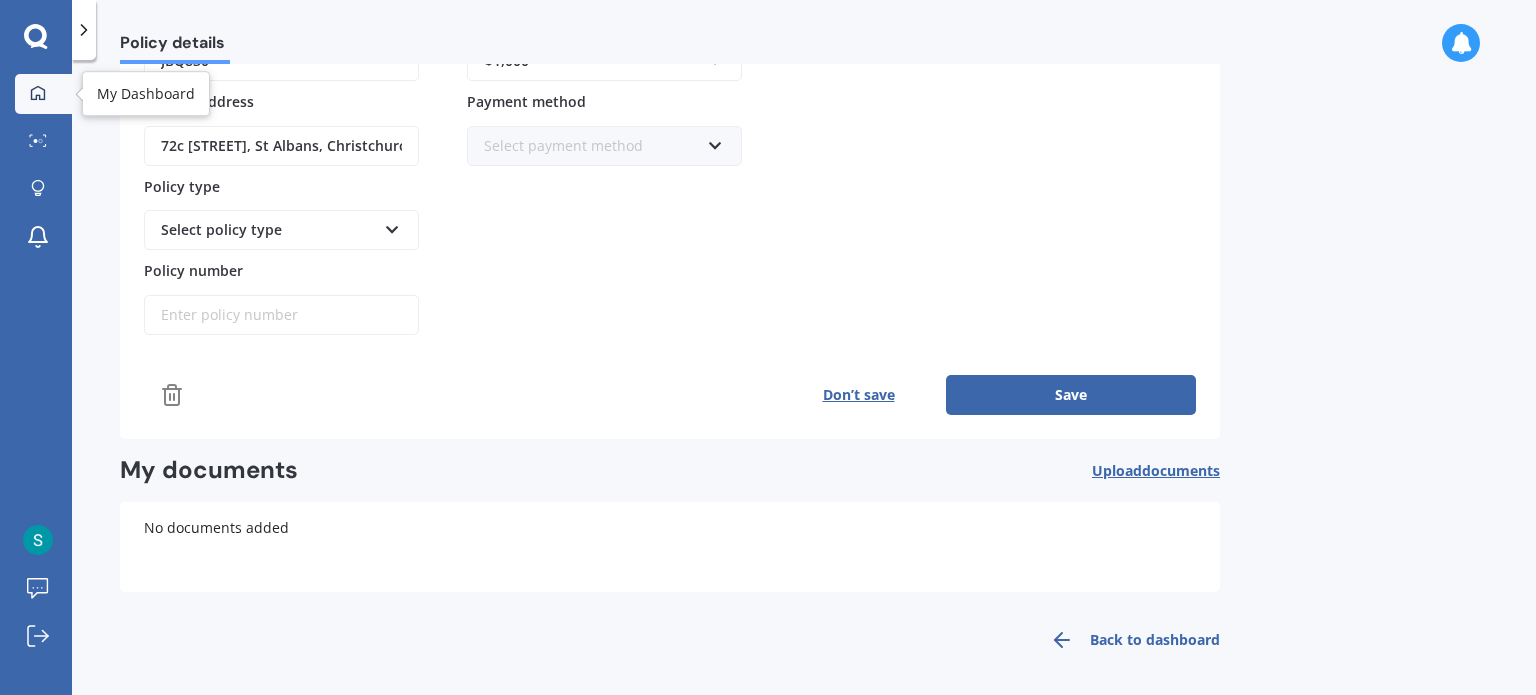 click on "My Dashboard" at bounding box center [43, 94] 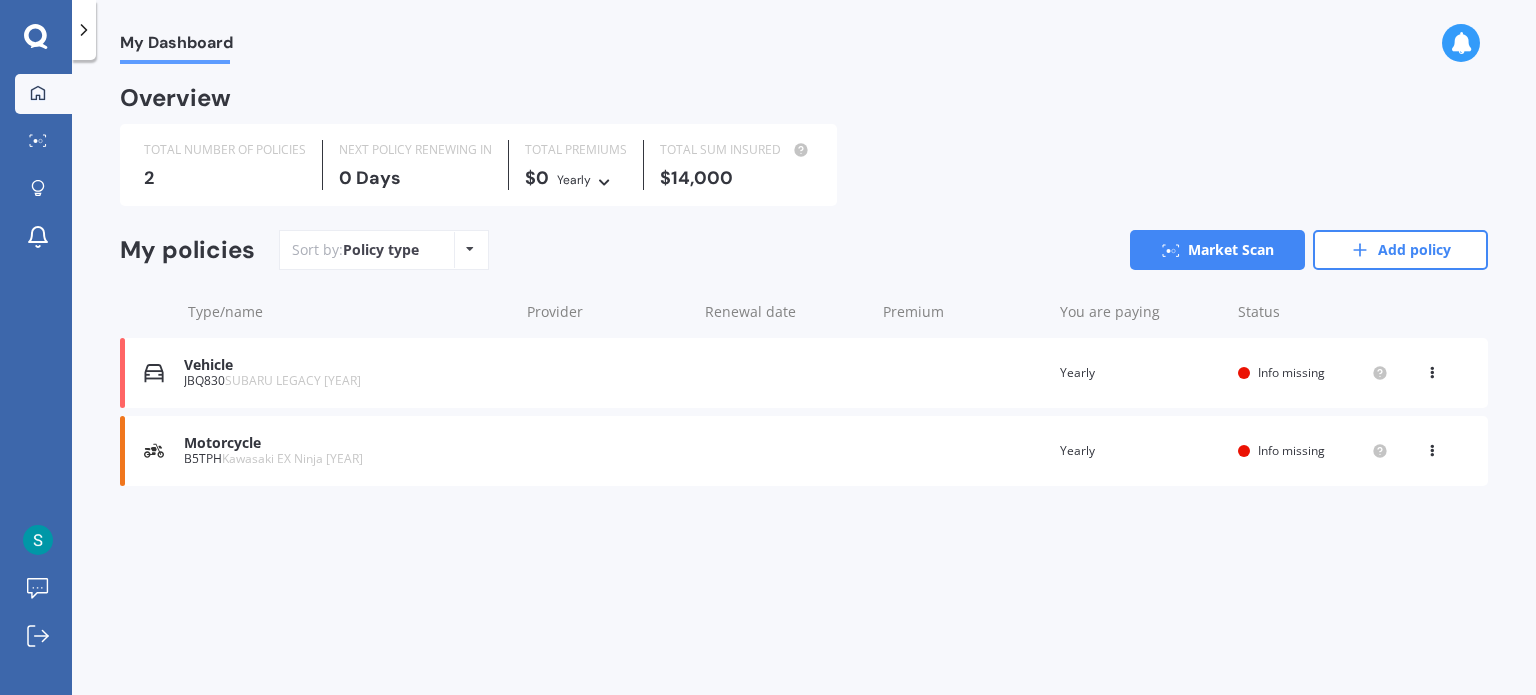 scroll, scrollTop: 0, scrollLeft: 0, axis: both 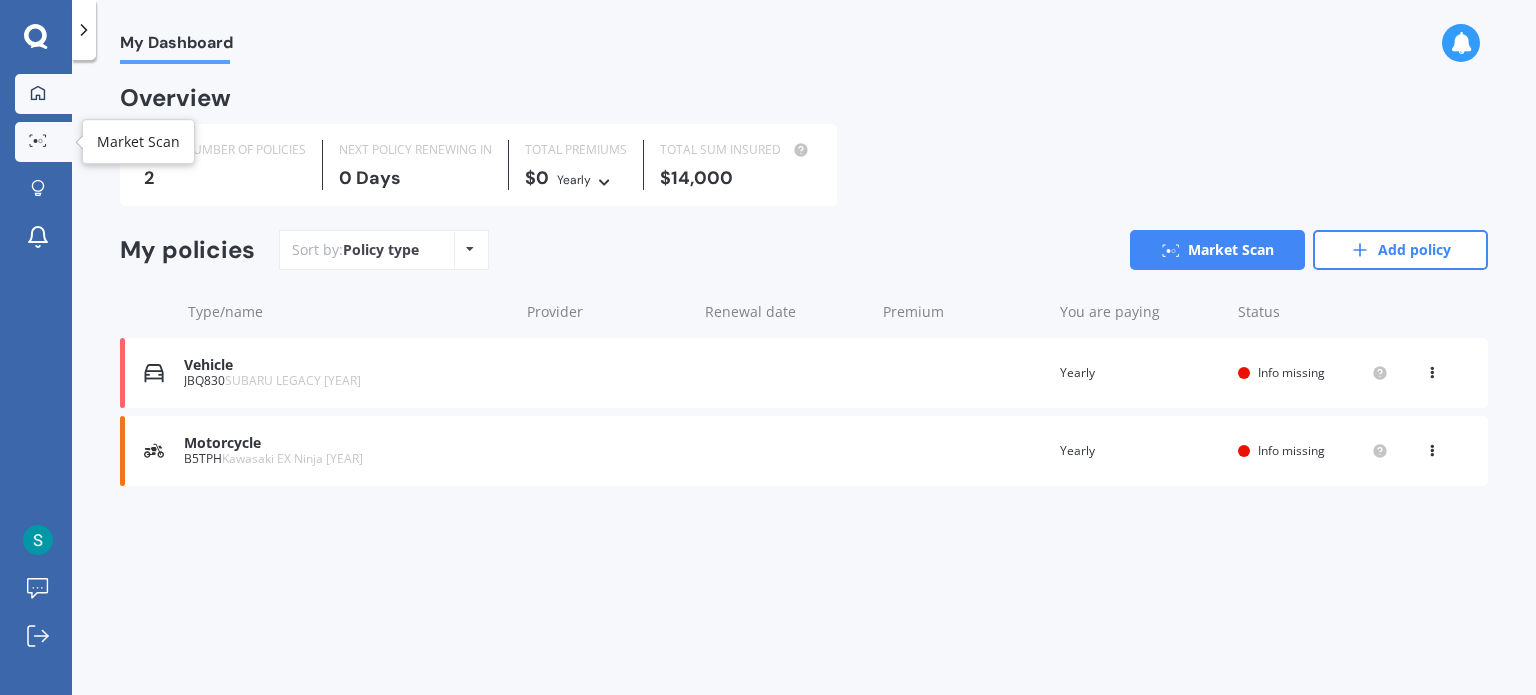 click at bounding box center [38, 140] 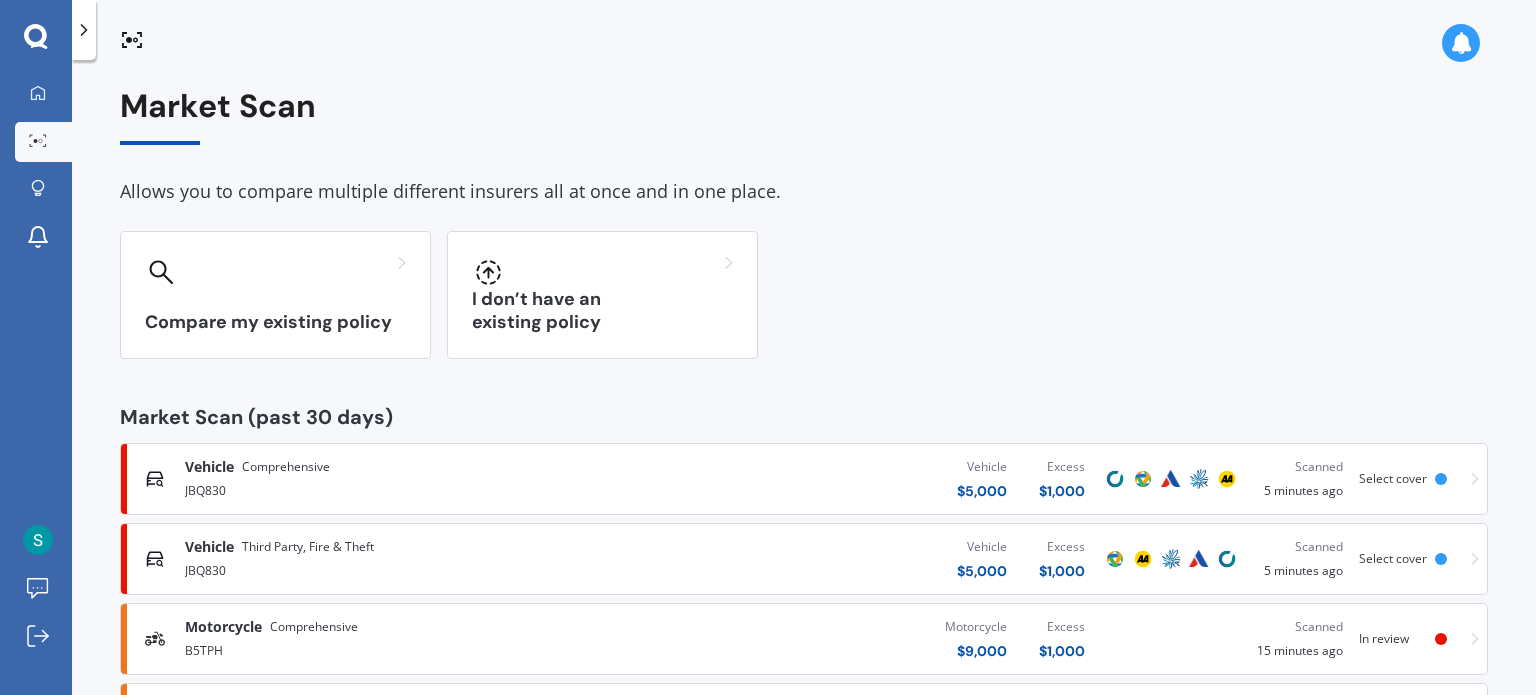 scroll, scrollTop: 104, scrollLeft: 0, axis: vertical 